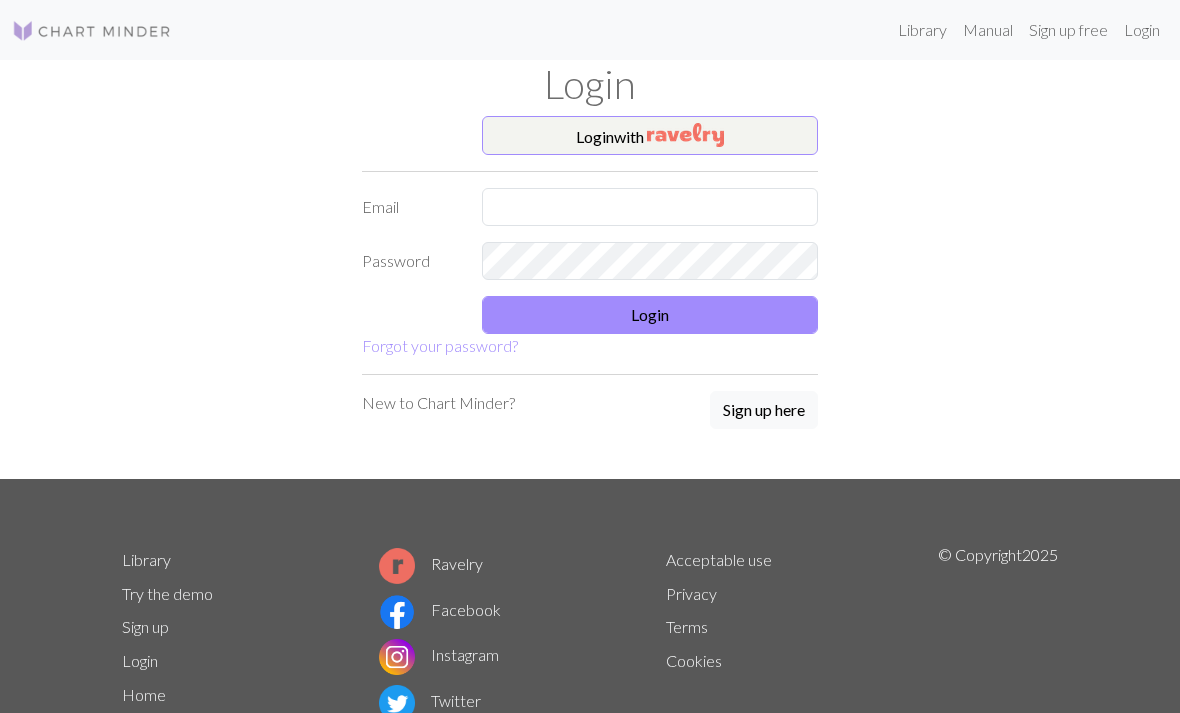 scroll, scrollTop: 0, scrollLeft: 0, axis: both 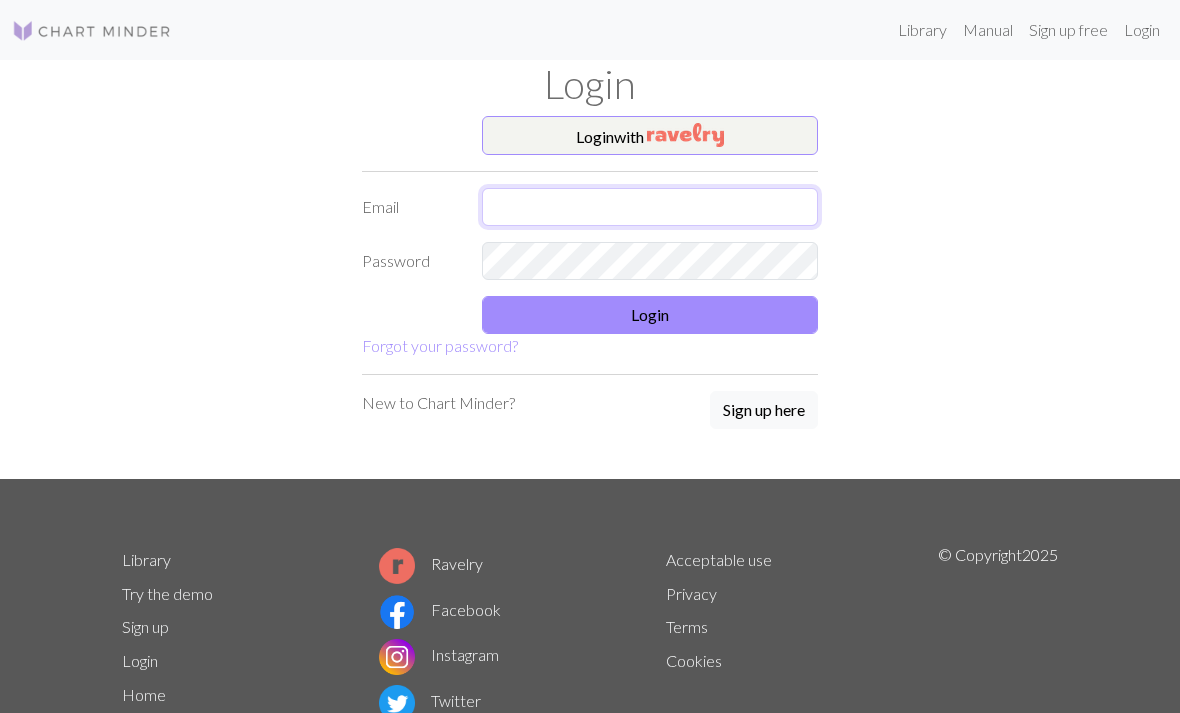 type on "[USERNAME]@example.com" 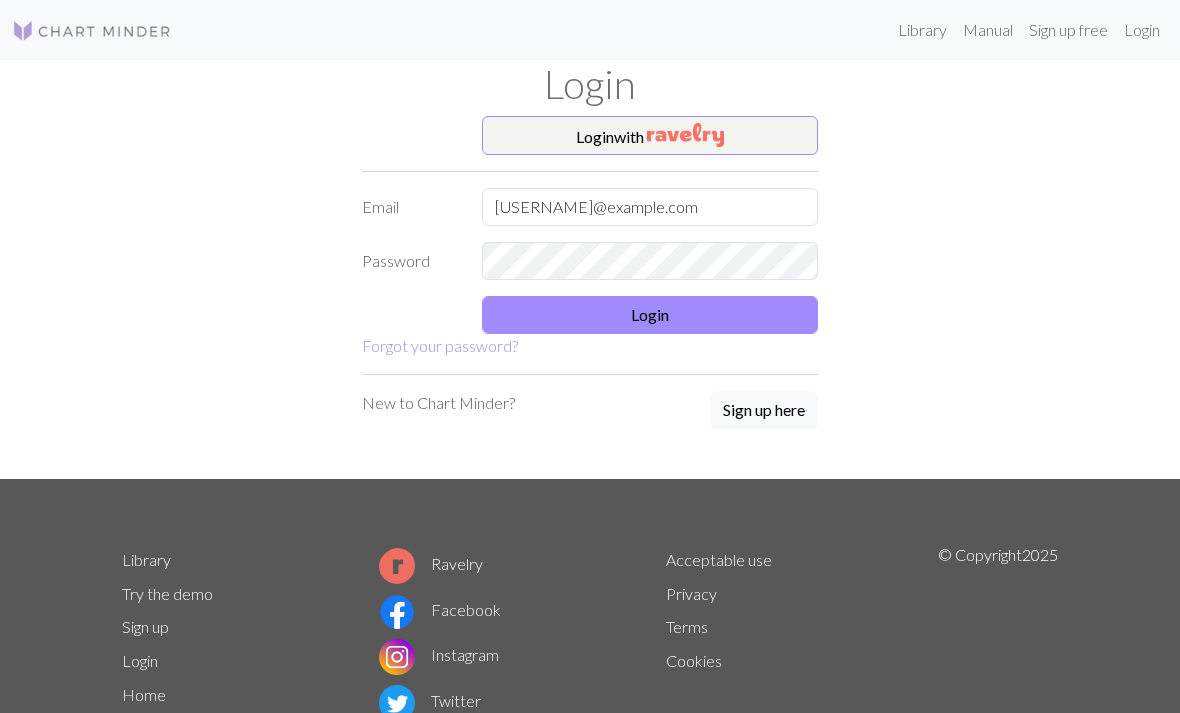 click on "Login" at bounding box center [650, 315] 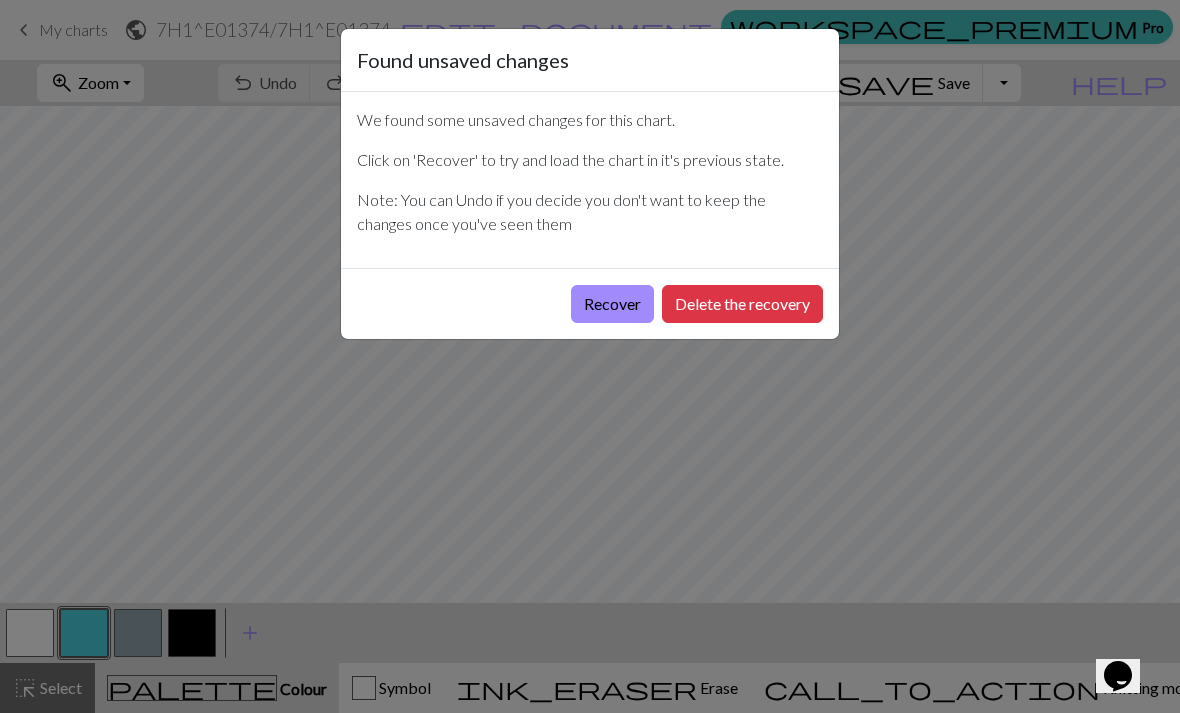 click on "Recover" at bounding box center (612, 304) 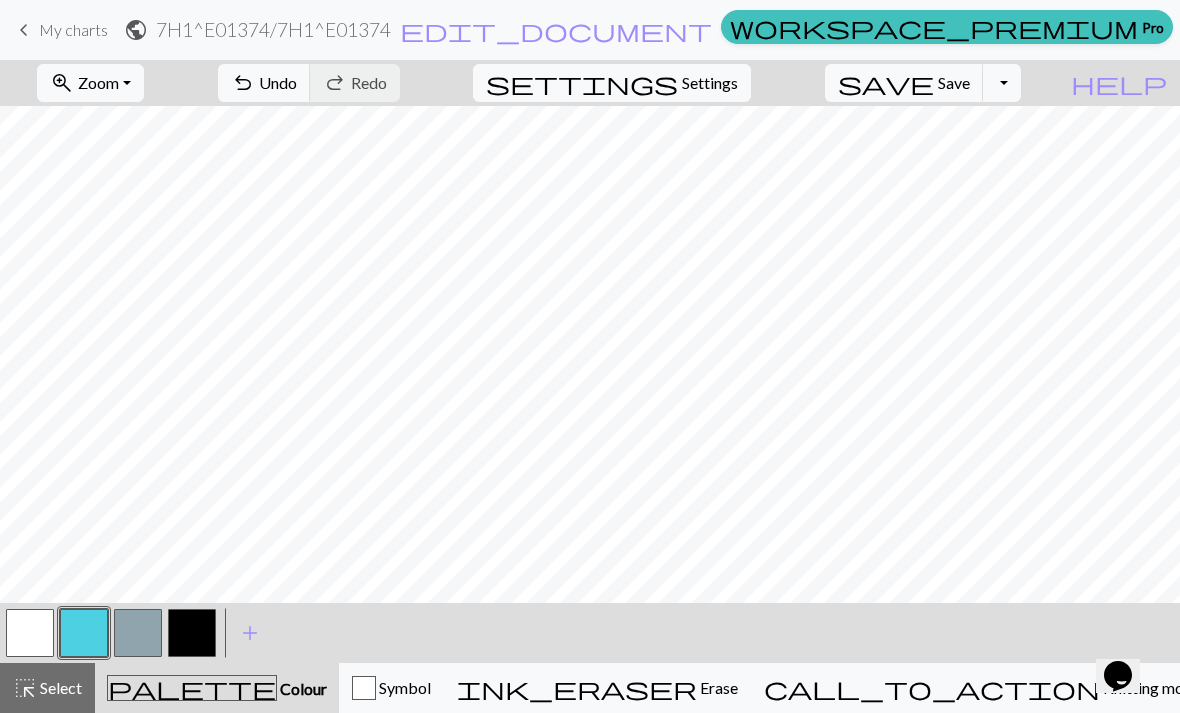 scroll, scrollTop: 298, scrollLeft: 182, axis: both 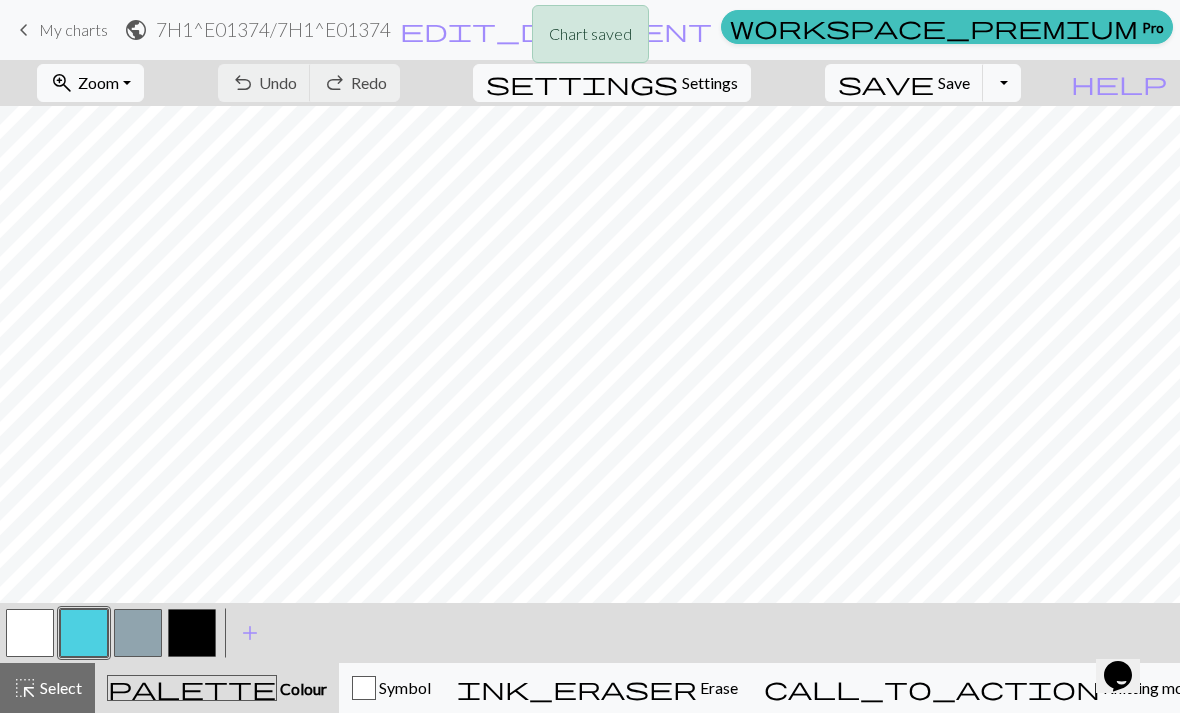 click on "Chart saved" at bounding box center (590, 39) 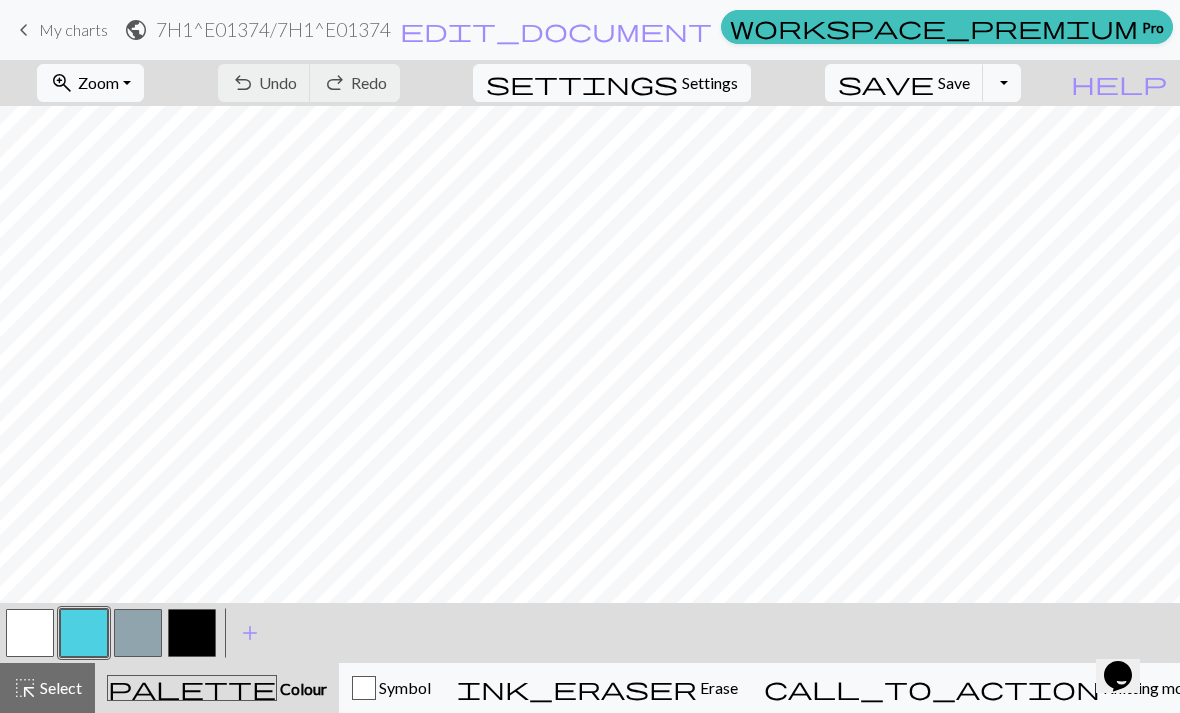 click on "keyboard_arrow_left" at bounding box center [24, 30] 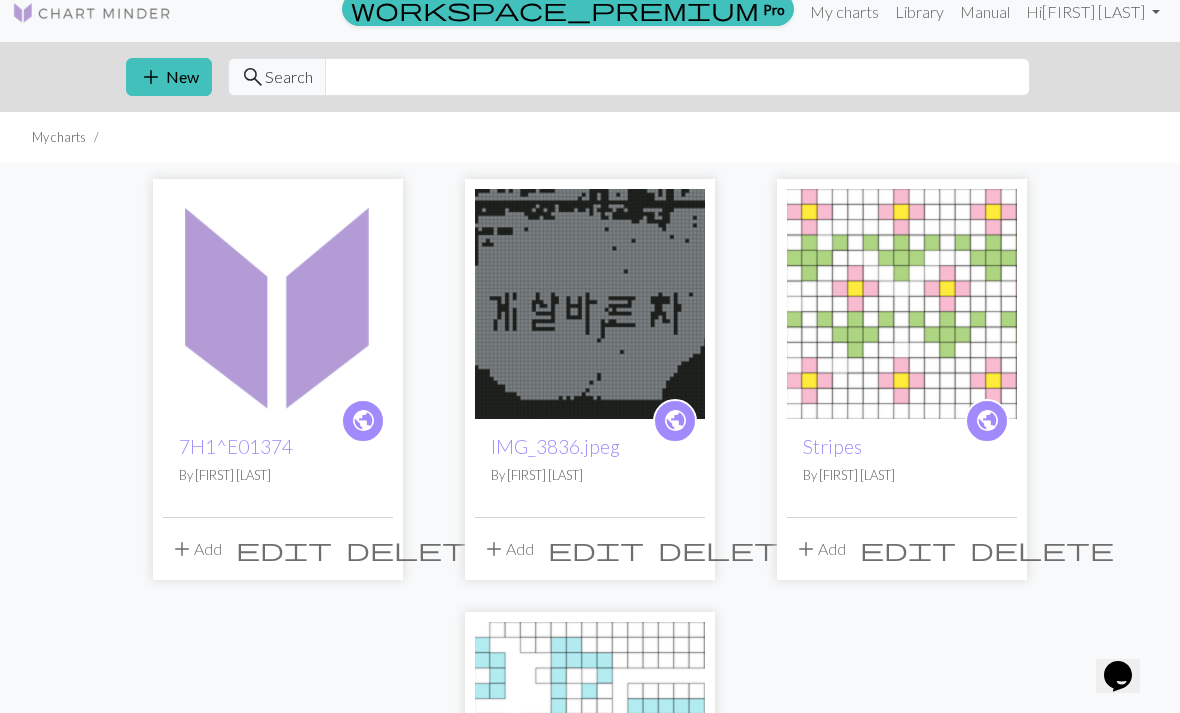 scroll, scrollTop: 29, scrollLeft: 0, axis: vertical 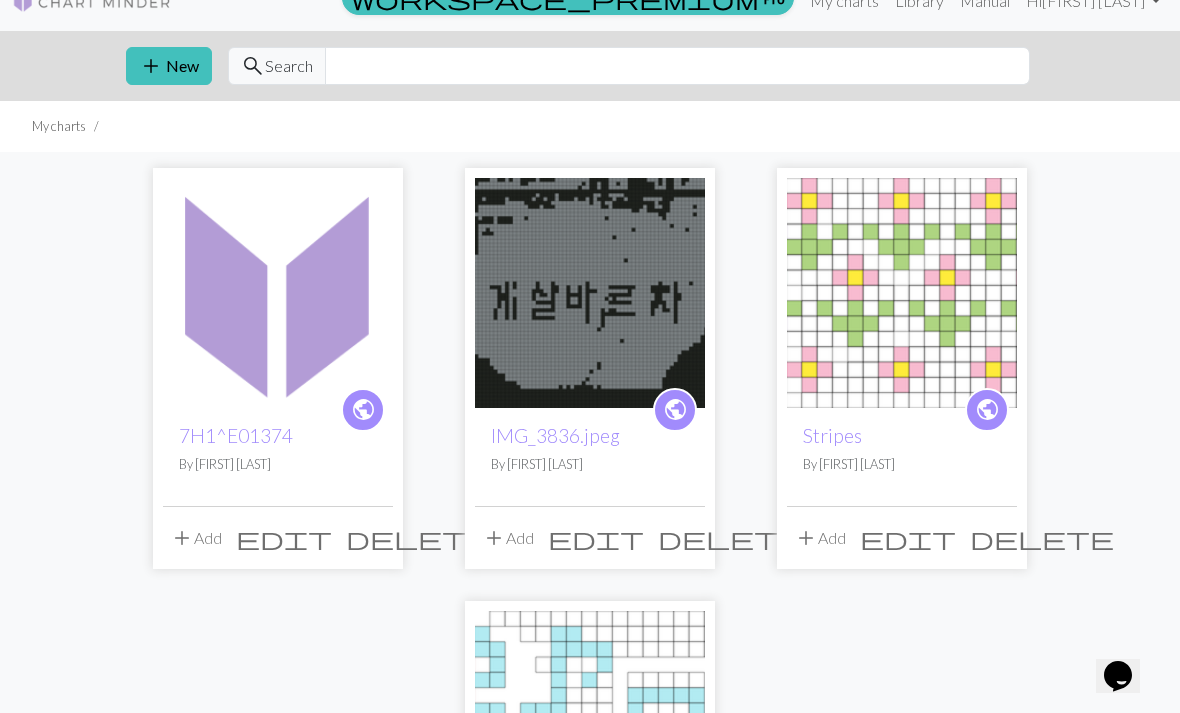 click on "add   New" at bounding box center (169, 66) 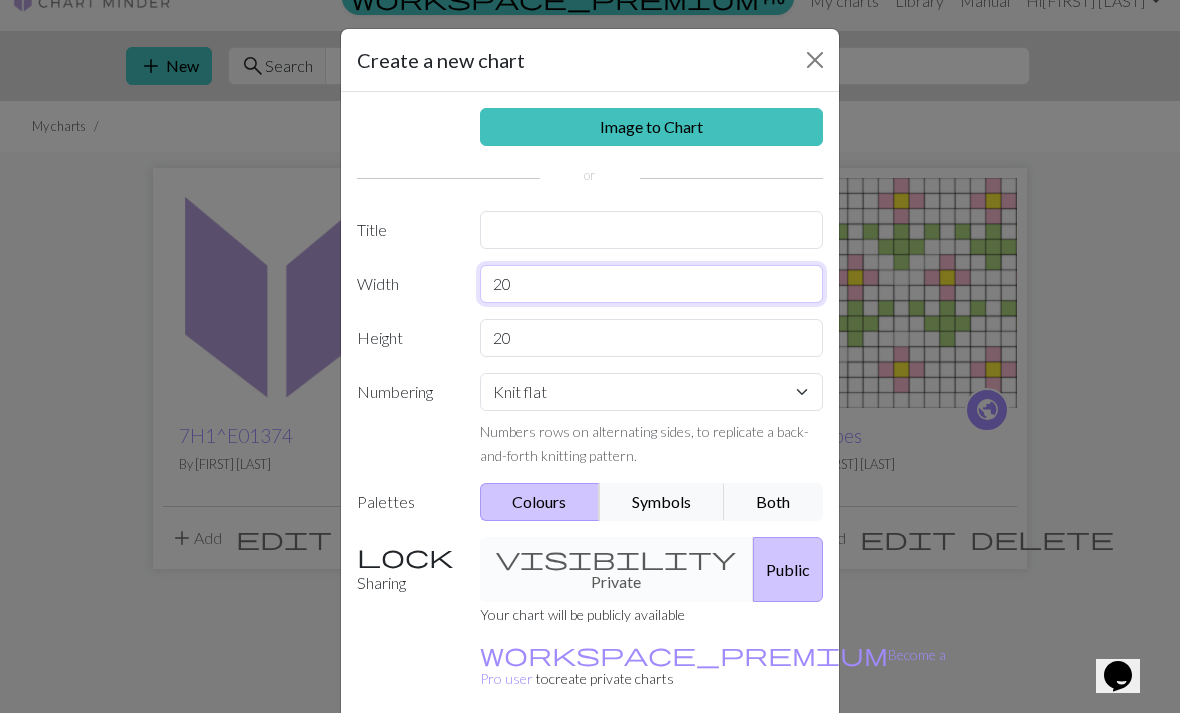 click on "20" at bounding box center [652, 284] 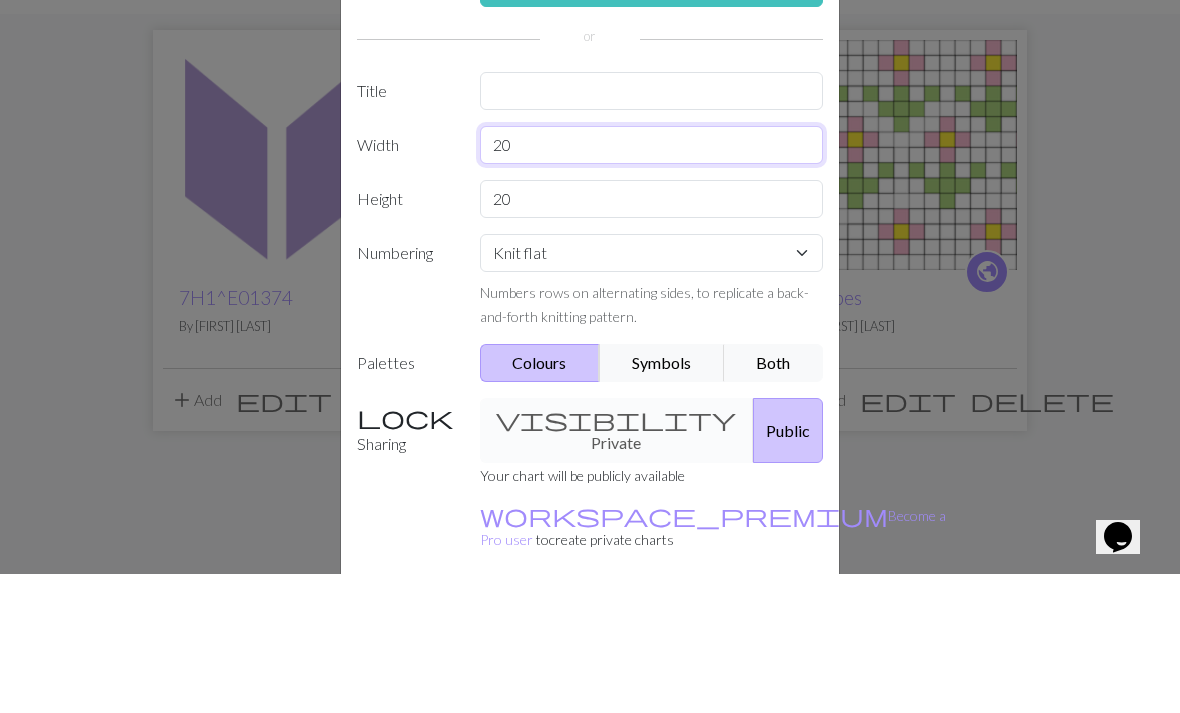 type on "2" 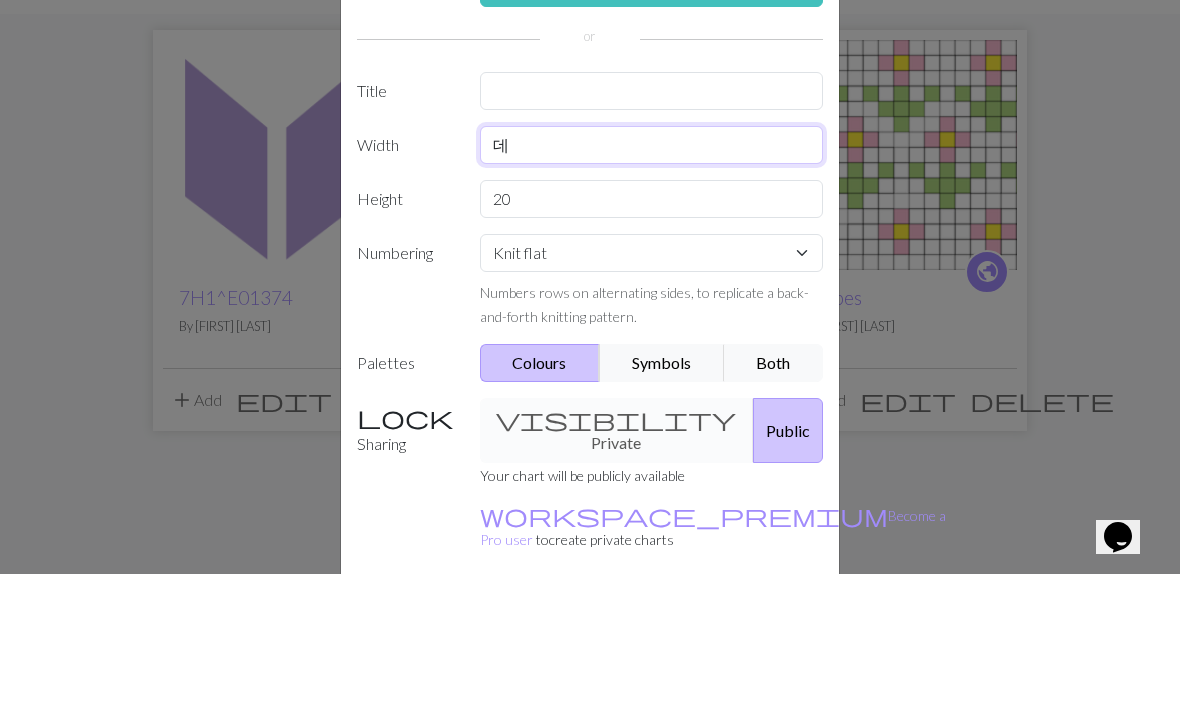 type on "ㄷ" 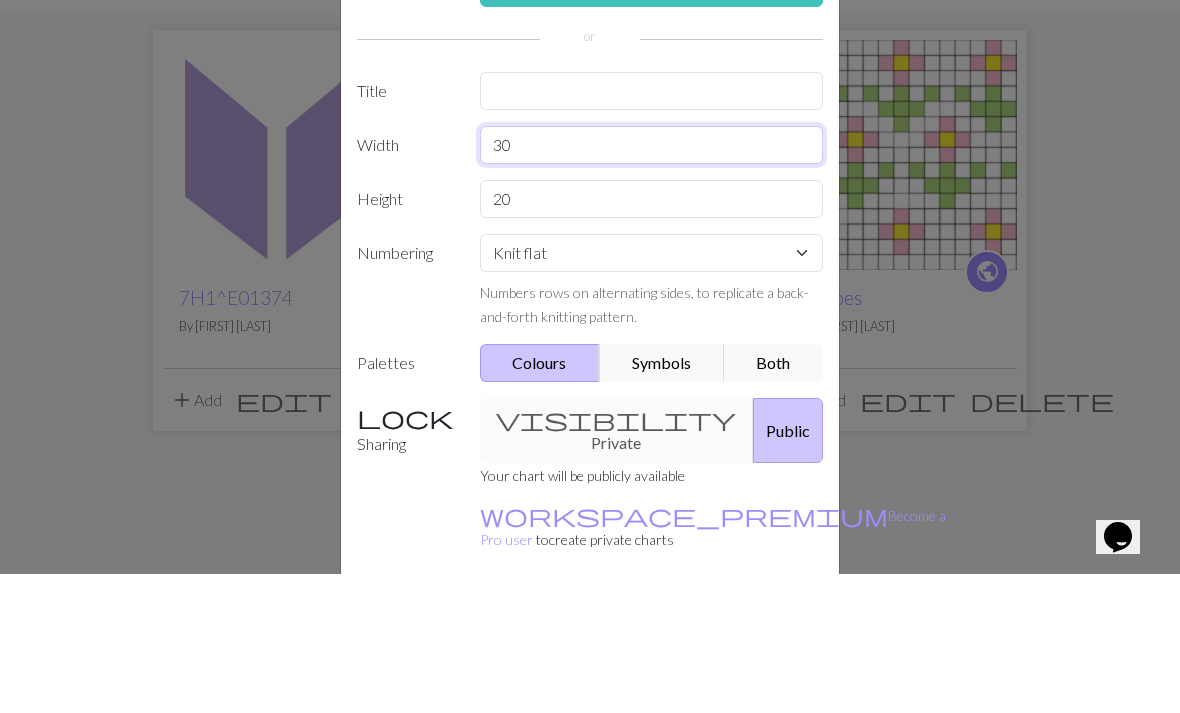 type on "30" 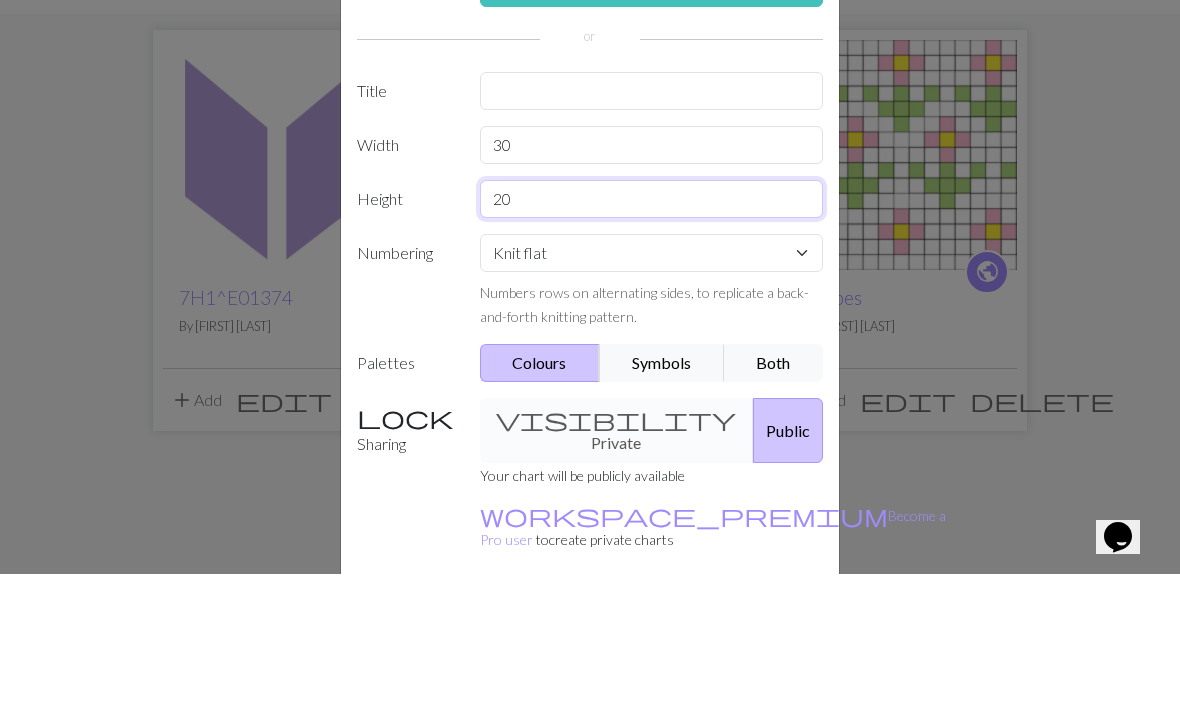 click on "20" at bounding box center (652, 338) 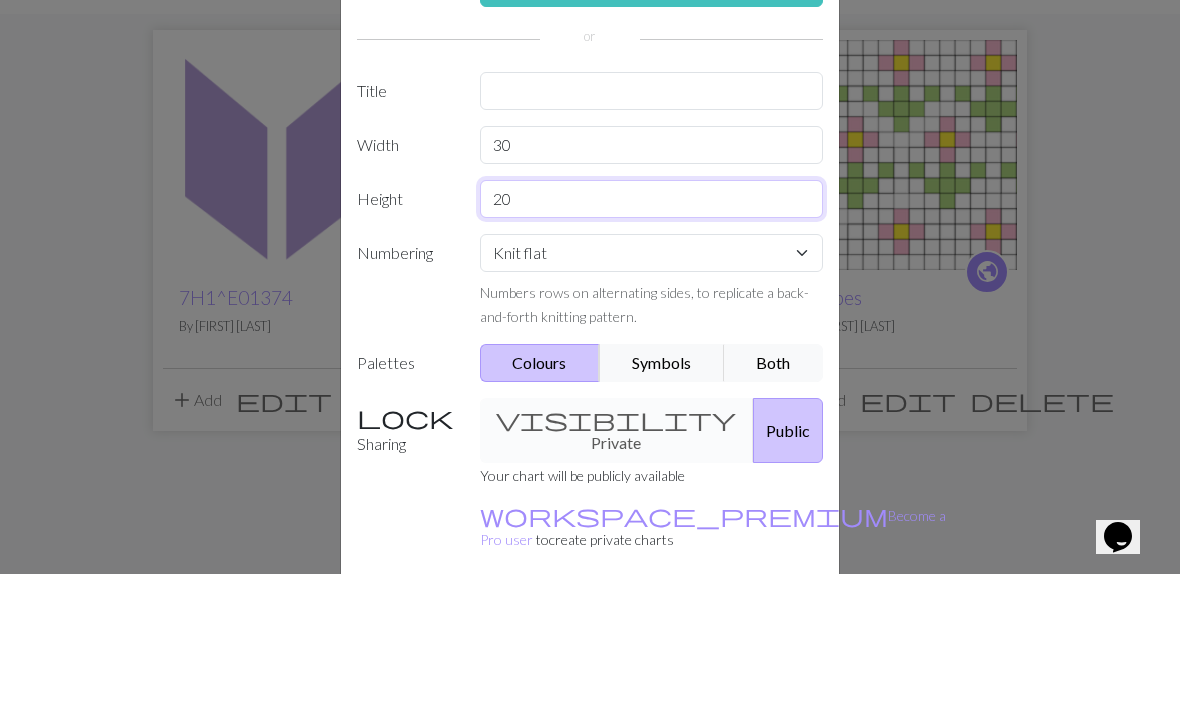 click on "20" at bounding box center (652, 338) 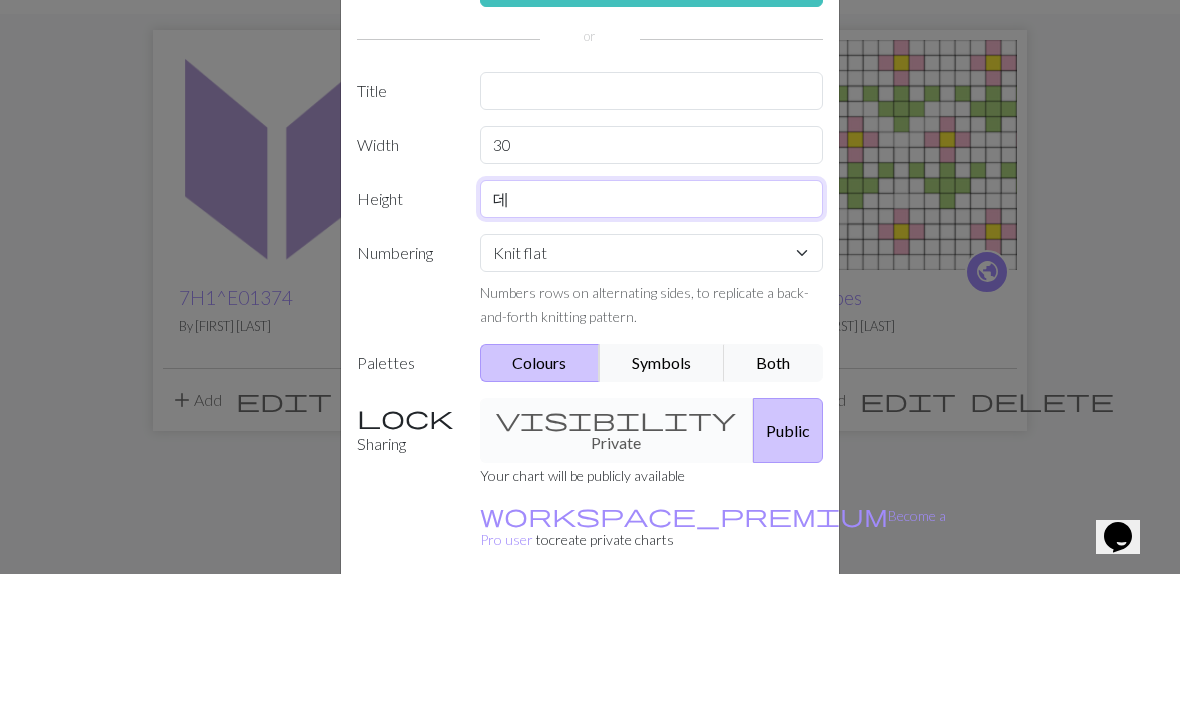 type on "ㄷ" 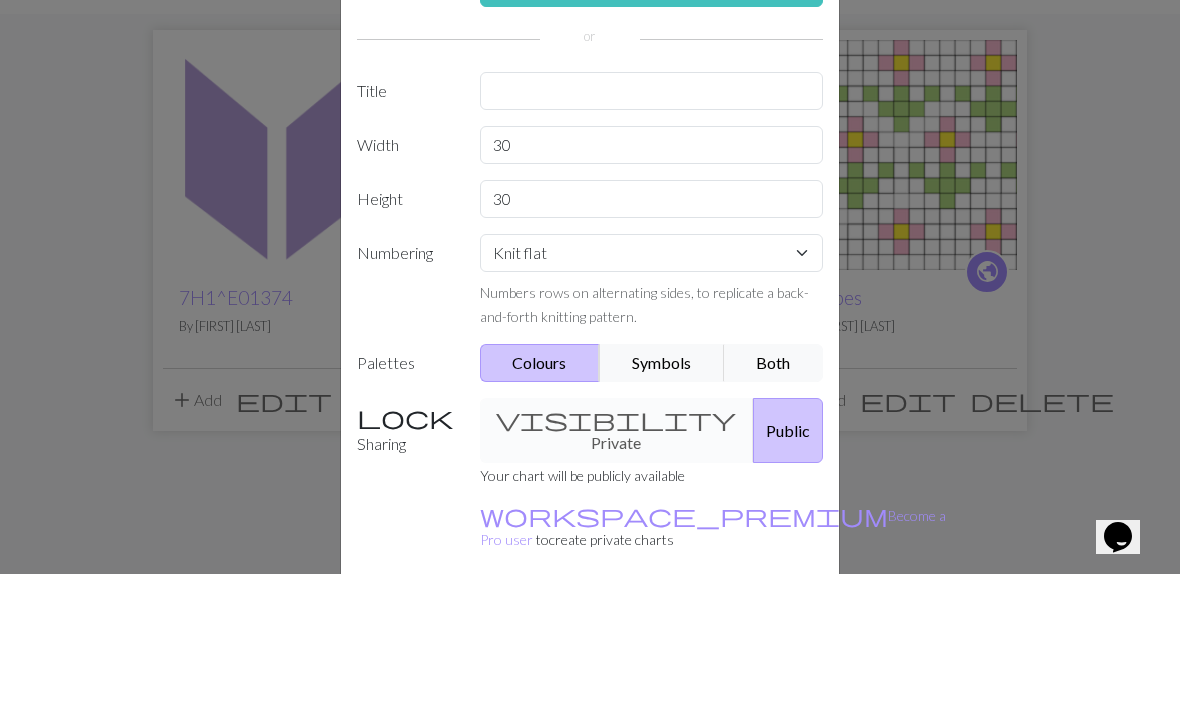 scroll, scrollTop: 168, scrollLeft: 0, axis: vertical 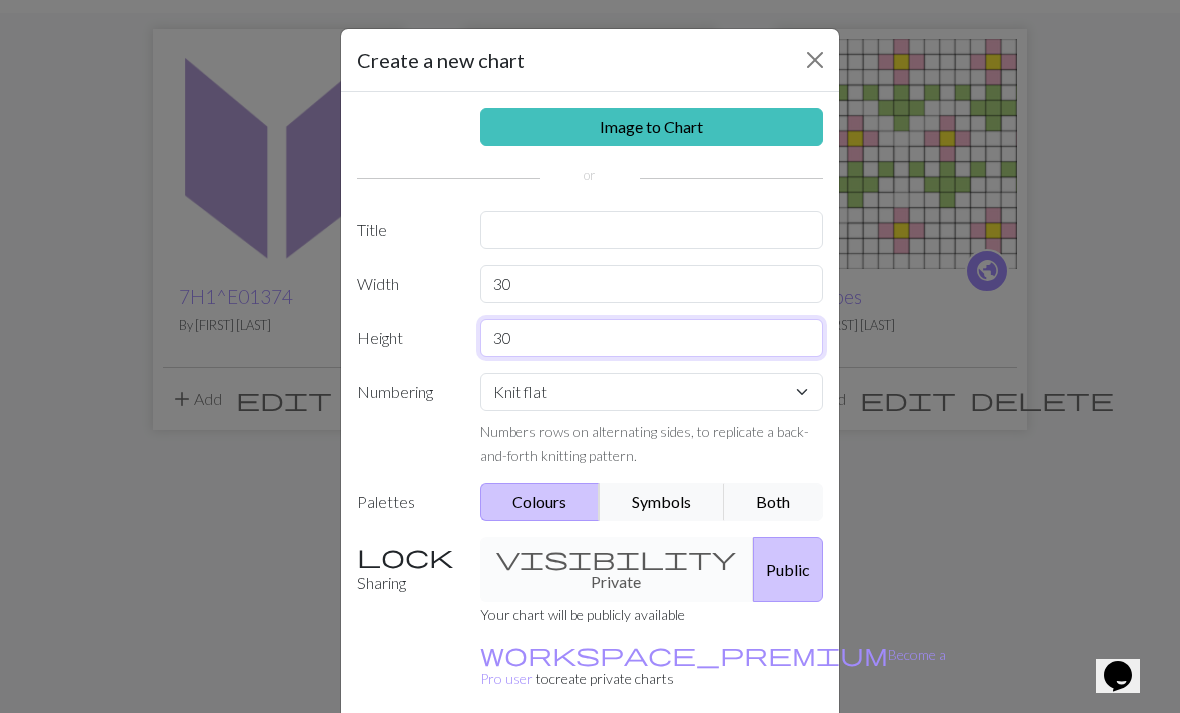 type on "30" 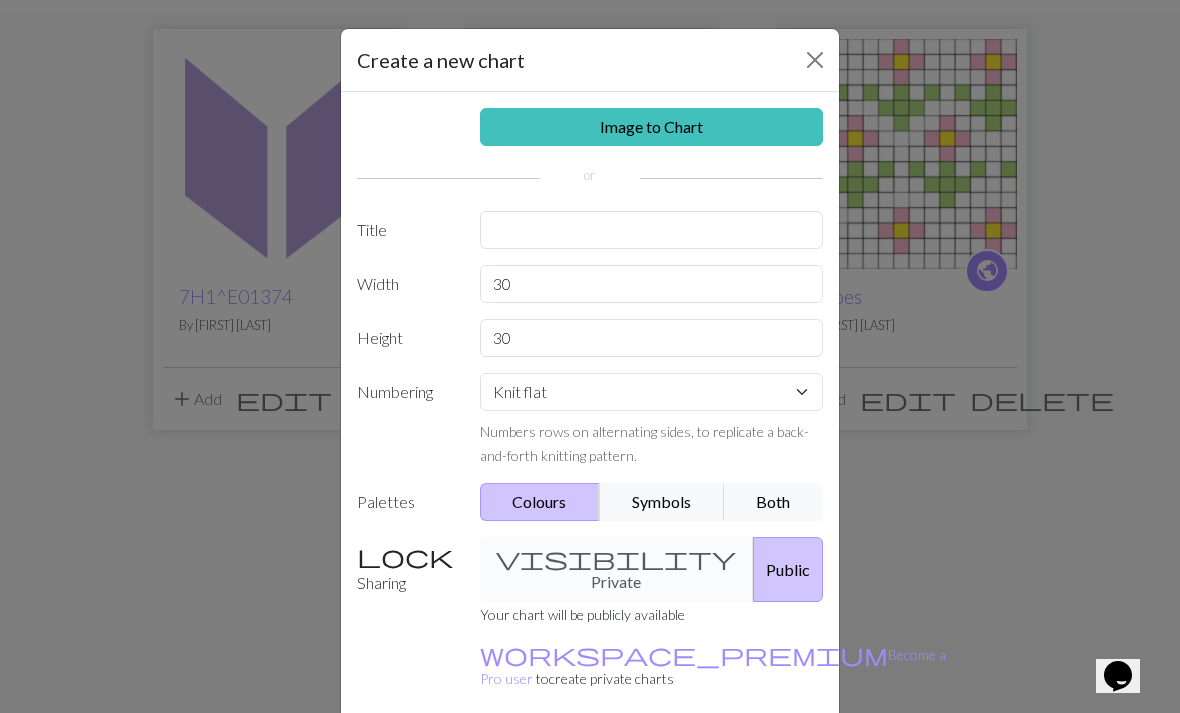 click on "Image to Chart" at bounding box center [652, 127] 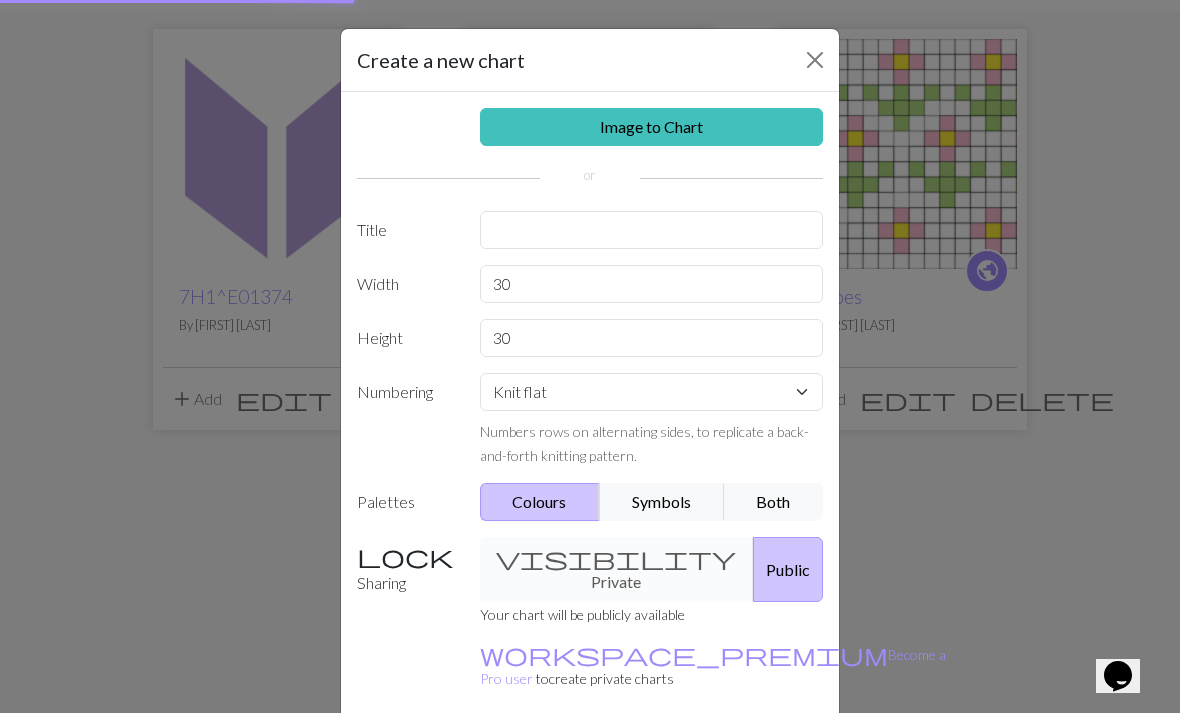 scroll, scrollTop: 0, scrollLeft: 0, axis: both 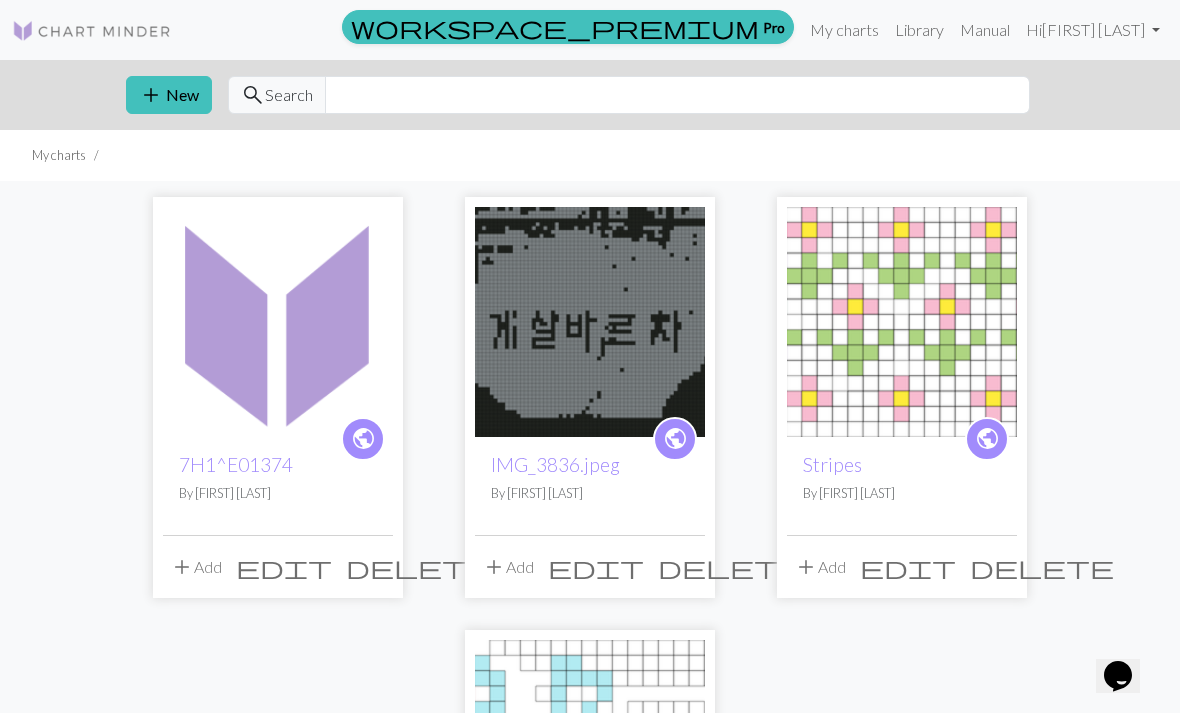 click on "add   New" at bounding box center (169, 95) 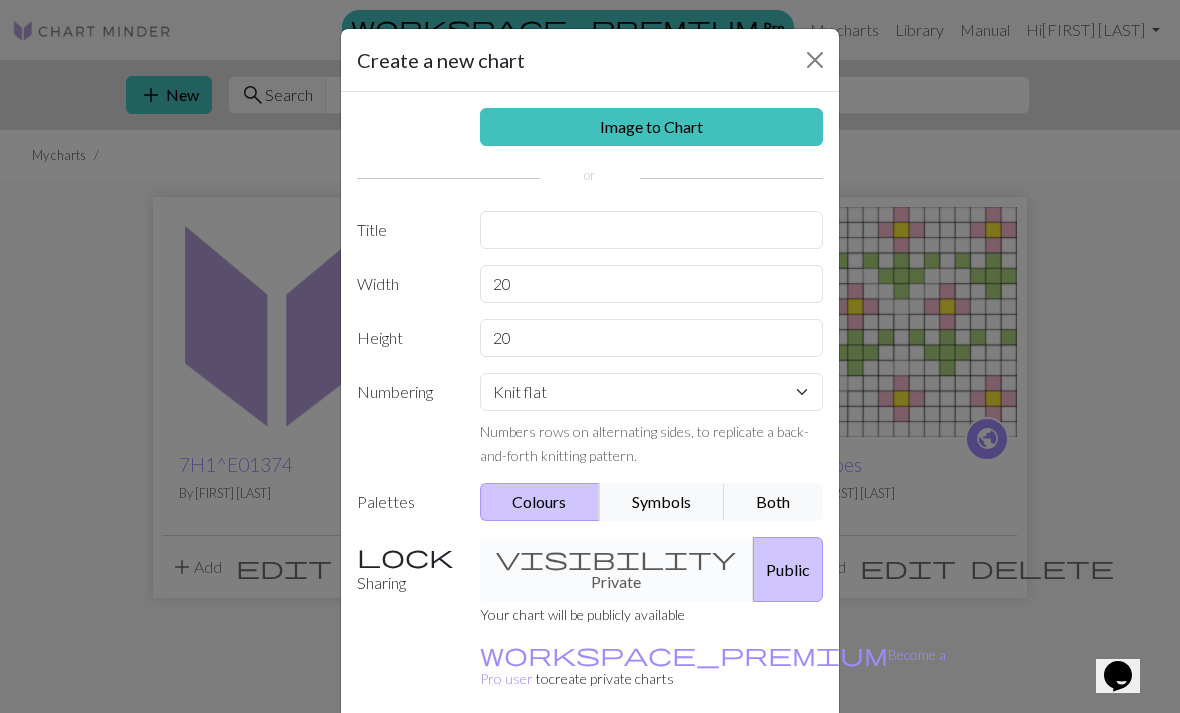 click at bounding box center (815, 60) 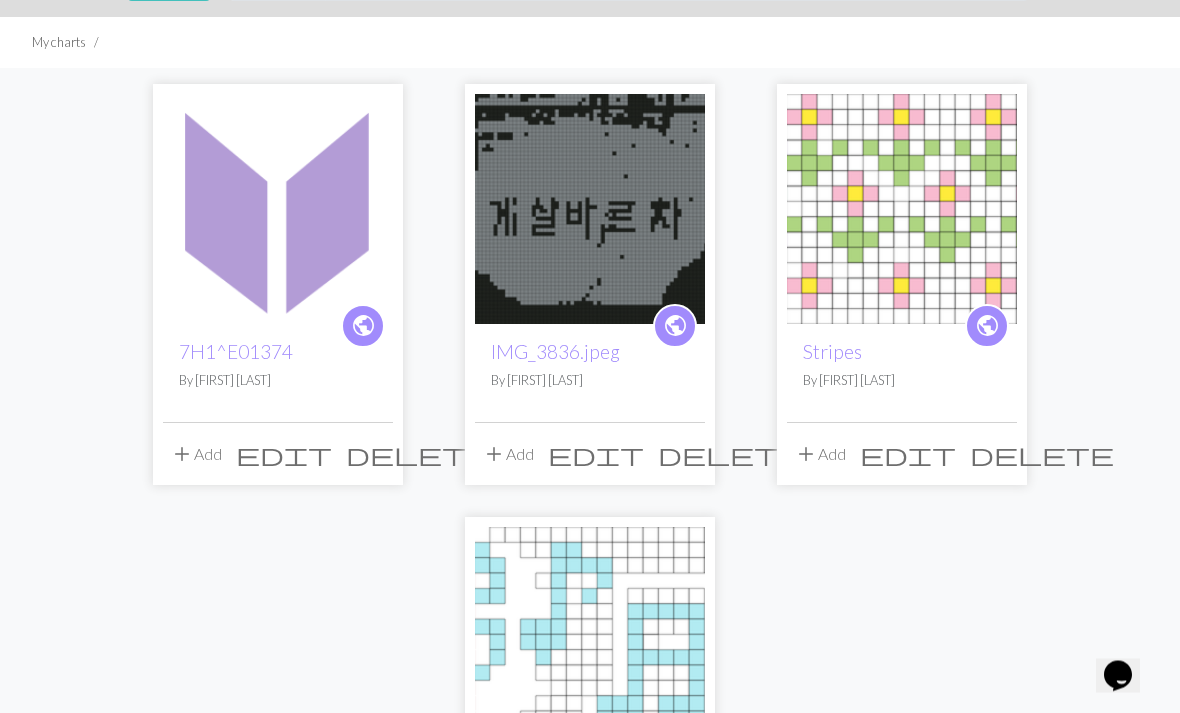 scroll, scrollTop: 110, scrollLeft: 0, axis: vertical 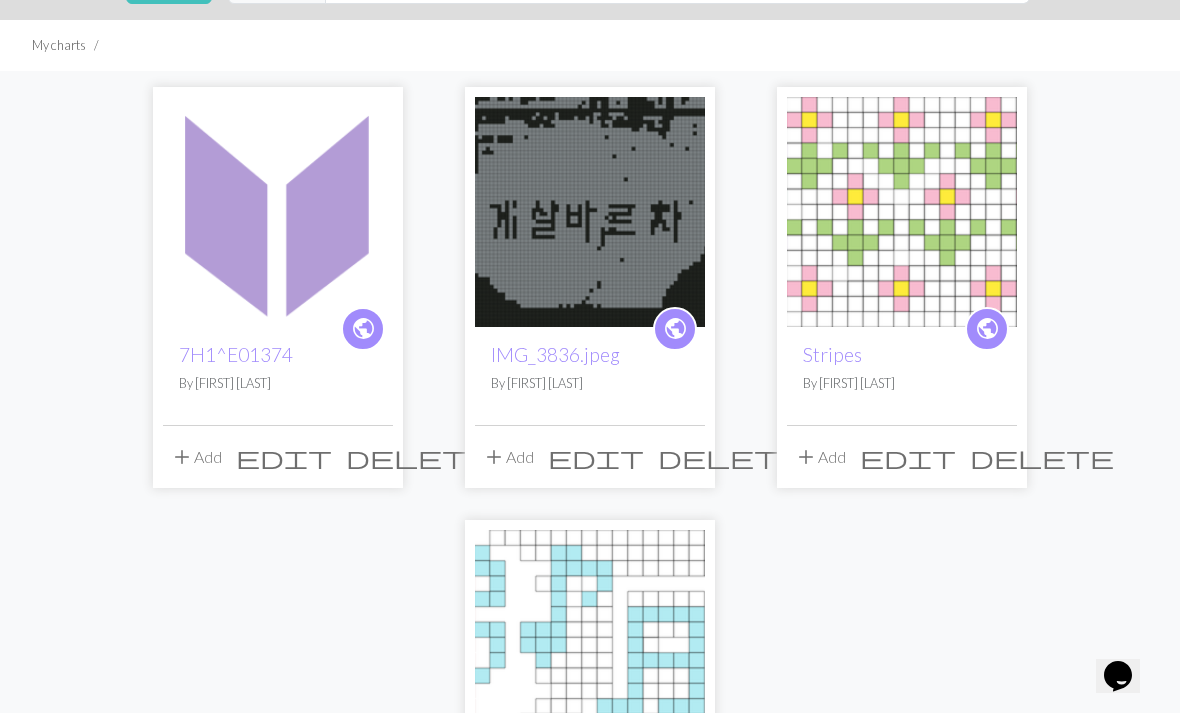 click at bounding box center (590, 212) 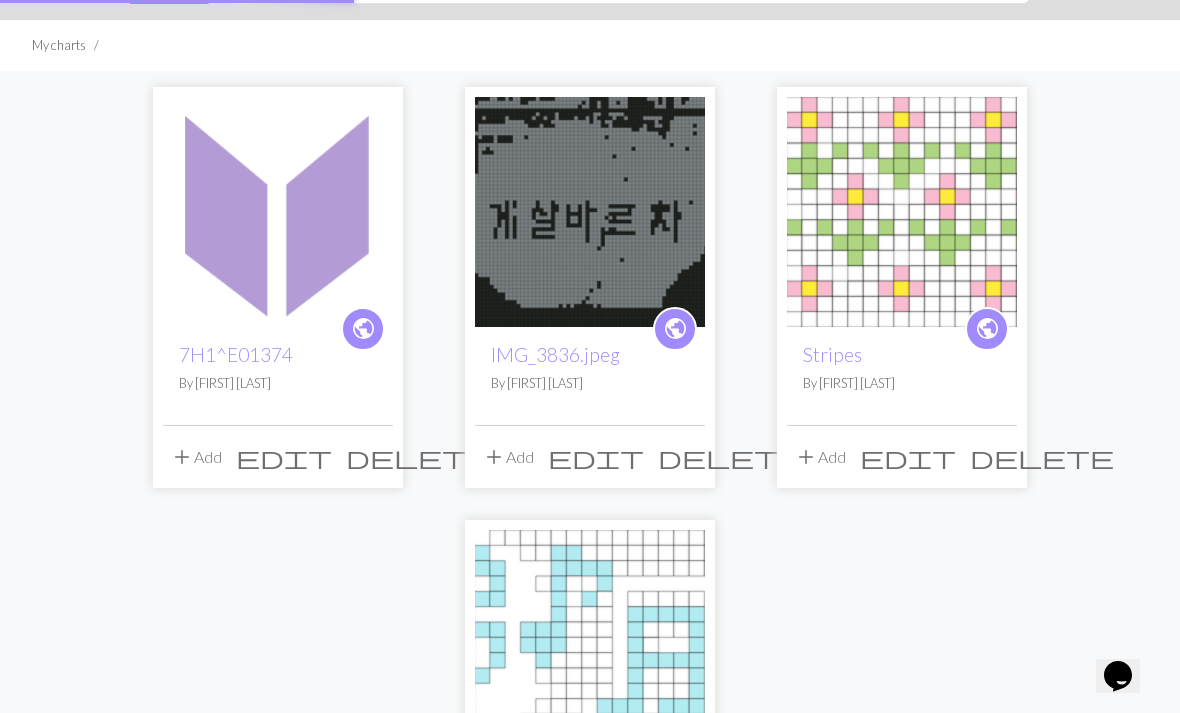 scroll, scrollTop: 0, scrollLeft: 0, axis: both 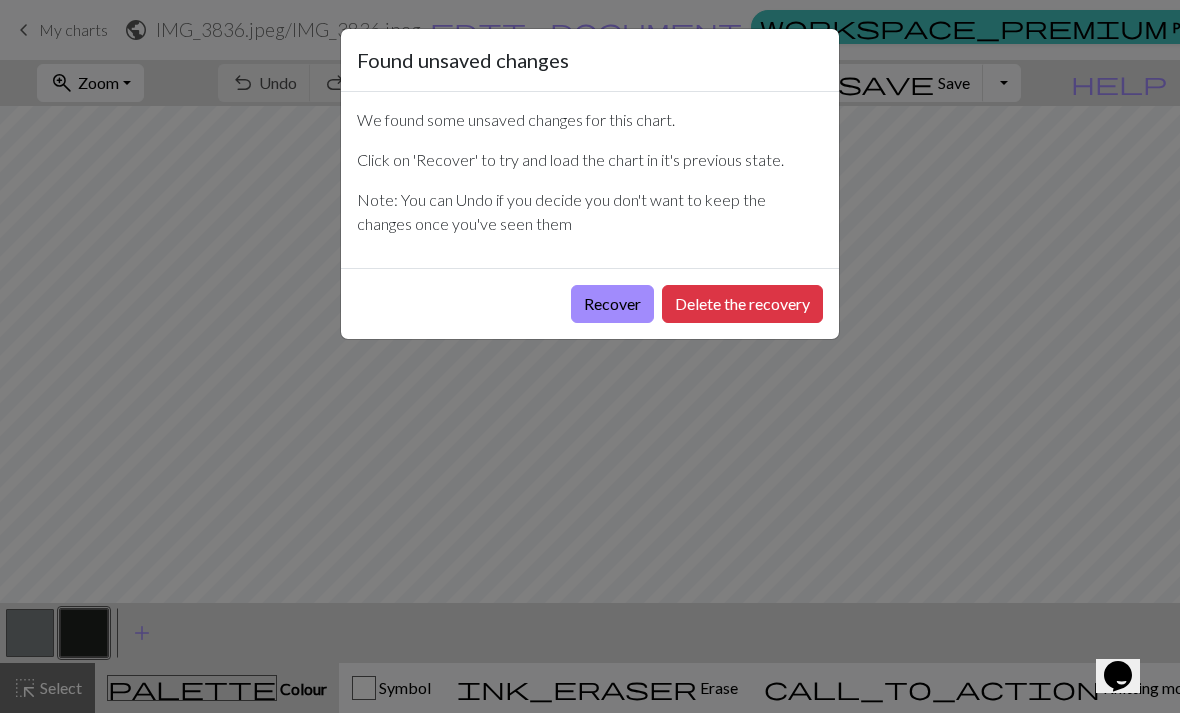 click on "Recover" at bounding box center (612, 304) 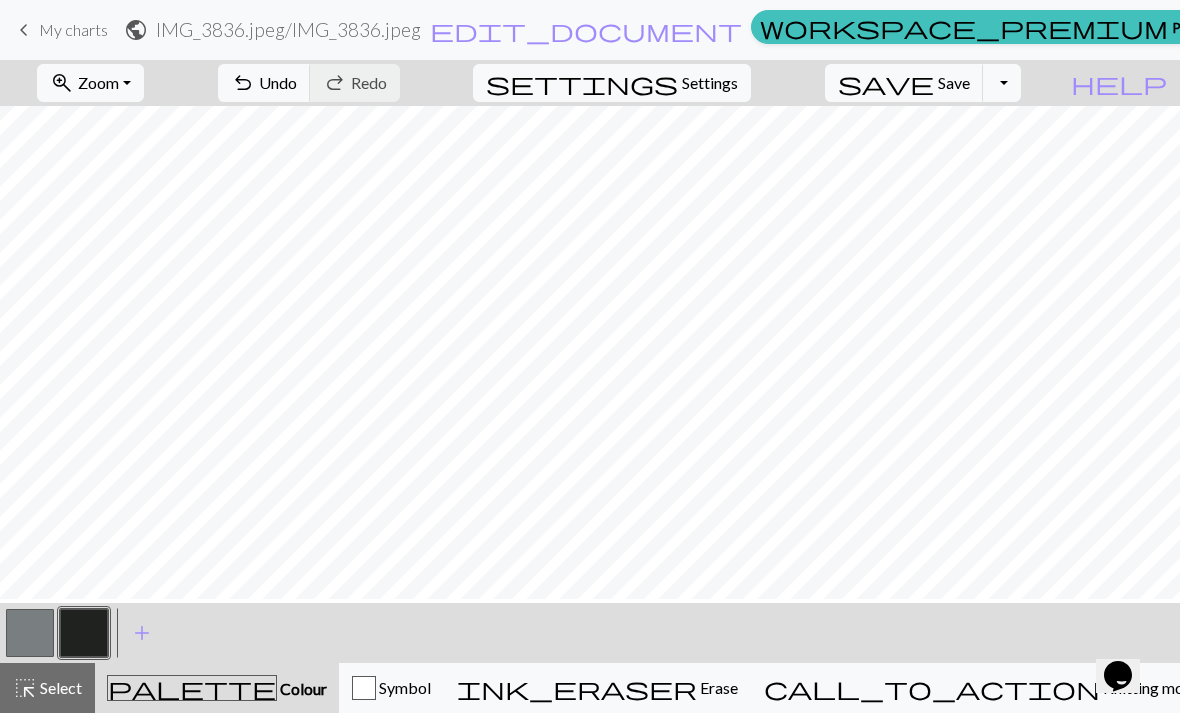 scroll, scrollTop: 234, scrollLeft: 0, axis: vertical 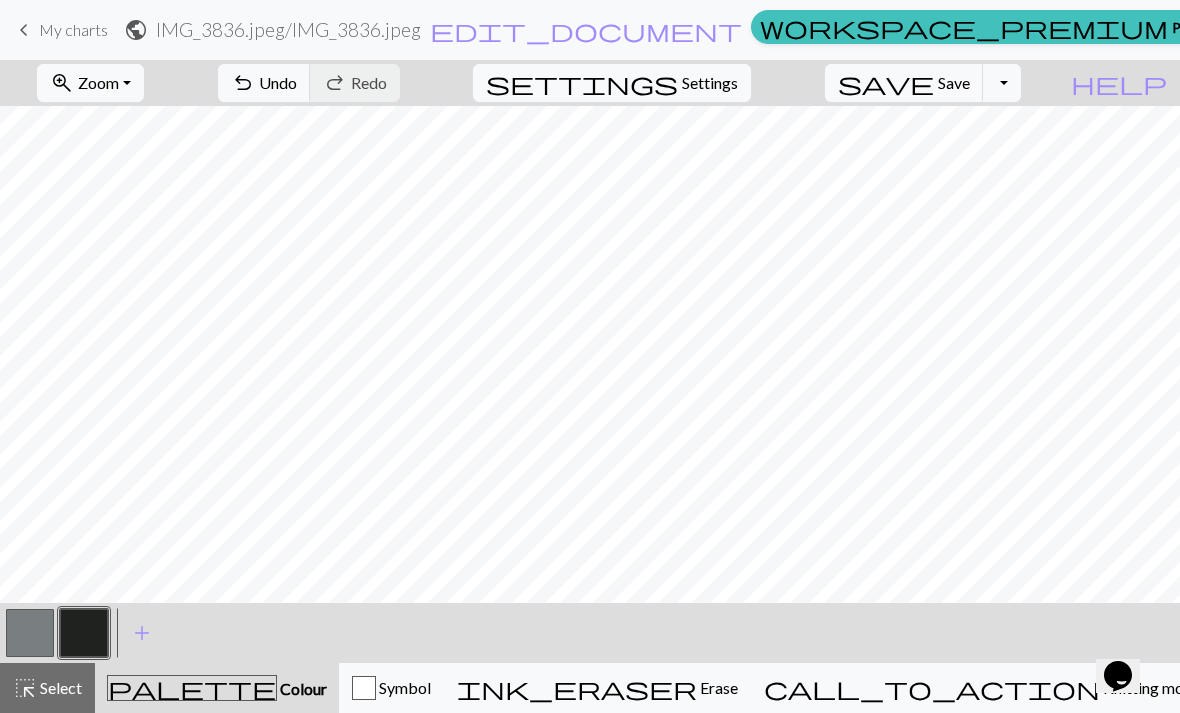 click on "undo Undo Undo" at bounding box center (264, 83) 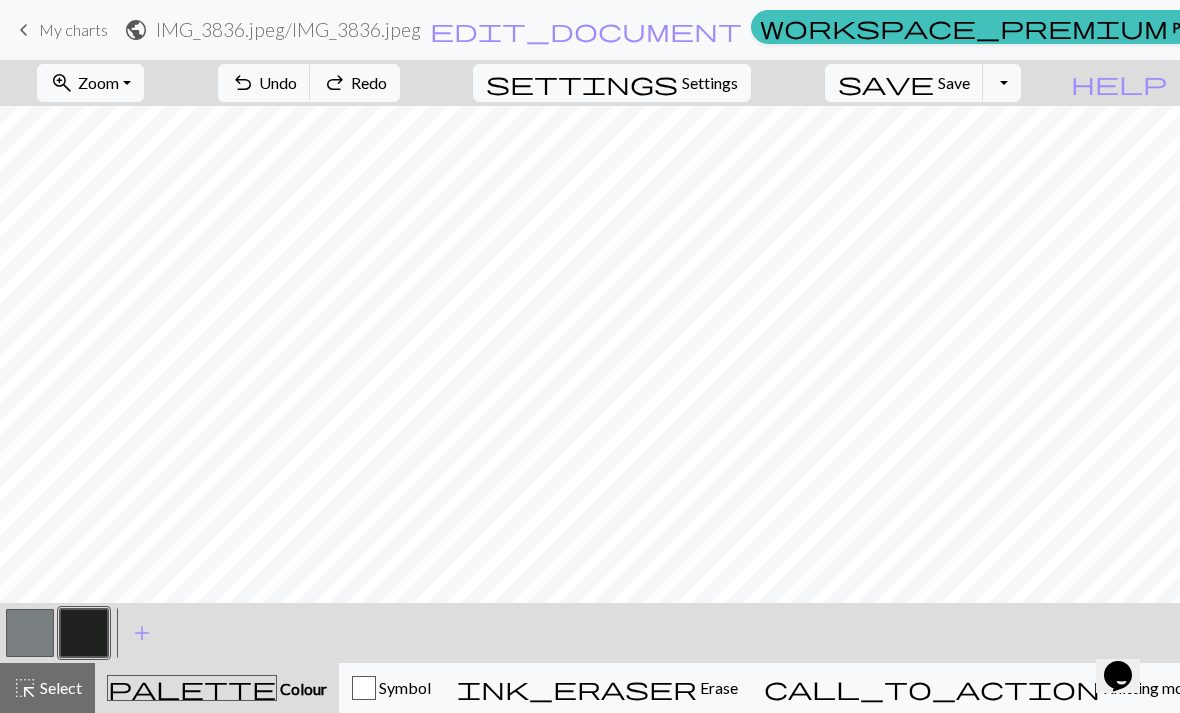 click on "Undo" at bounding box center (278, 82) 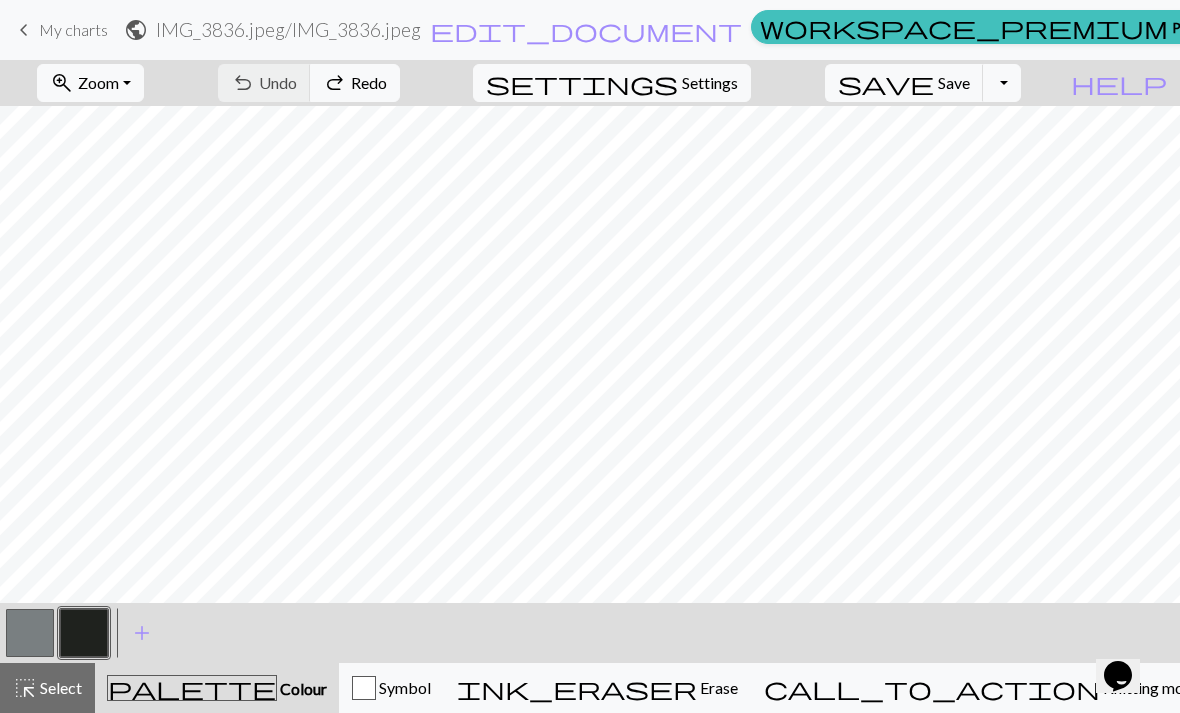 click on "undo Undo Undo redo Redo Redo" at bounding box center [309, 83] 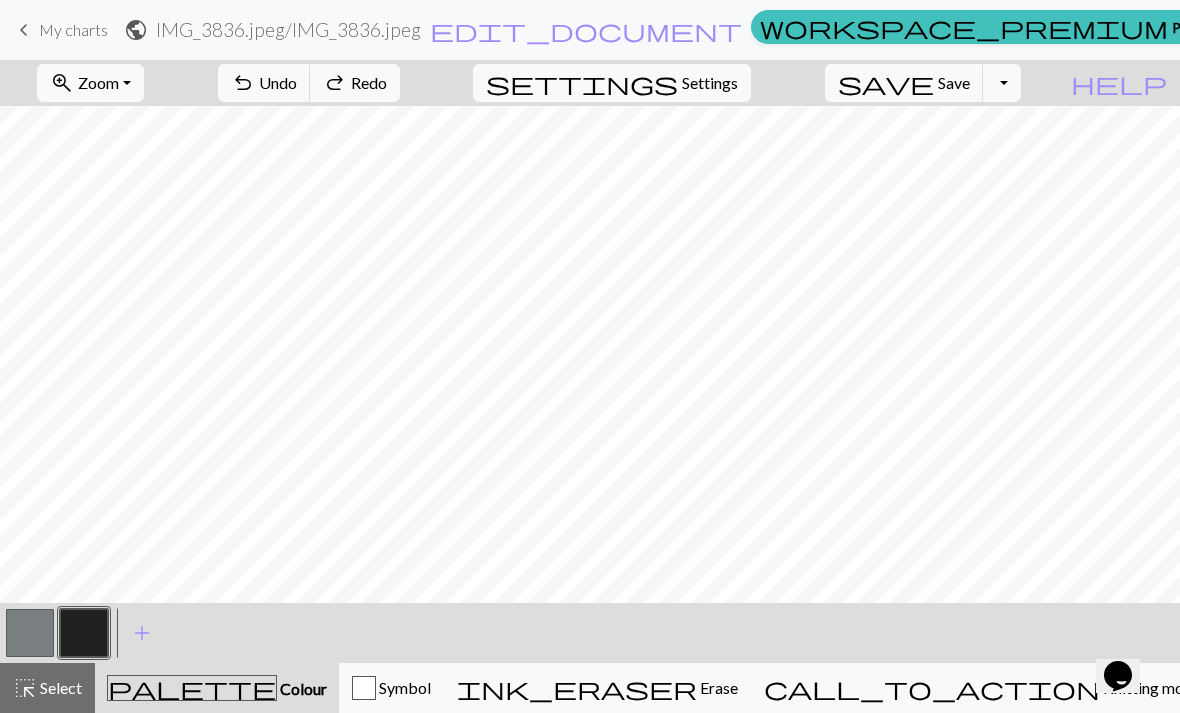 click on "redo" at bounding box center [335, 83] 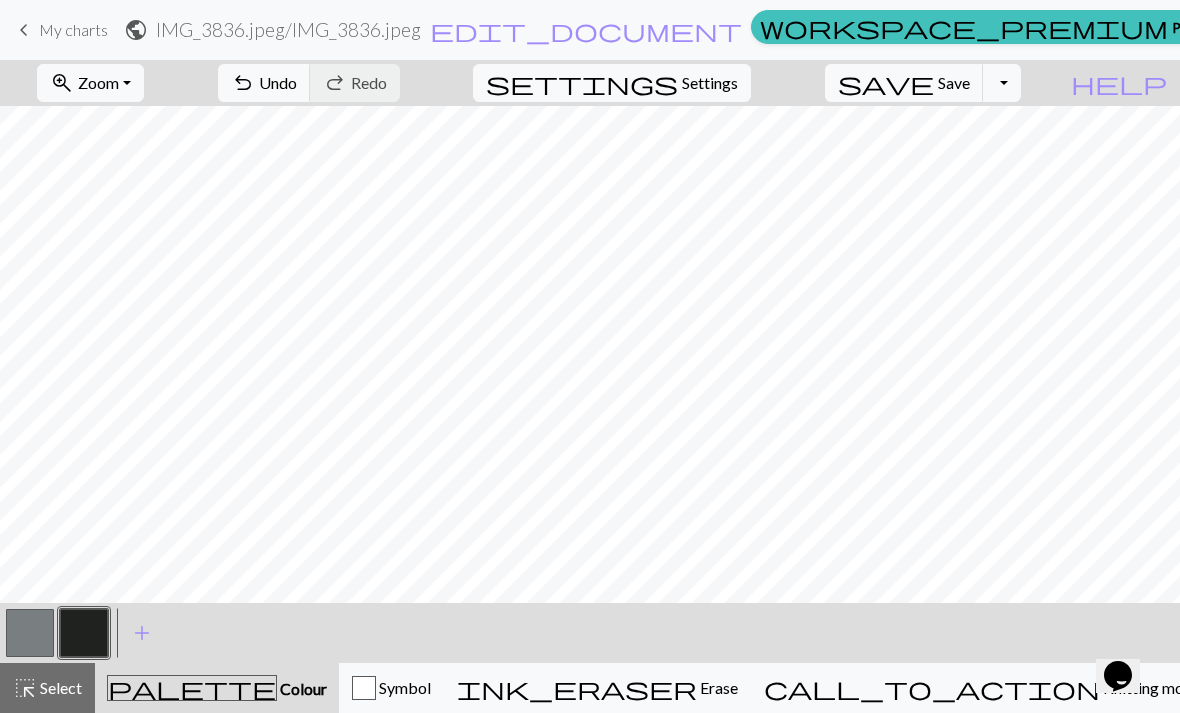 click on "undo Undo Undo redo Redo Redo" at bounding box center (309, 83) 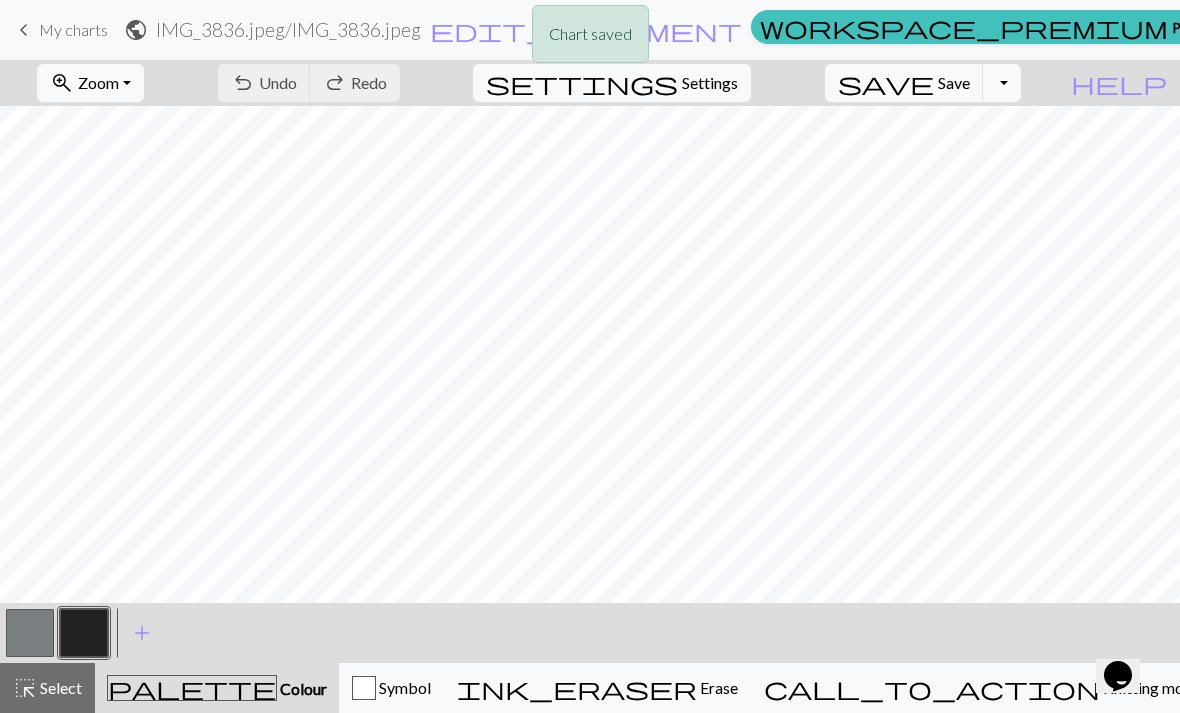 click on "Chart saved" at bounding box center (590, 39) 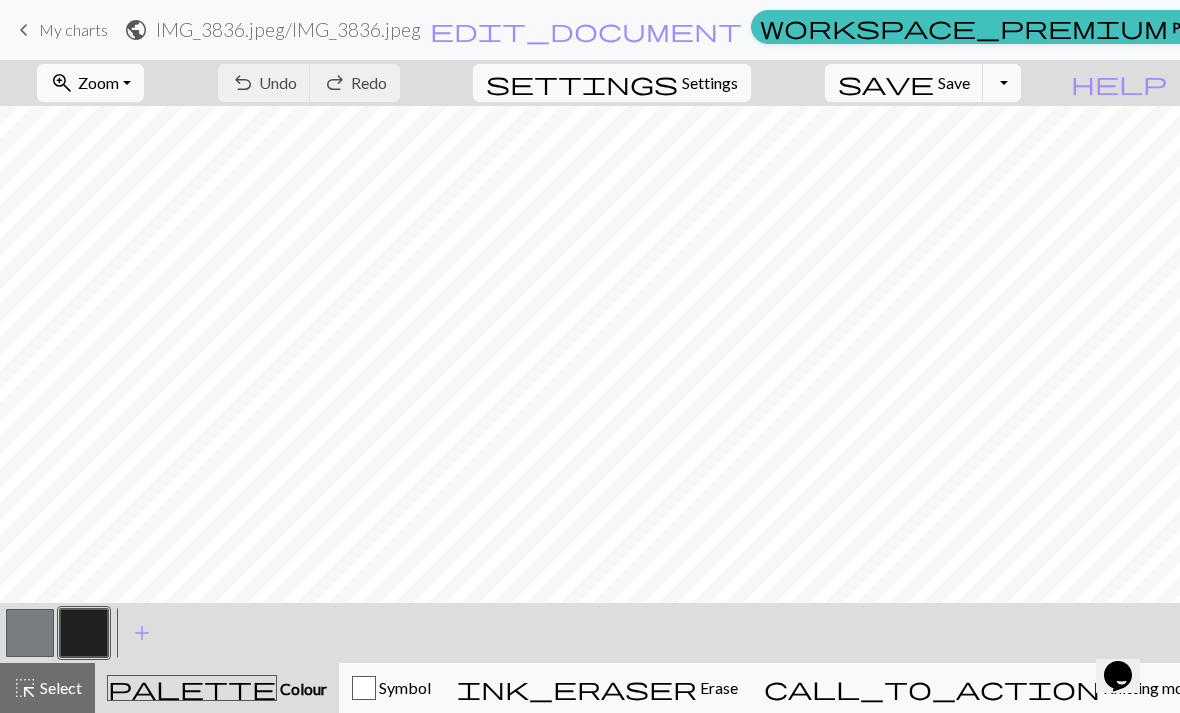 click on "My charts" at bounding box center (73, 29) 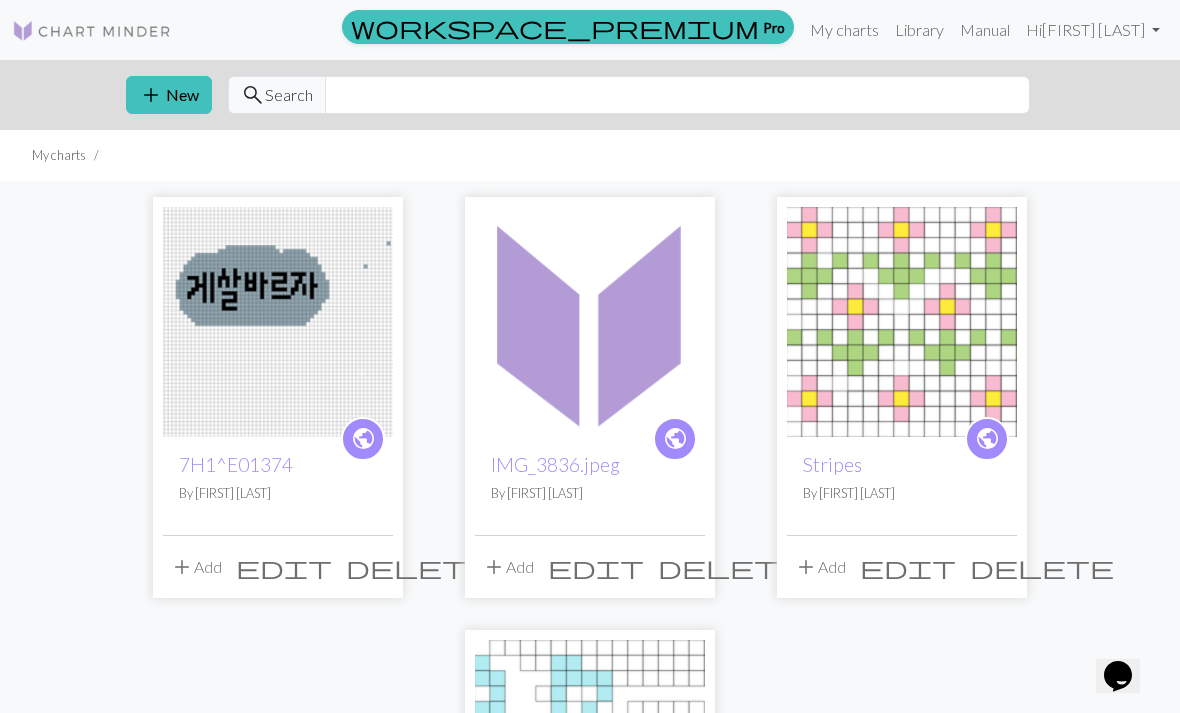 click on "add" at bounding box center [151, 95] 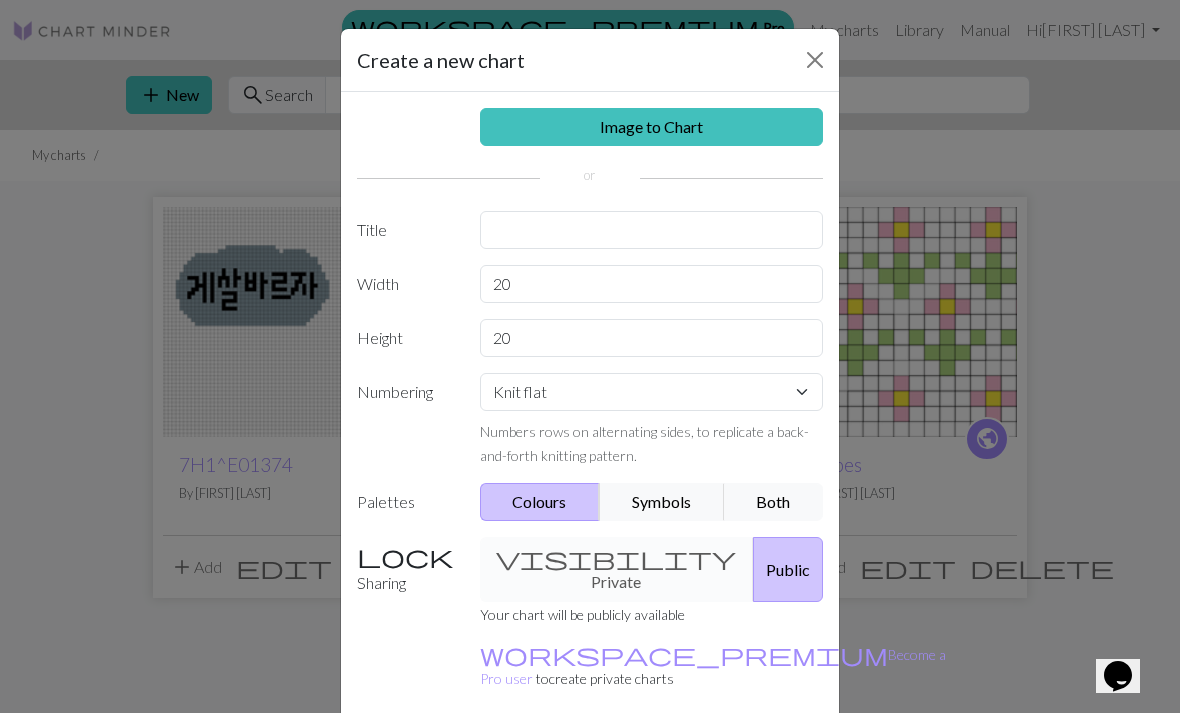 click on "Image to Chart" at bounding box center [652, 127] 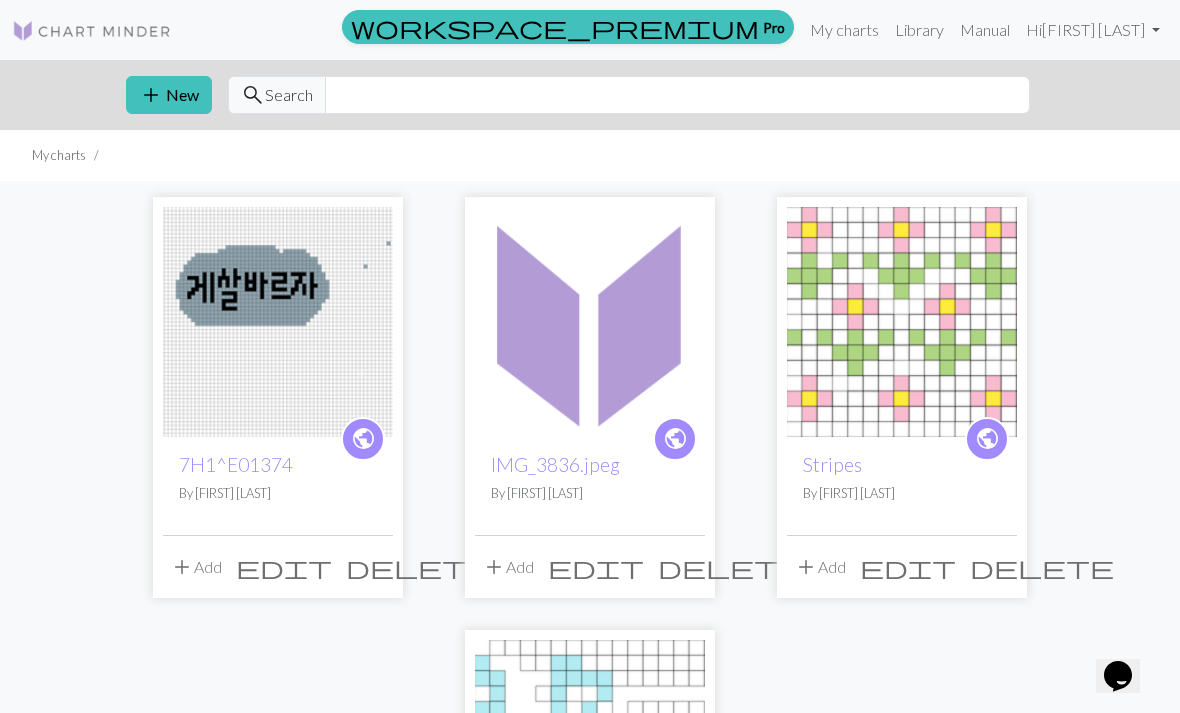 click on "add   New" at bounding box center [169, 95] 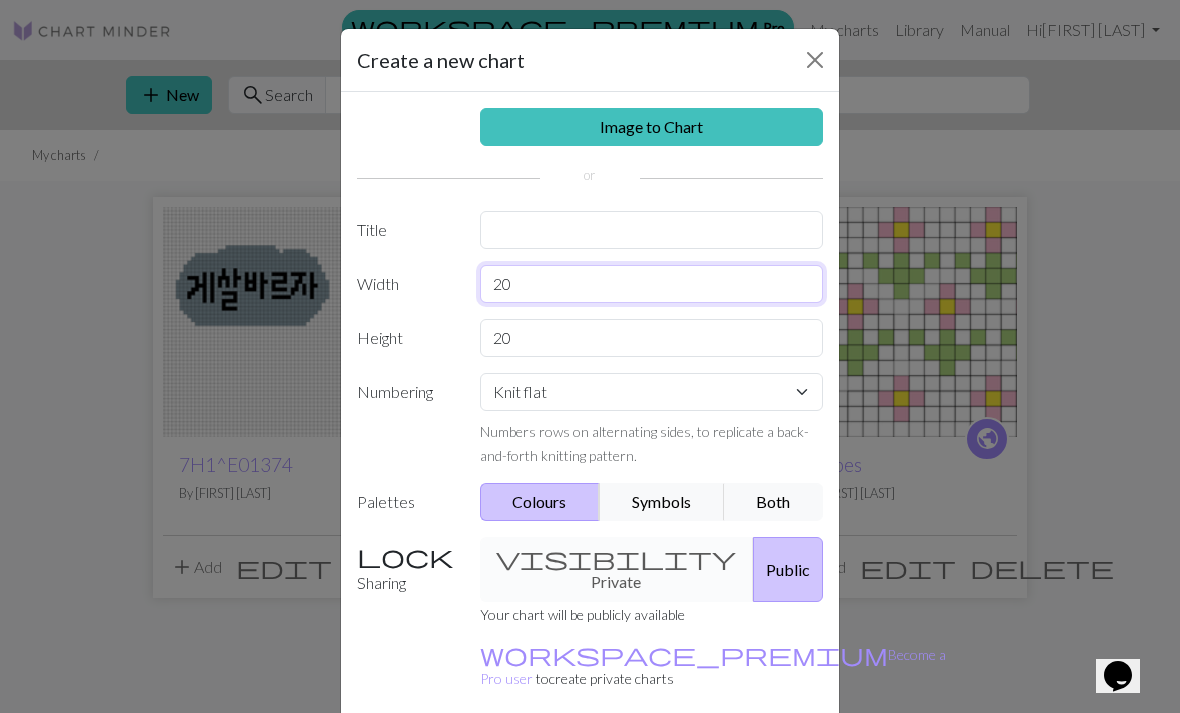 click on "20" at bounding box center (652, 284) 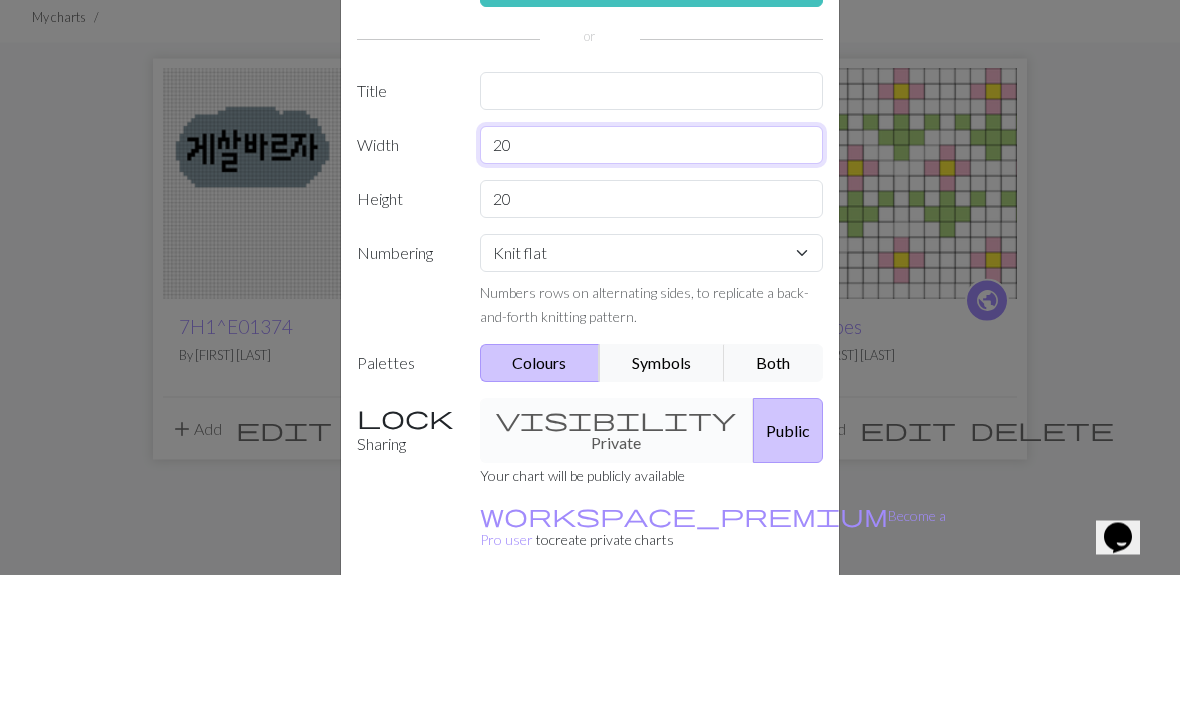 type on "2" 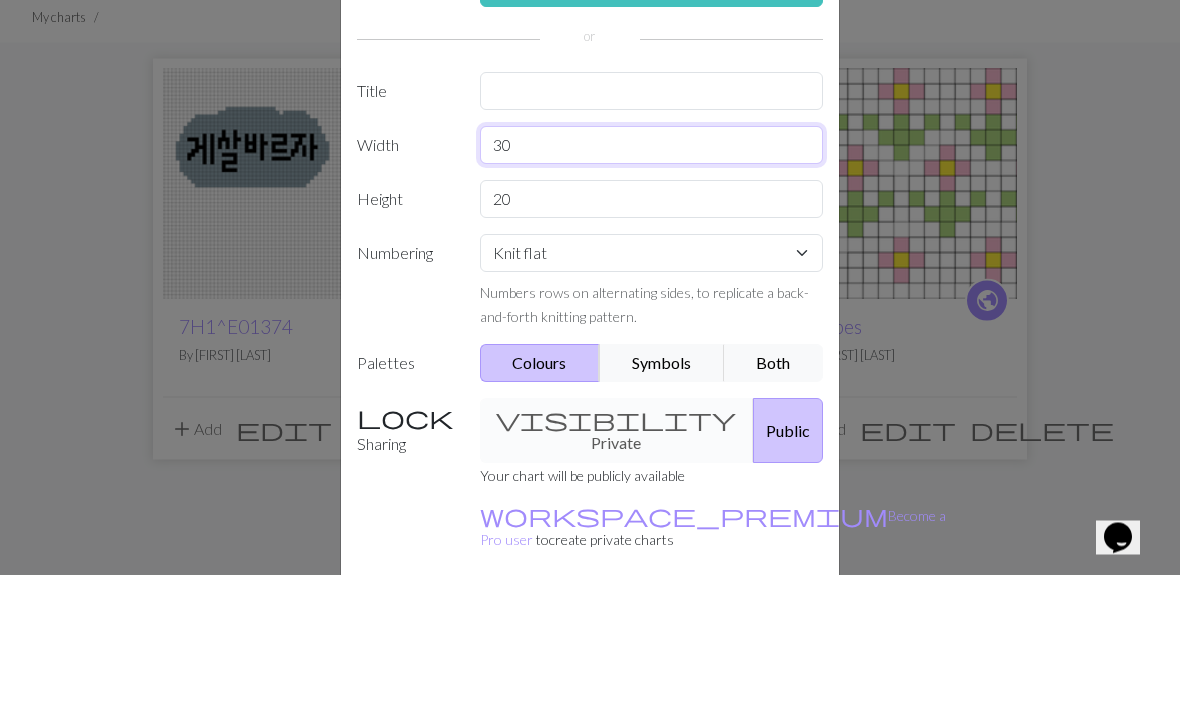 type on "30" 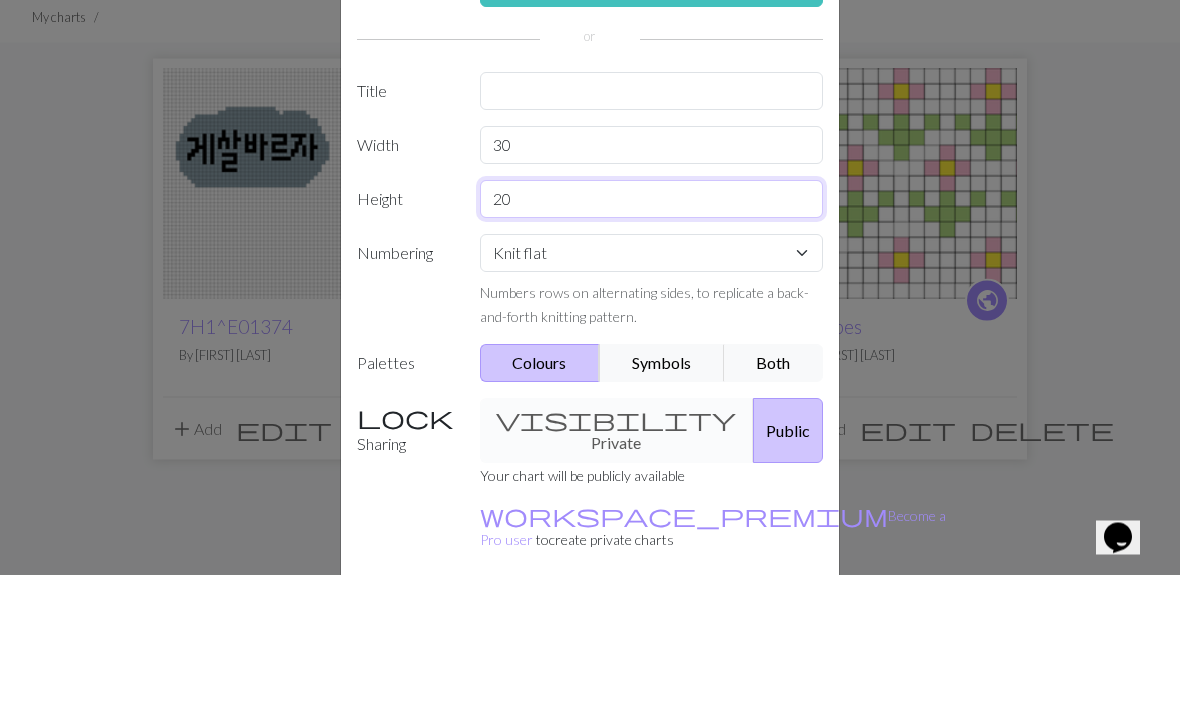 click on "20" at bounding box center [652, 338] 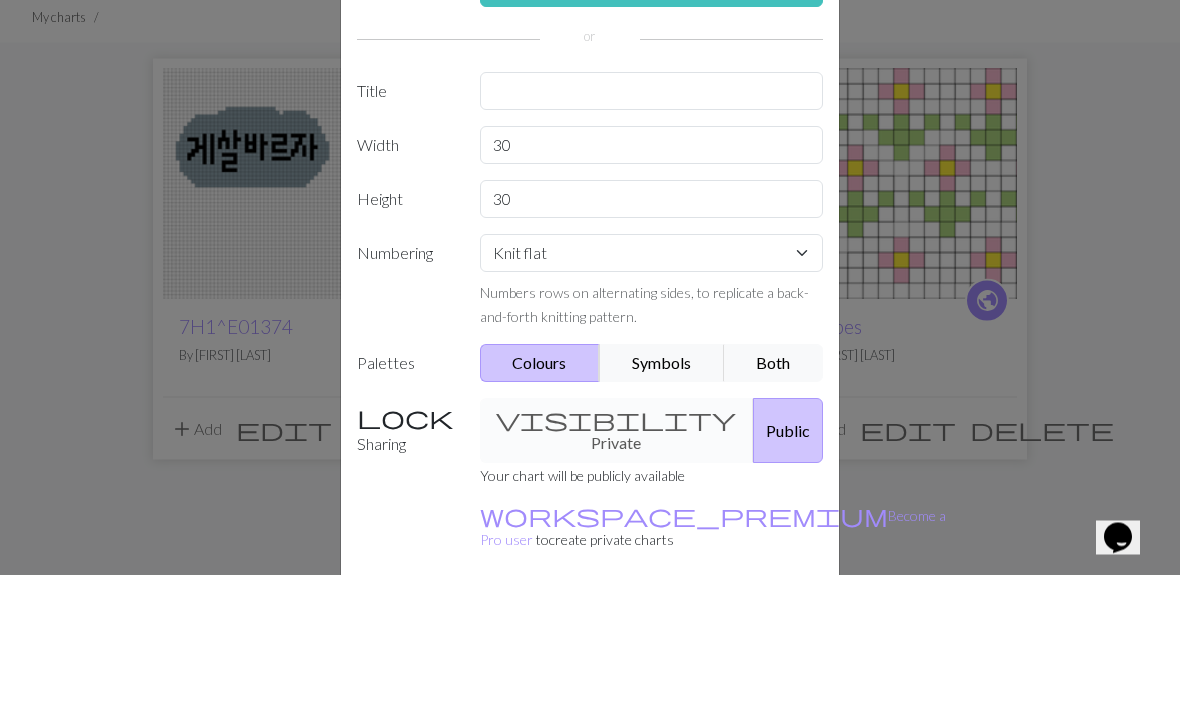 scroll, scrollTop: 139, scrollLeft: 0, axis: vertical 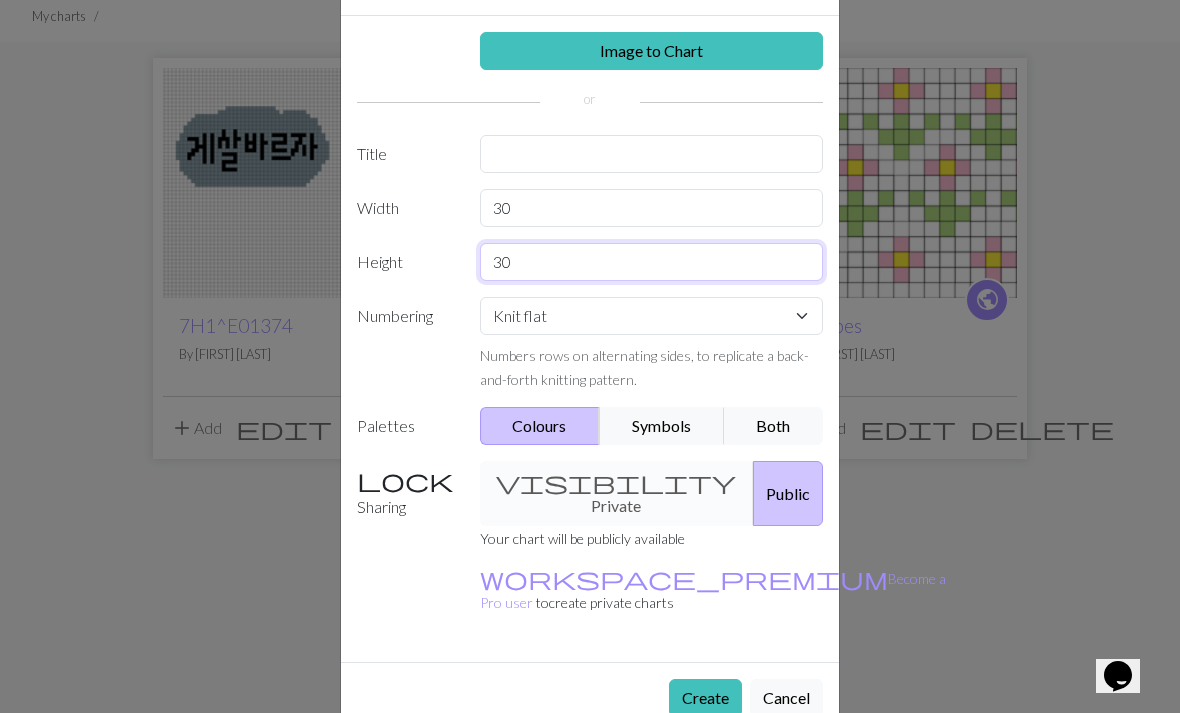 type on "30" 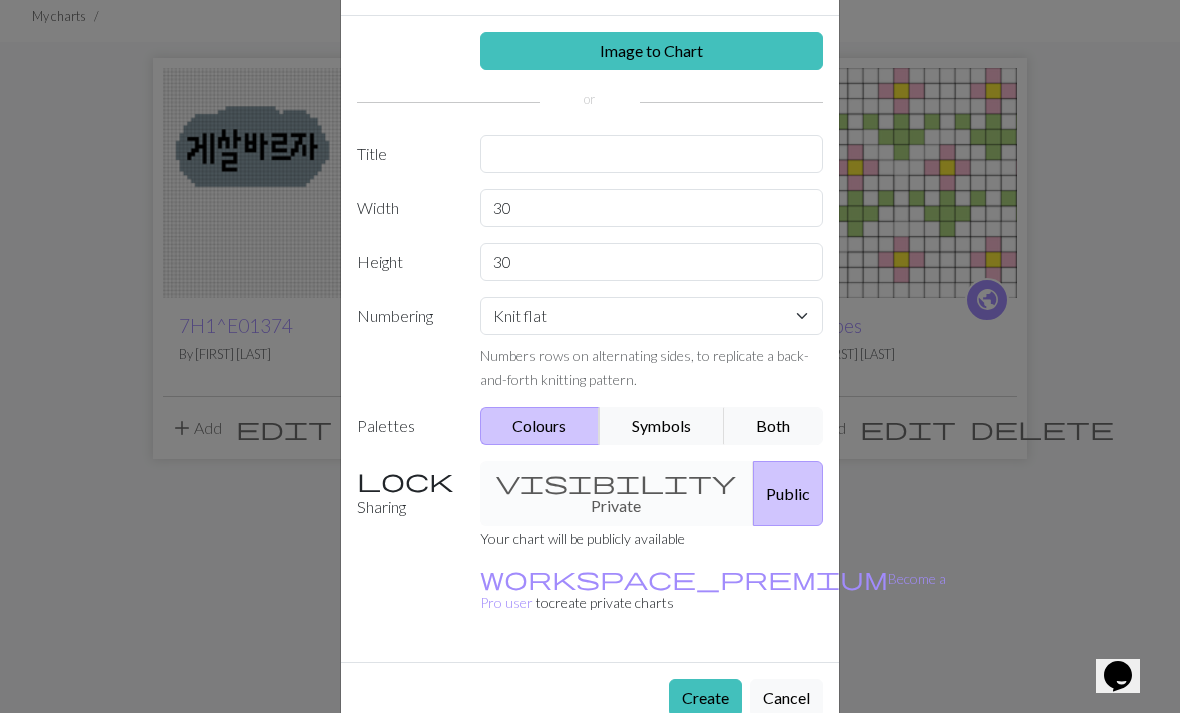 click on "Create" at bounding box center [705, 698] 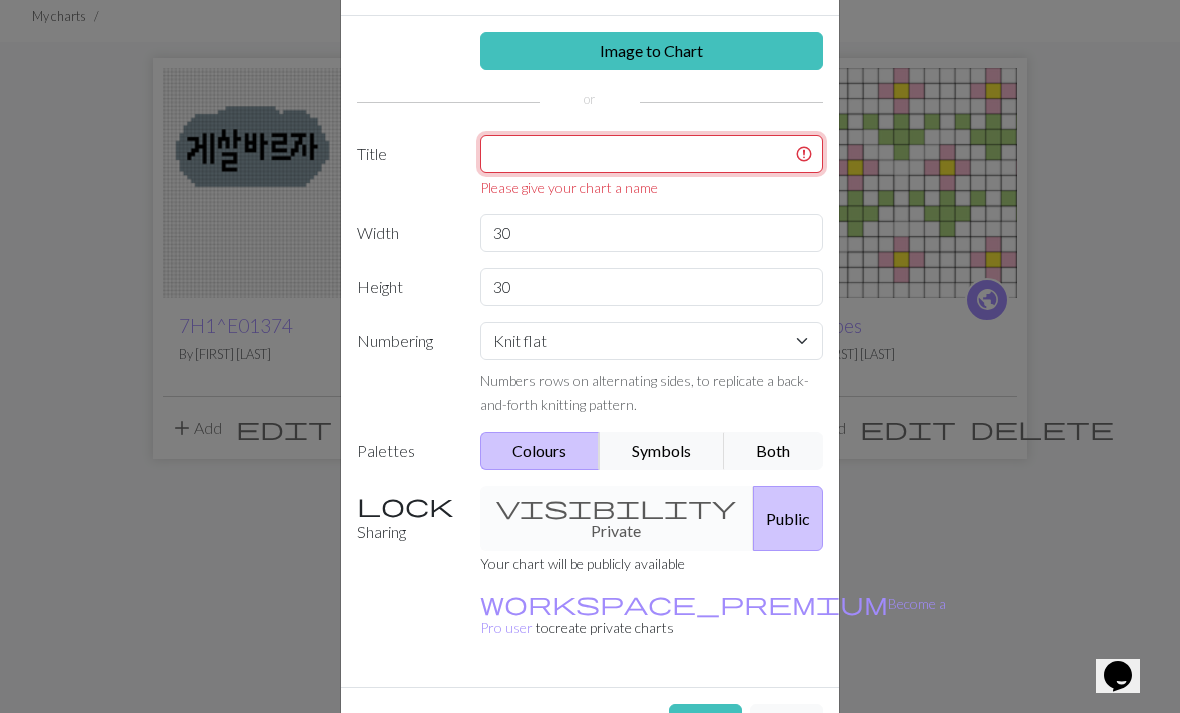 click at bounding box center [652, 154] 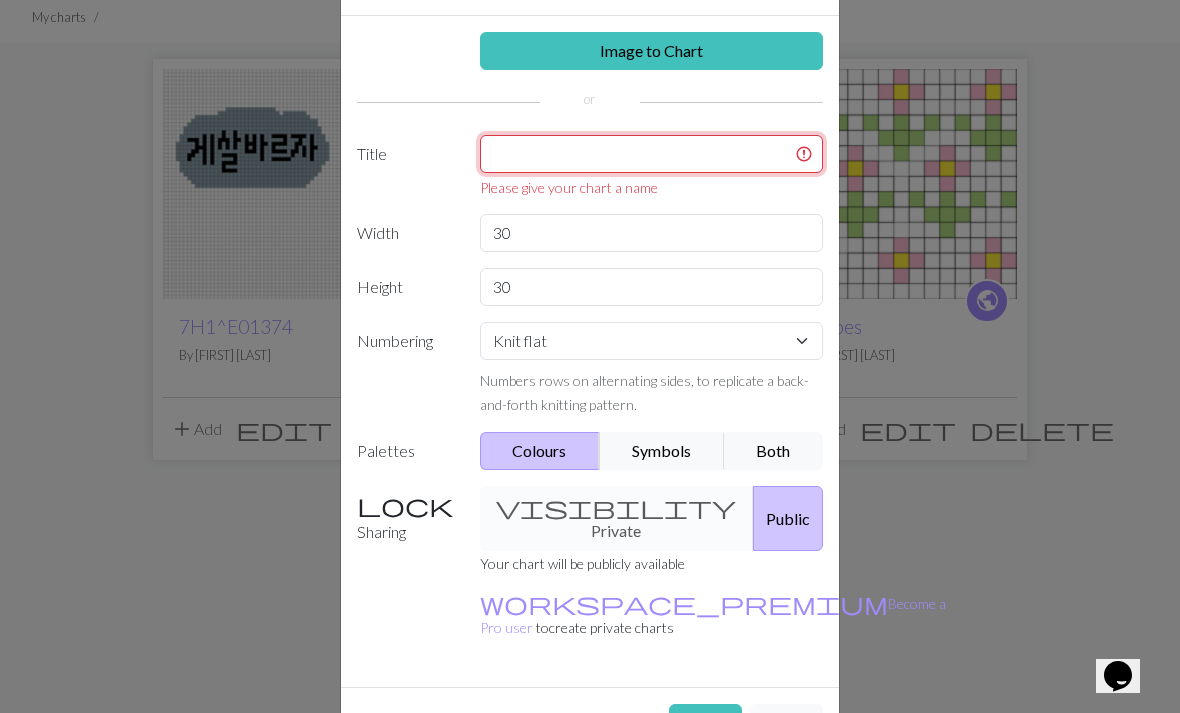click at bounding box center (652, 154) 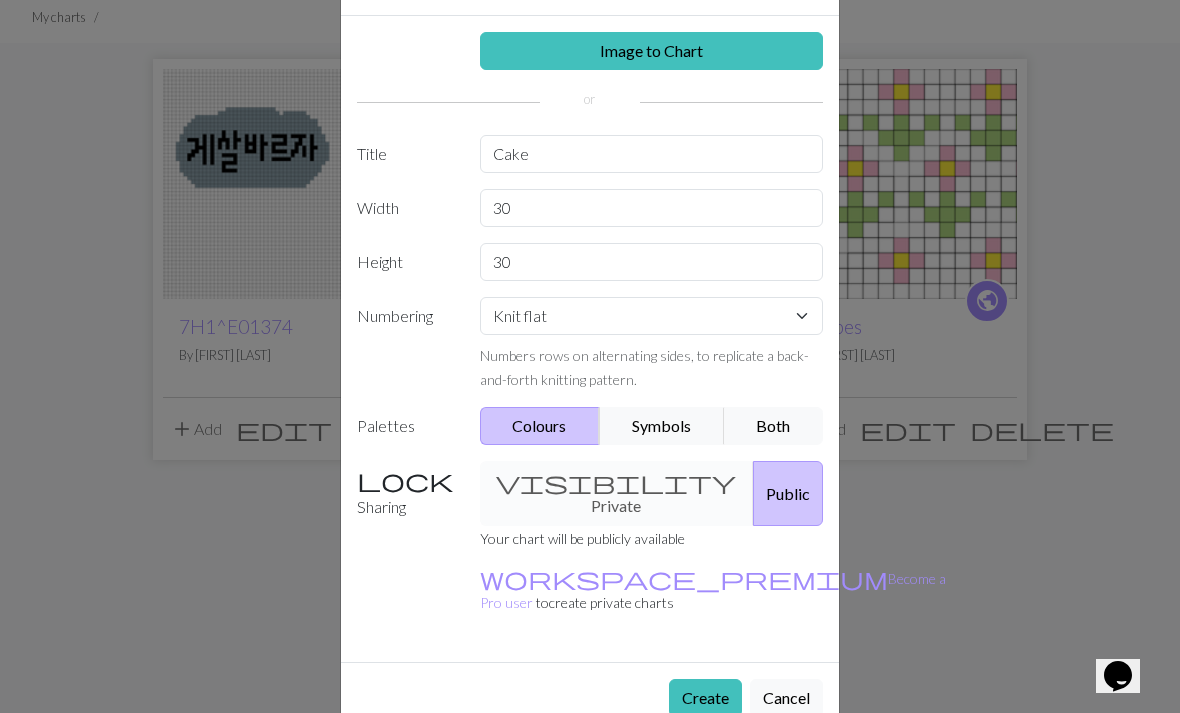 scroll, scrollTop: 139, scrollLeft: 0, axis: vertical 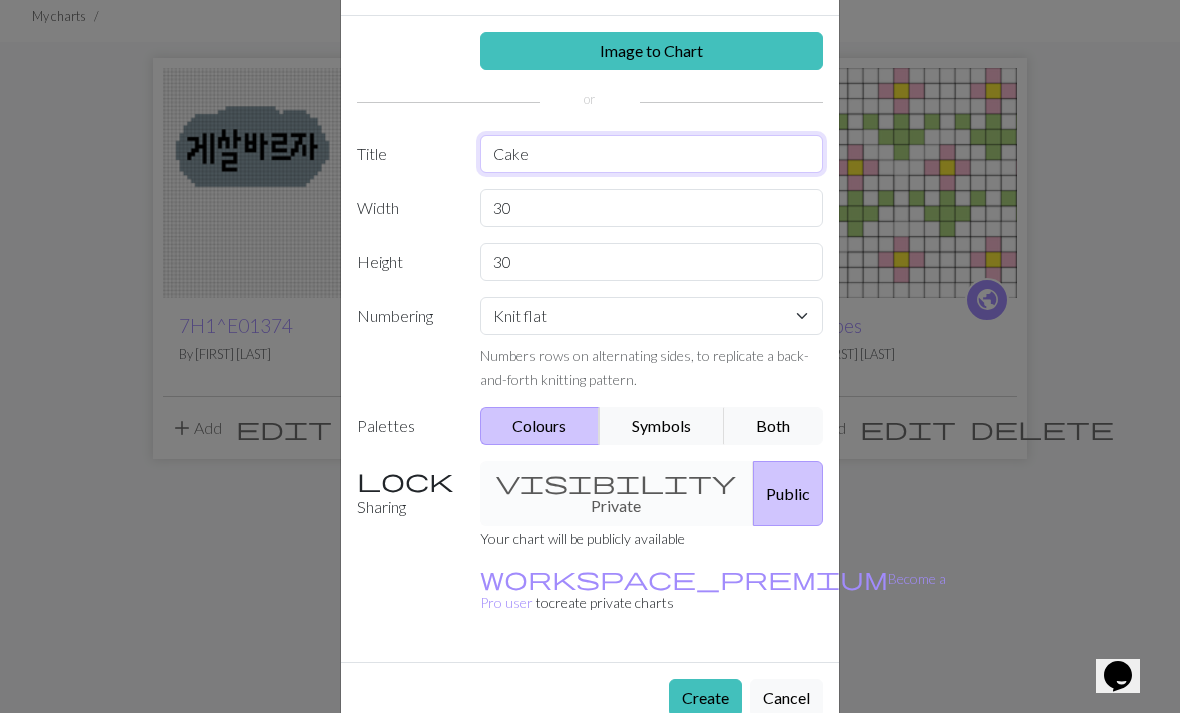 type on "Cake" 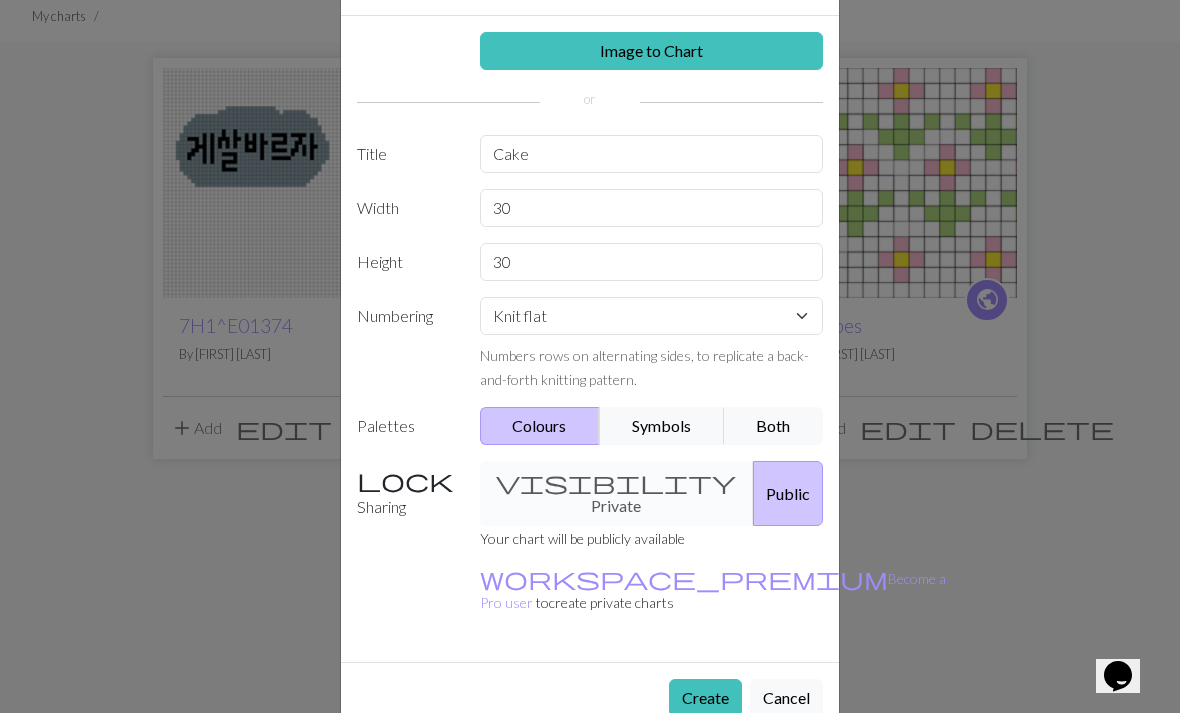 click on "Create" at bounding box center [705, 698] 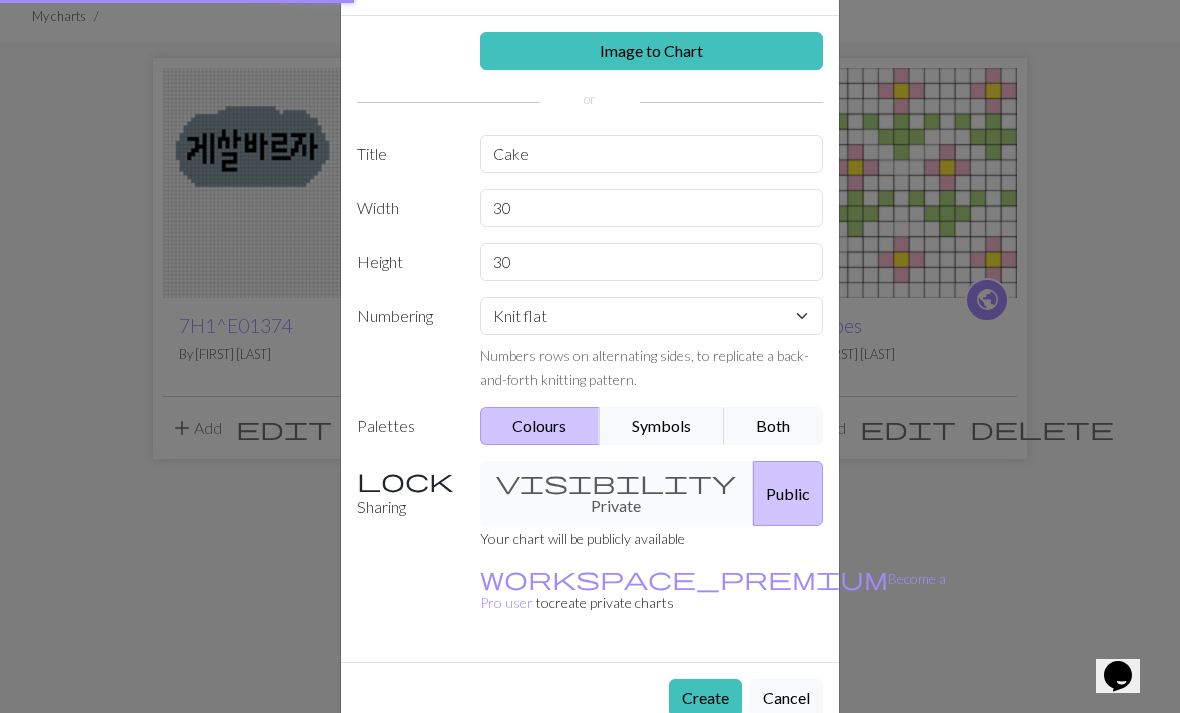 scroll, scrollTop: 0, scrollLeft: 0, axis: both 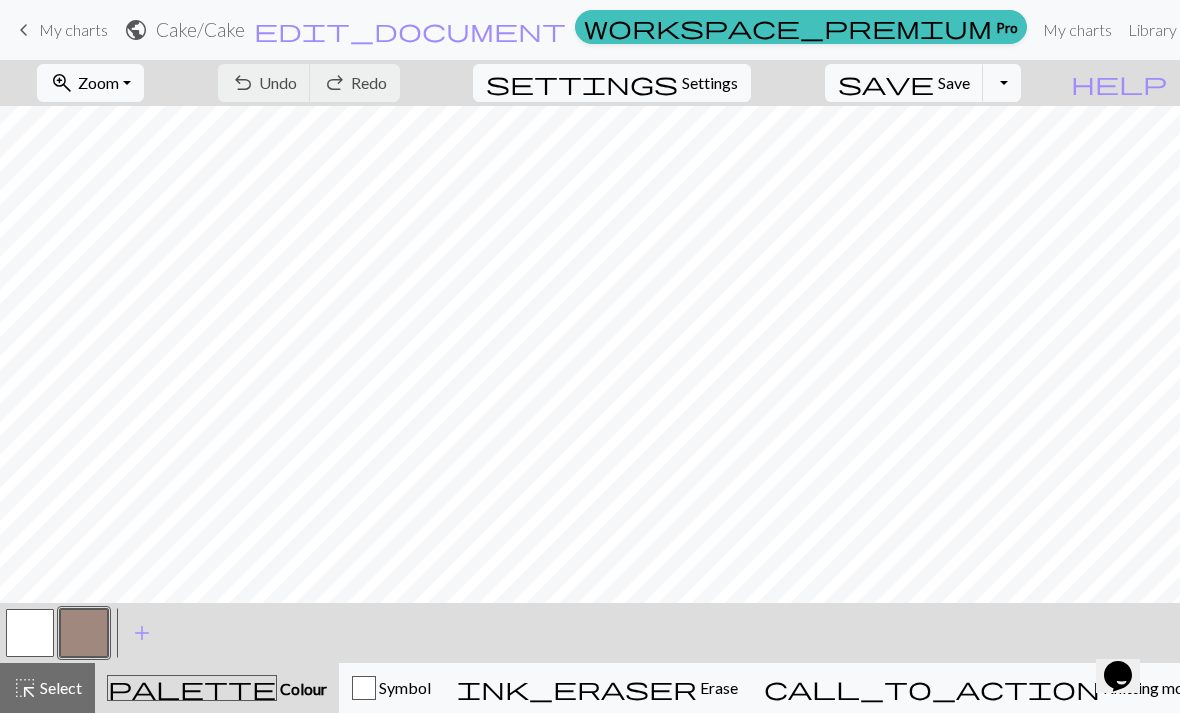 click at bounding box center (84, 633) 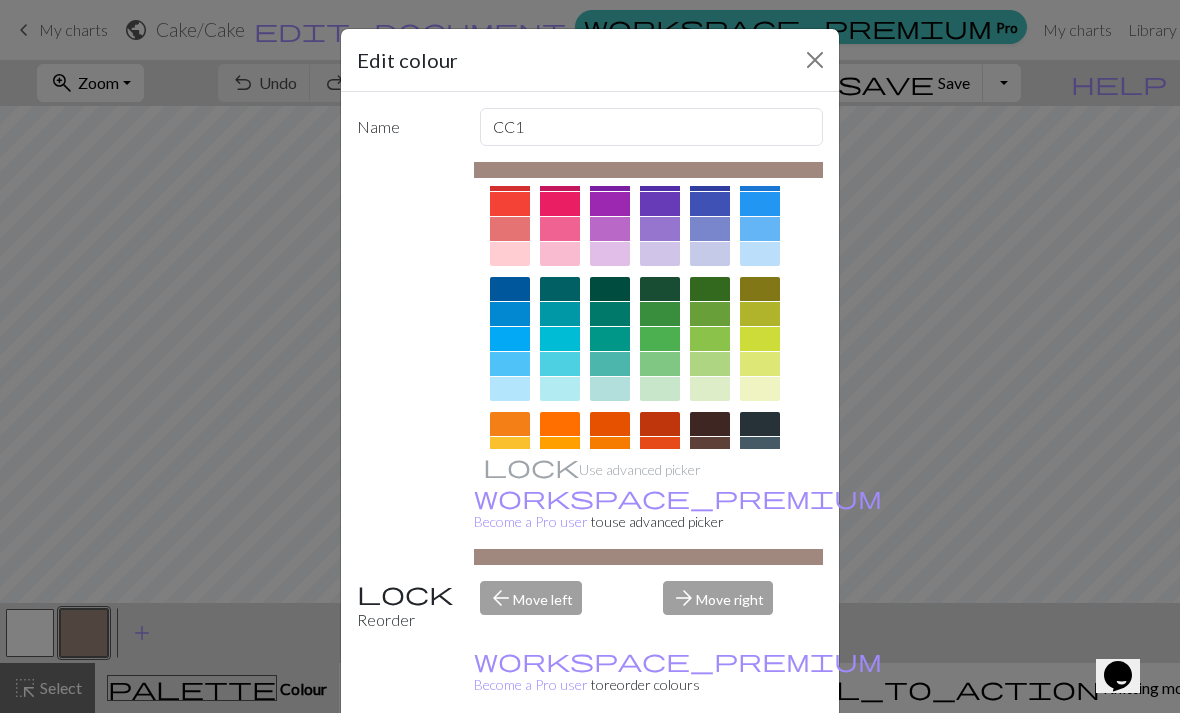 scroll, scrollTop: 59, scrollLeft: 0, axis: vertical 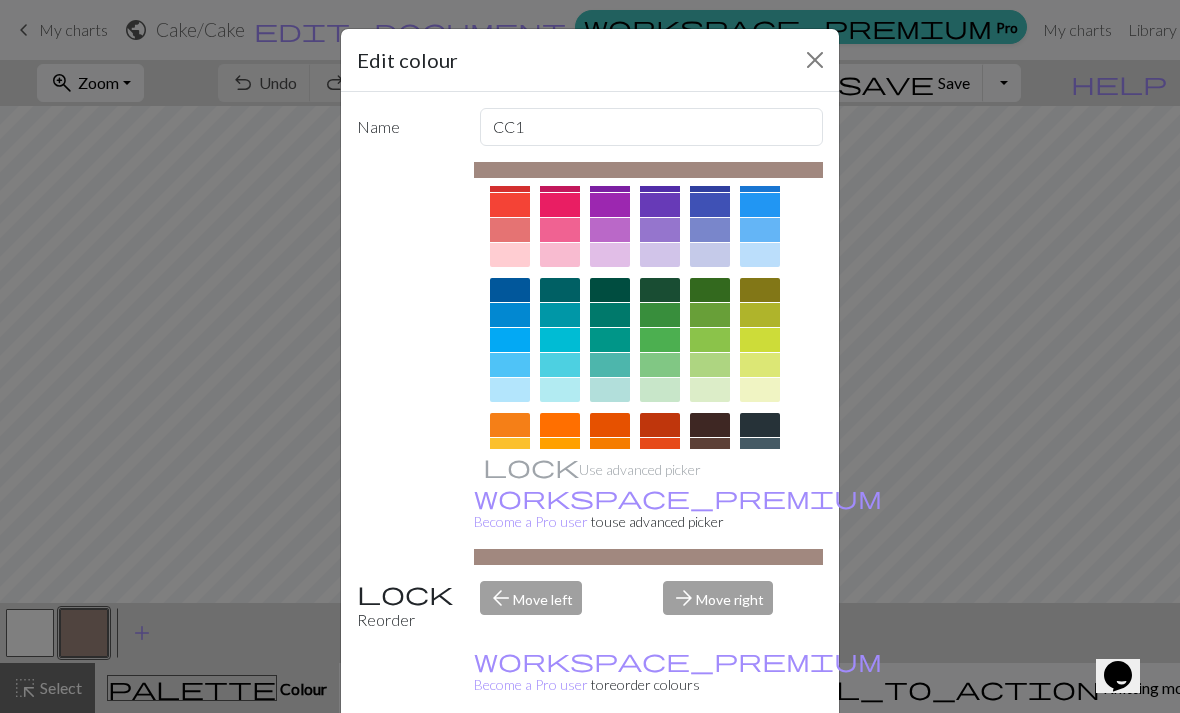 click at bounding box center [710, 450] 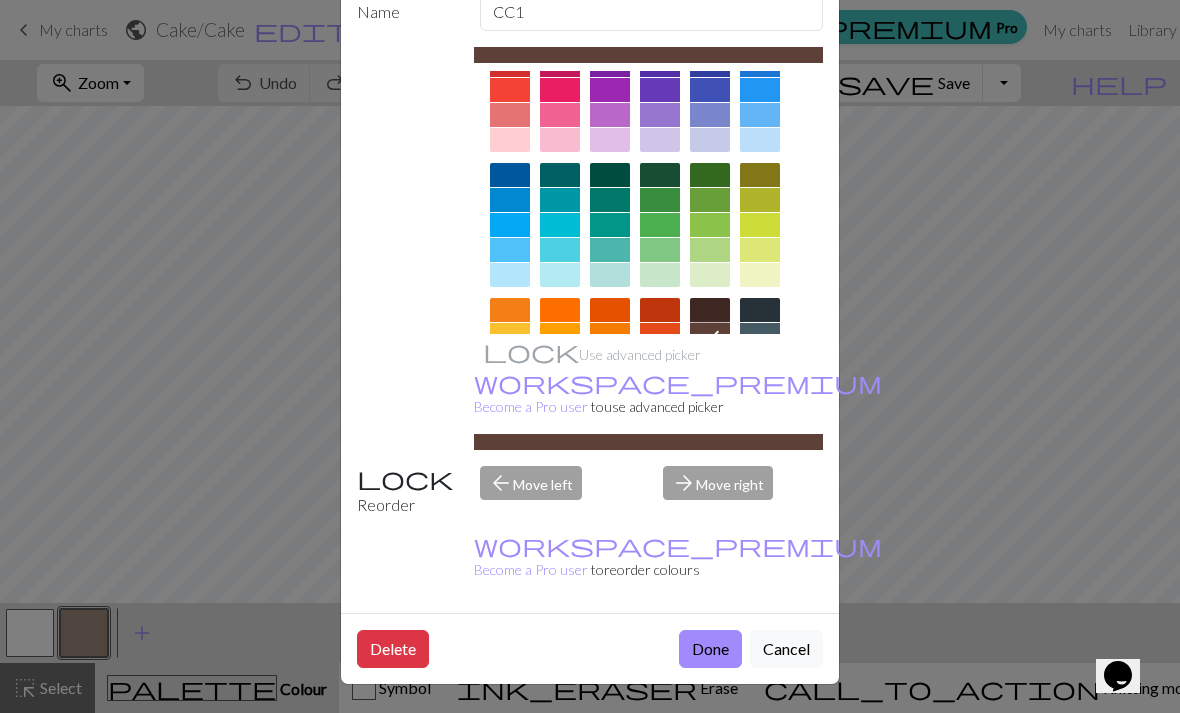 scroll, scrollTop: 114, scrollLeft: 0, axis: vertical 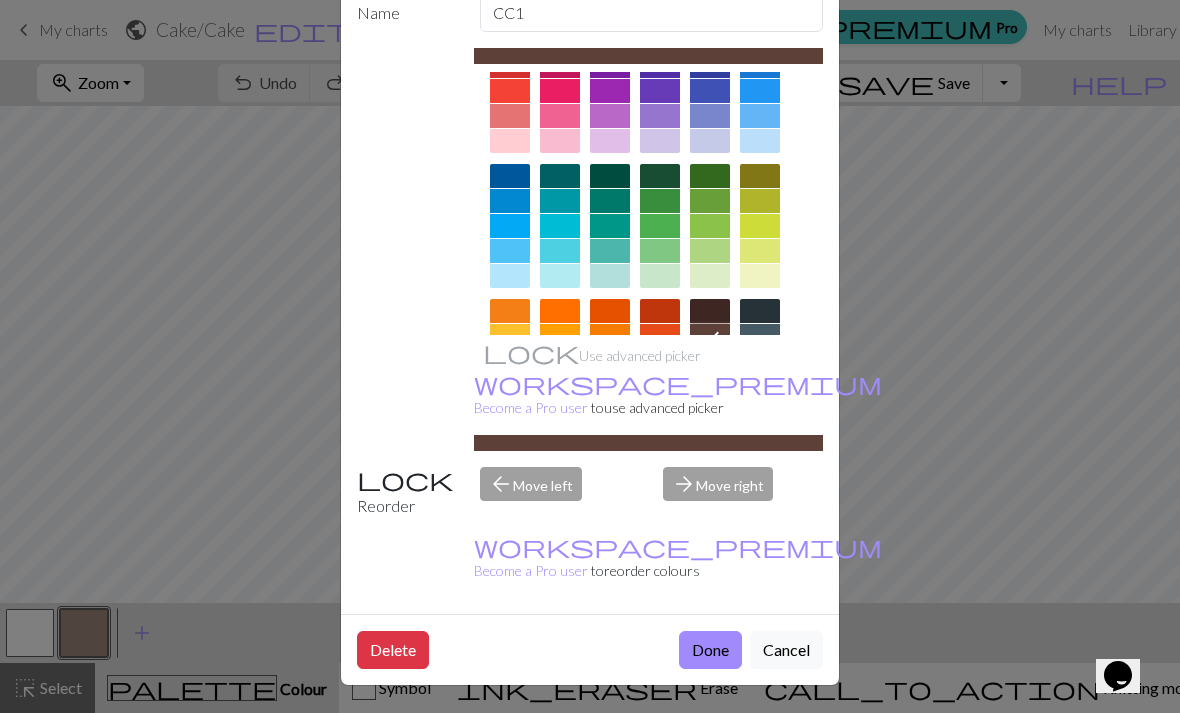 click on "Done" at bounding box center (710, 650) 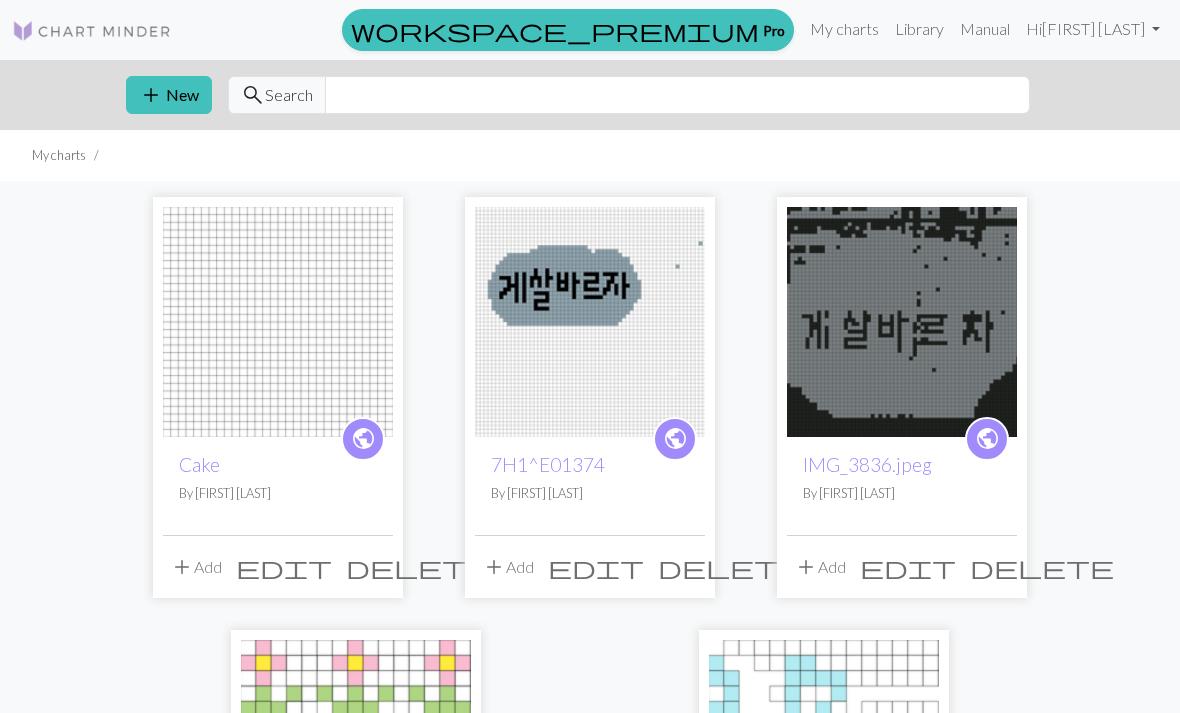 scroll, scrollTop: 0, scrollLeft: 0, axis: both 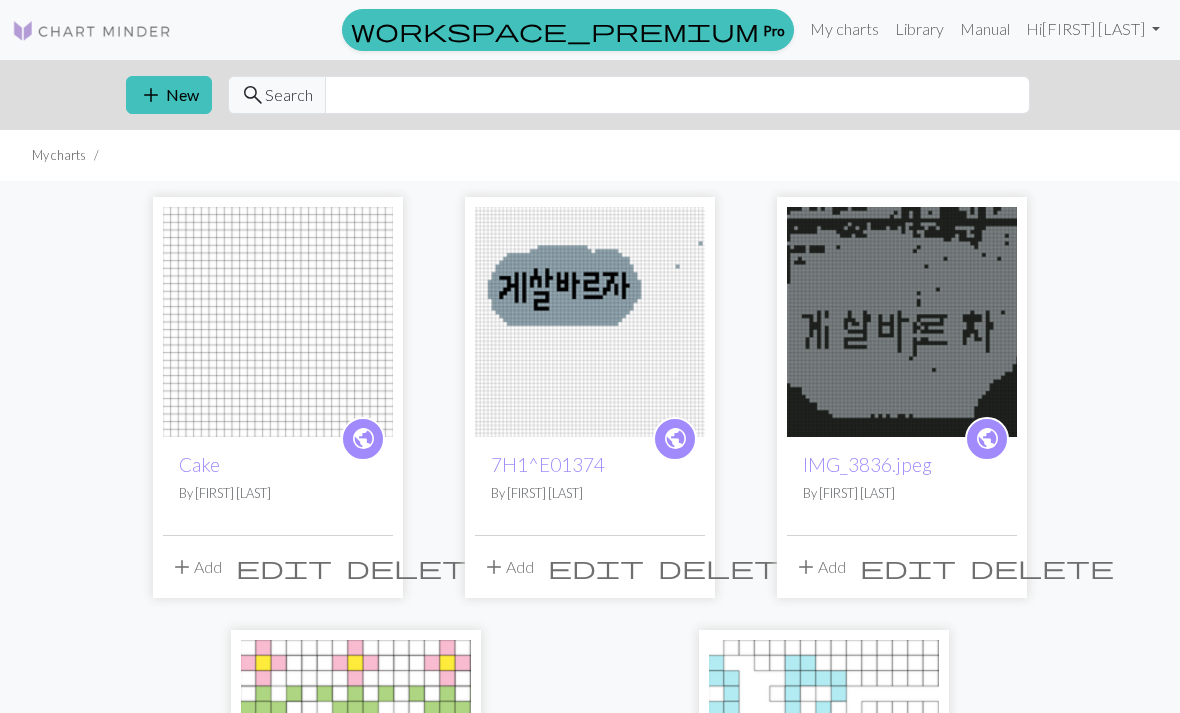 click on "delete" at bounding box center [418, 567] 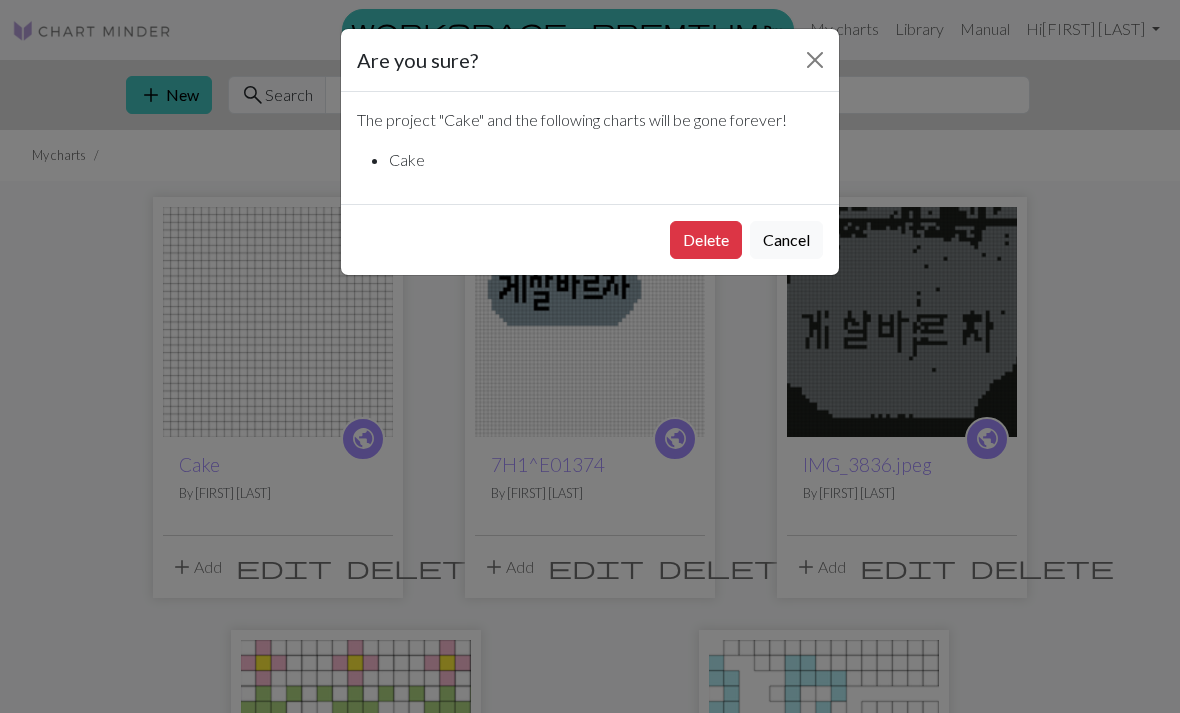 click on "Delete" at bounding box center [706, 240] 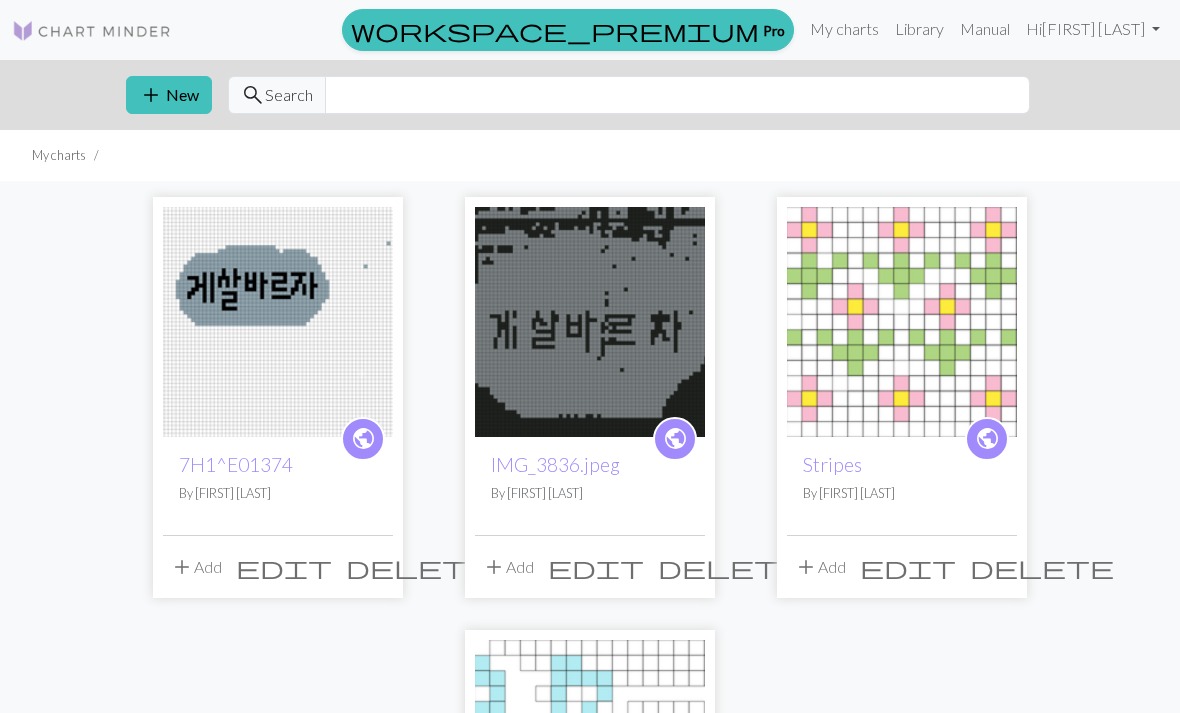 scroll, scrollTop: 0, scrollLeft: 0, axis: both 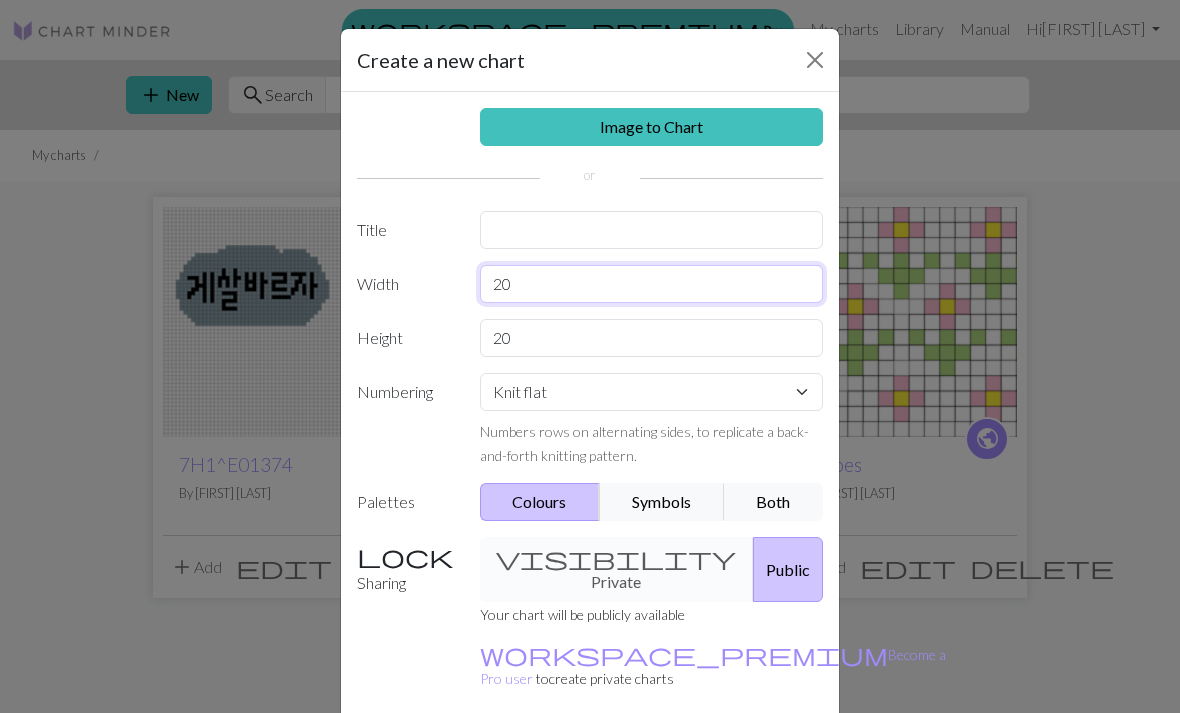 click on "20" at bounding box center (652, 284) 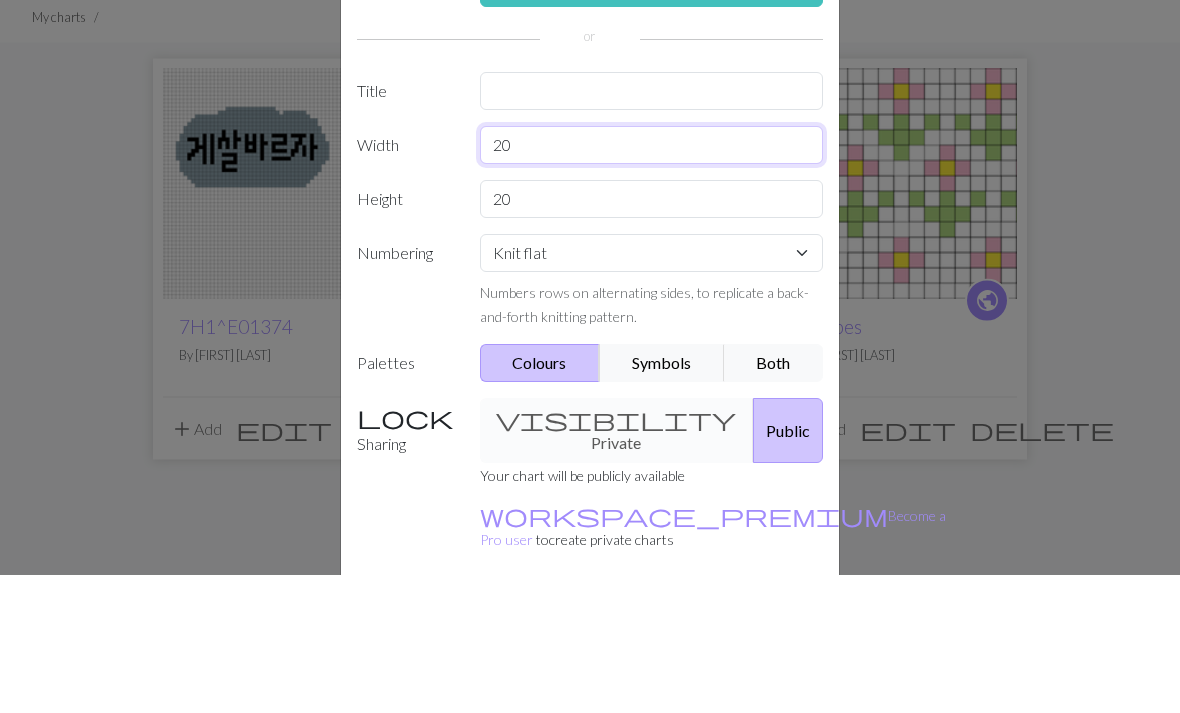 type on "2" 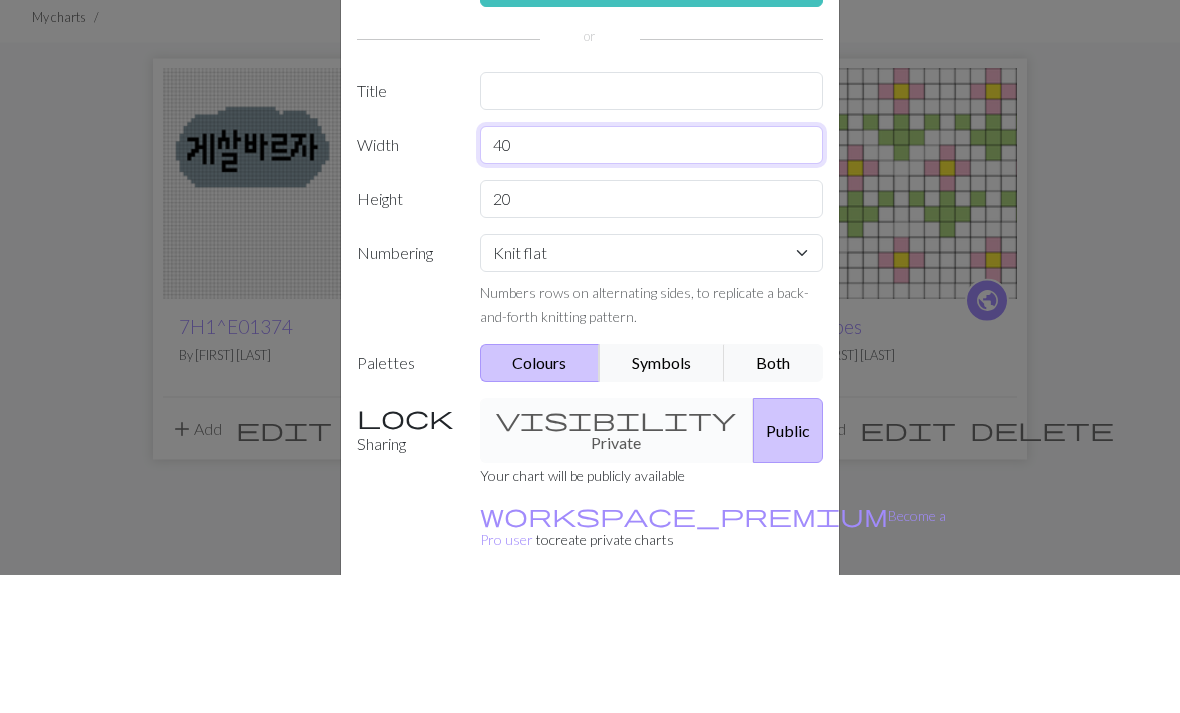 type on "40" 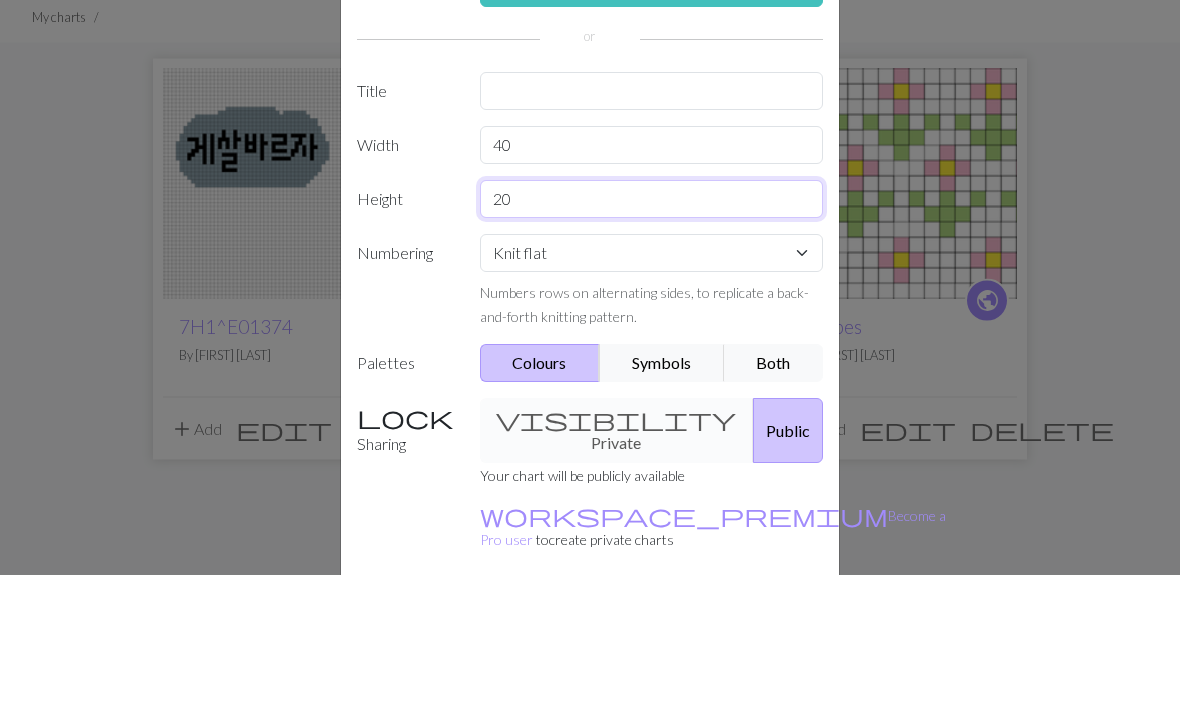 click on "20" at bounding box center [652, 338] 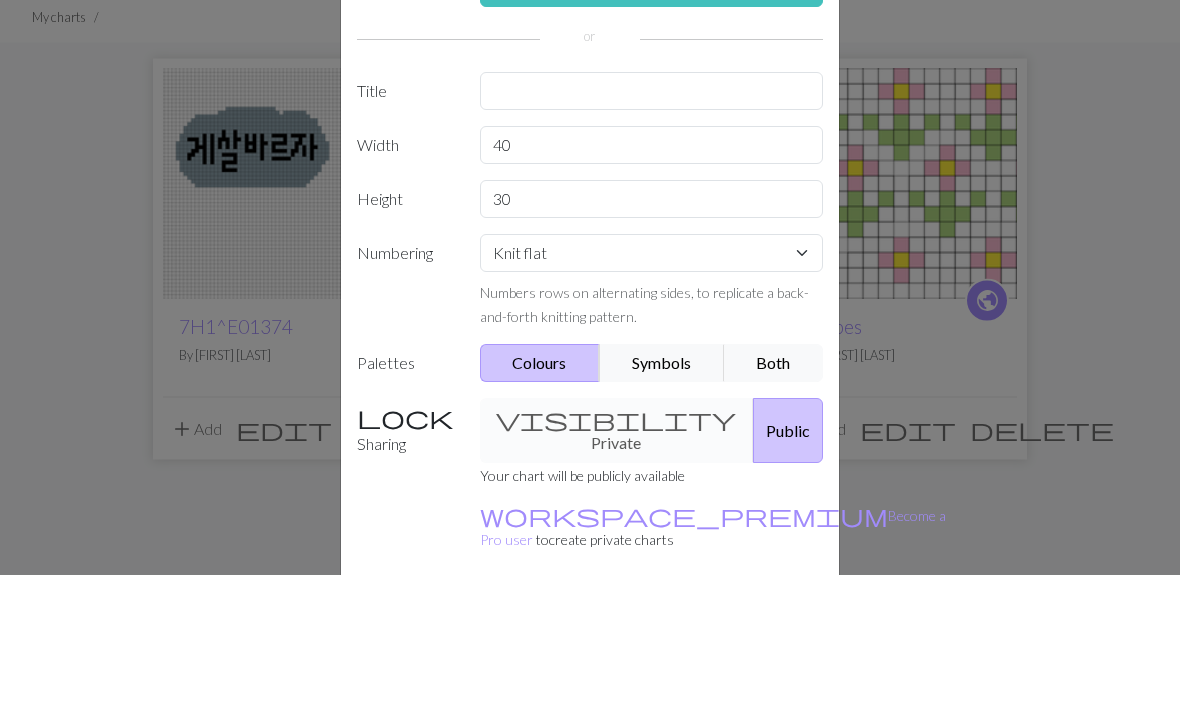 scroll, scrollTop: 139, scrollLeft: 0, axis: vertical 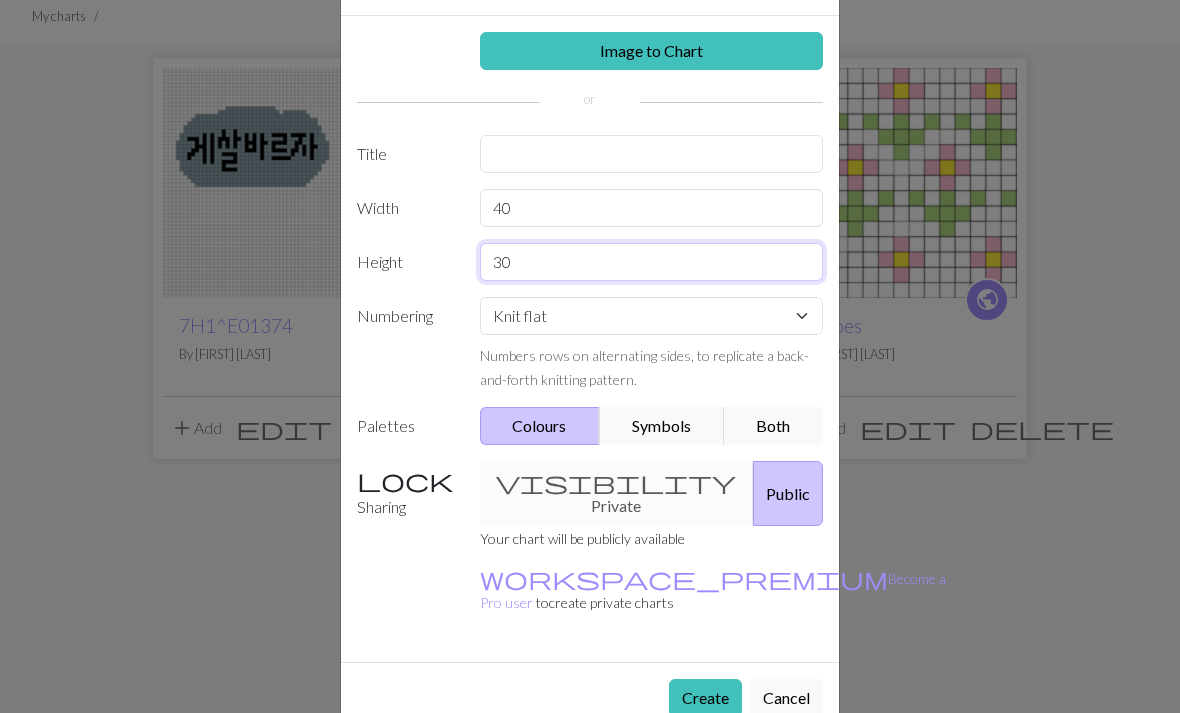 type on "30" 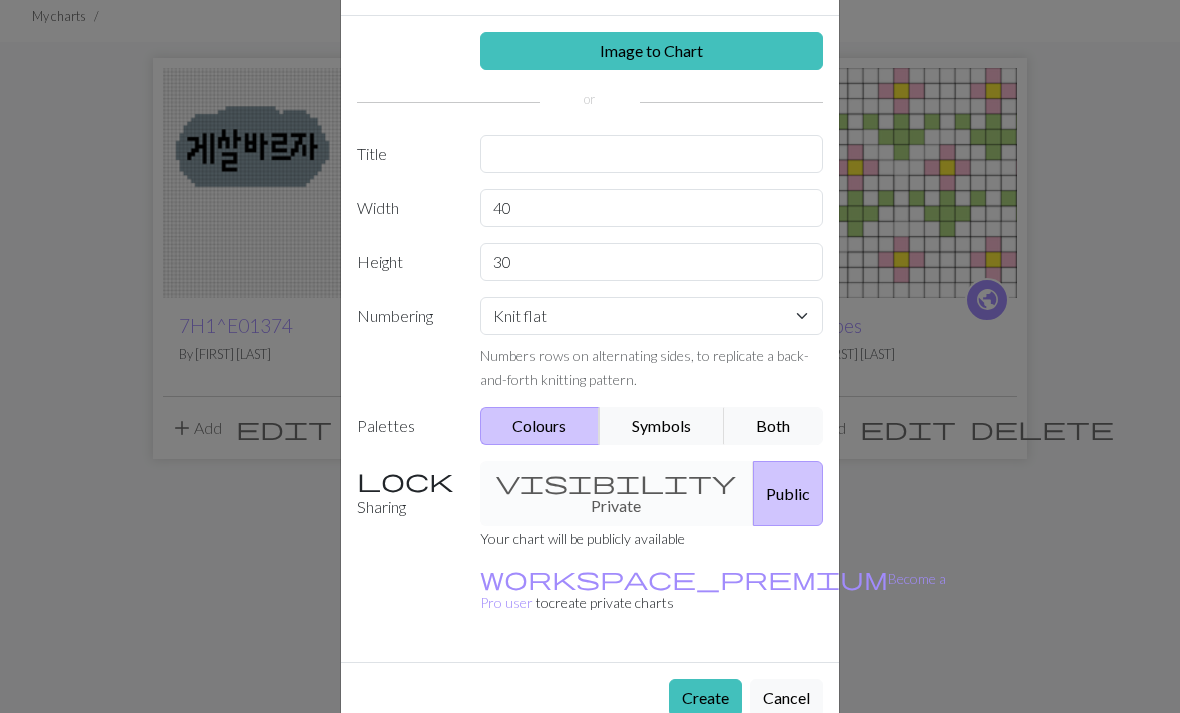 click on "Image to Chart" at bounding box center [652, 51] 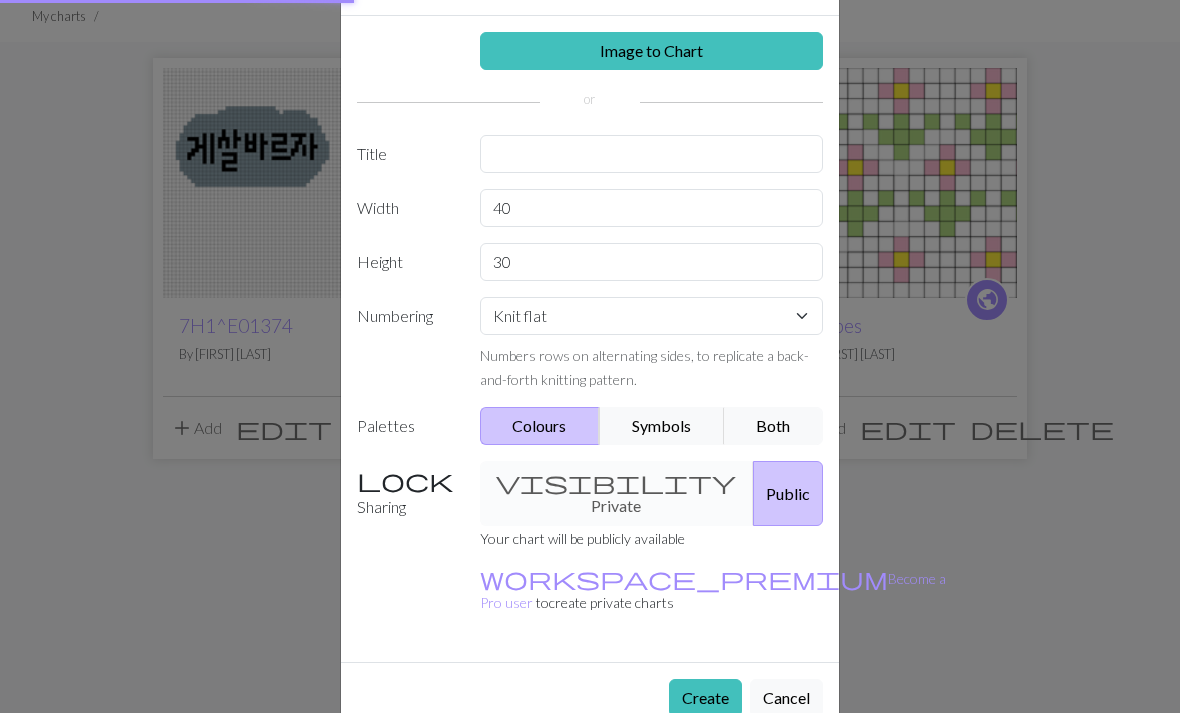scroll, scrollTop: 0, scrollLeft: 0, axis: both 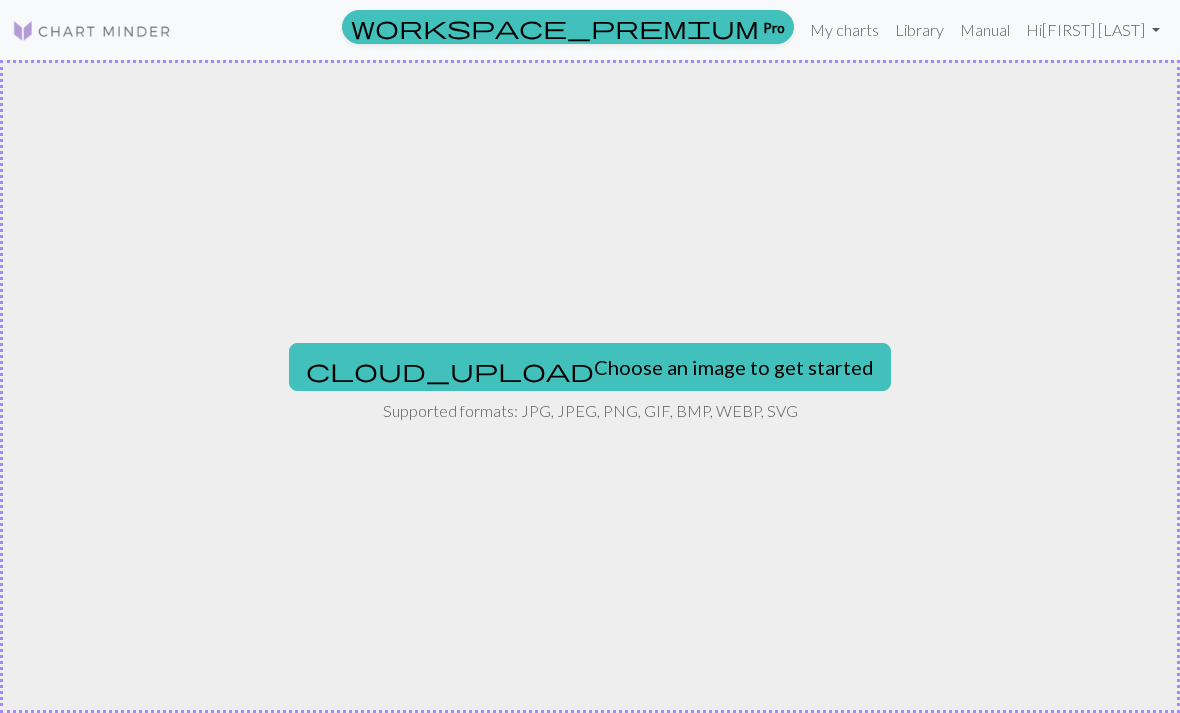 click on "cloud_upload  Choose an image to get started" at bounding box center (590, 367) 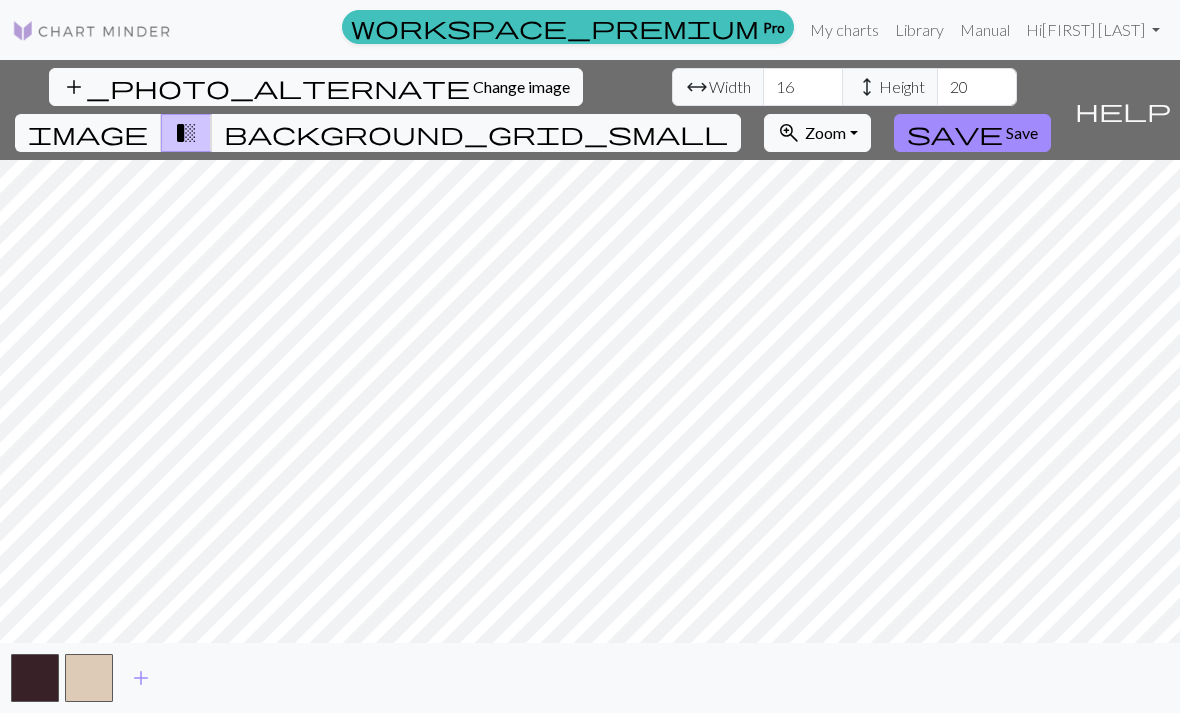click on "Width" at bounding box center (730, 87) 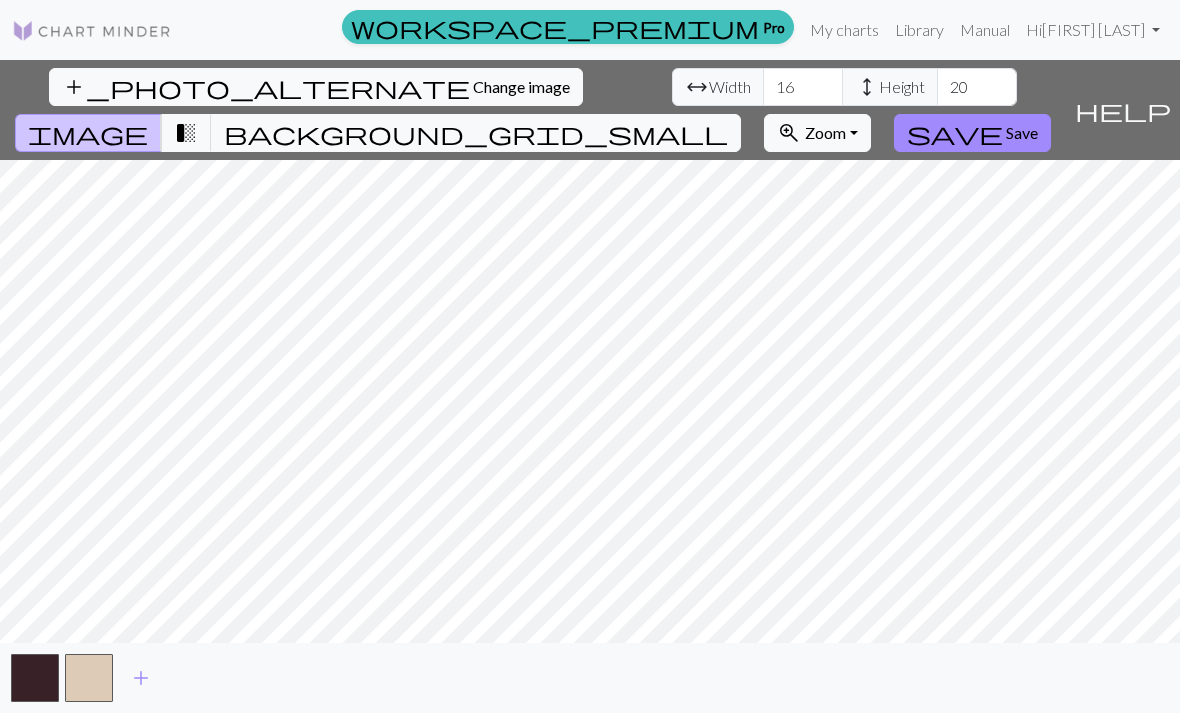 click on "transition_fade" at bounding box center (186, 133) 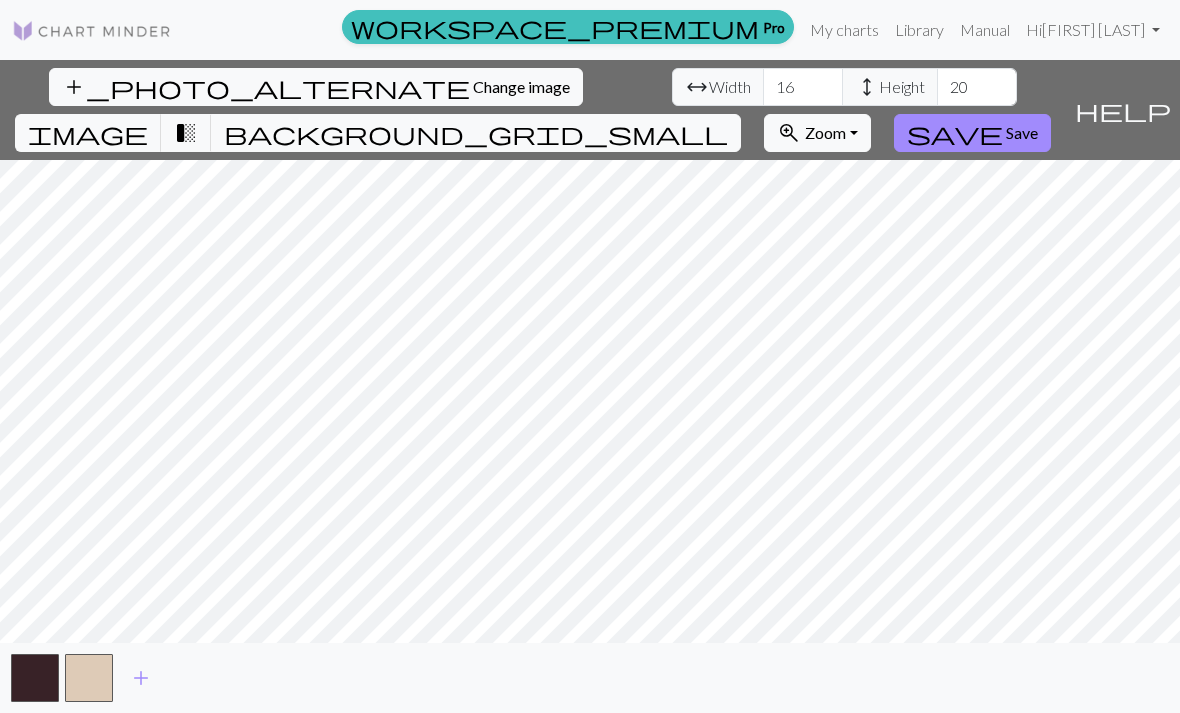 click on "arrow_range" at bounding box center (697, 87) 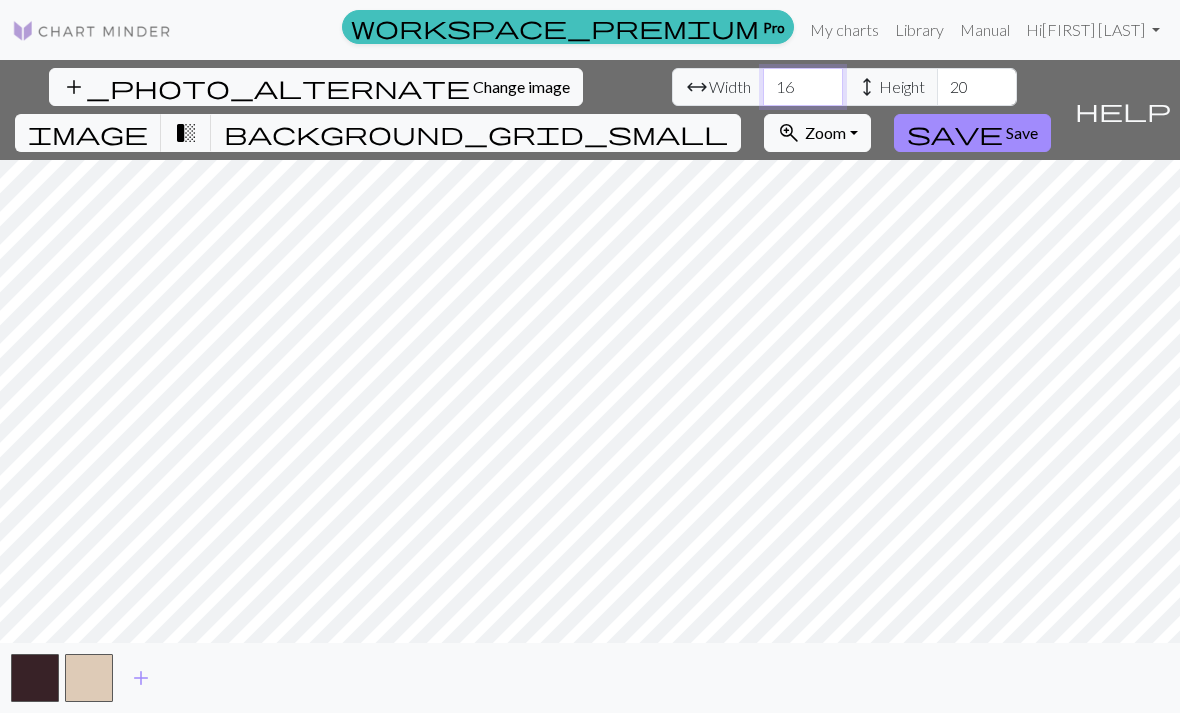 click on "16" at bounding box center [803, 87] 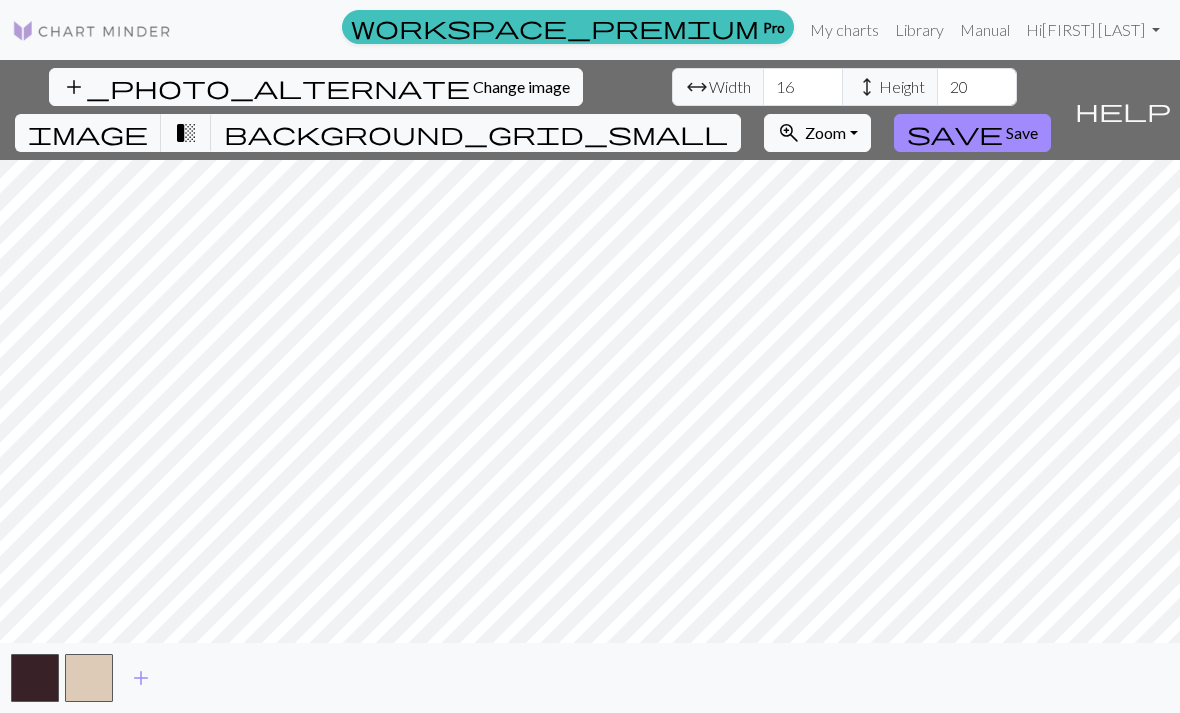click on "zoom_in Zoom Zoom" at bounding box center (817, 133) 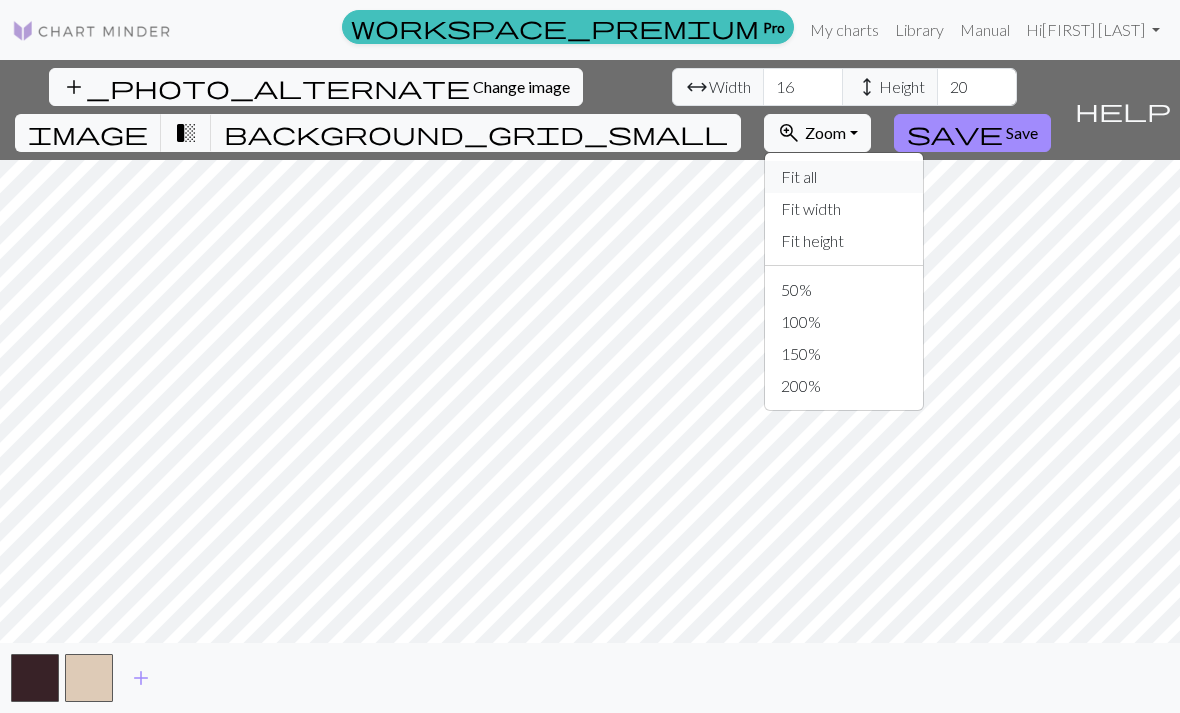 click on "Fit all" at bounding box center (844, 177) 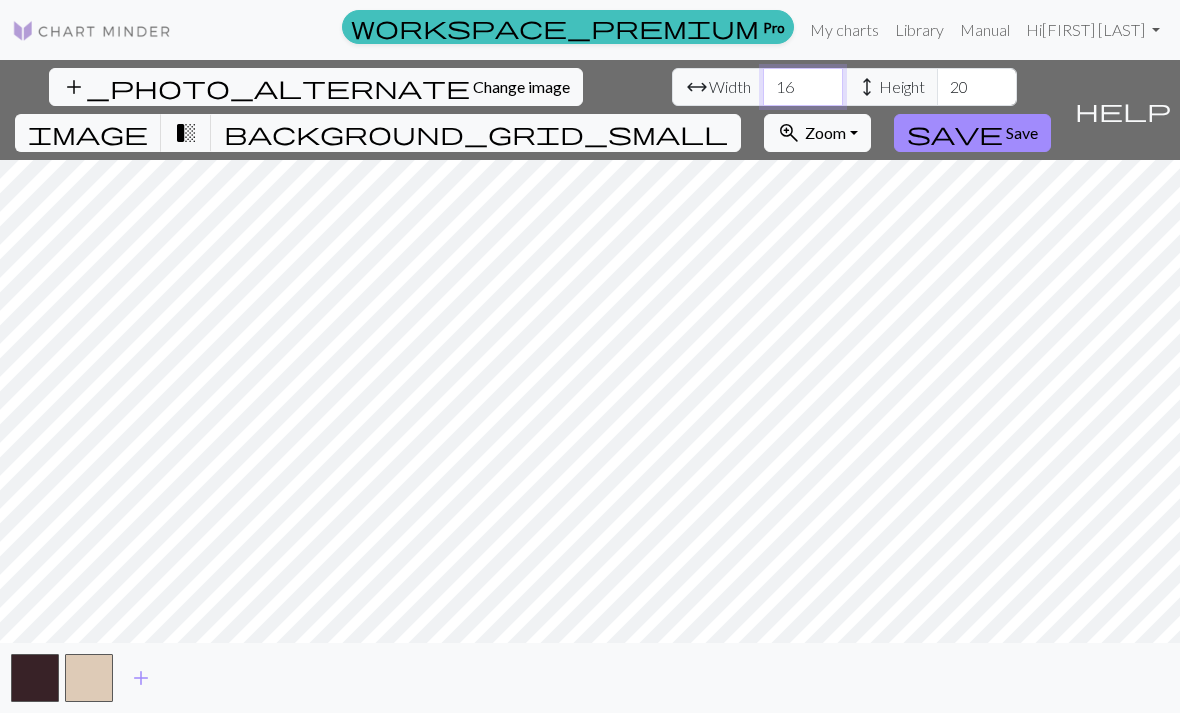 click on "16" at bounding box center (803, 87) 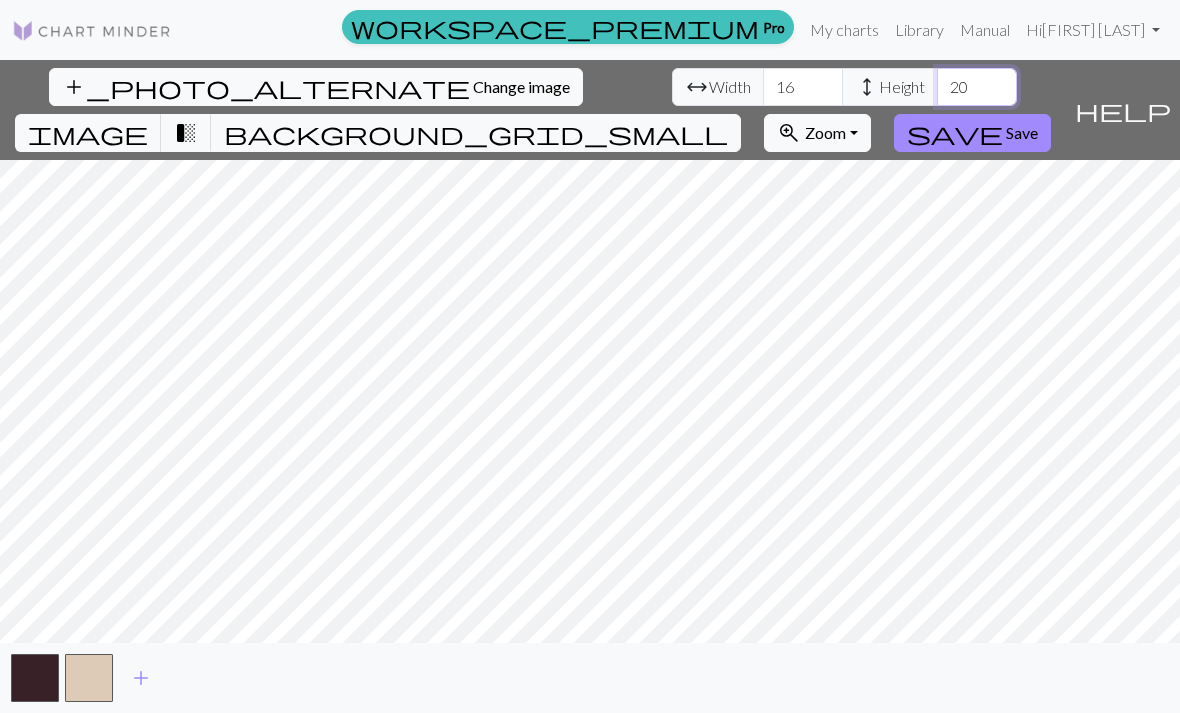 click on "20" at bounding box center (977, 87) 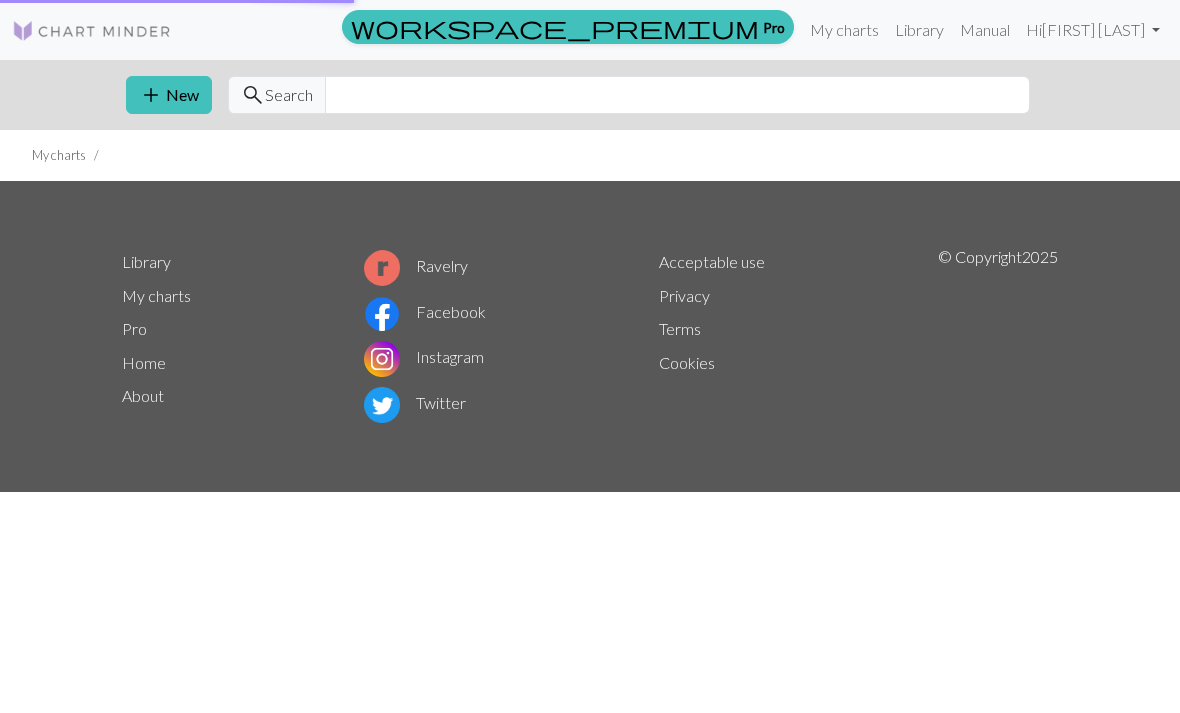 scroll, scrollTop: 0, scrollLeft: 0, axis: both 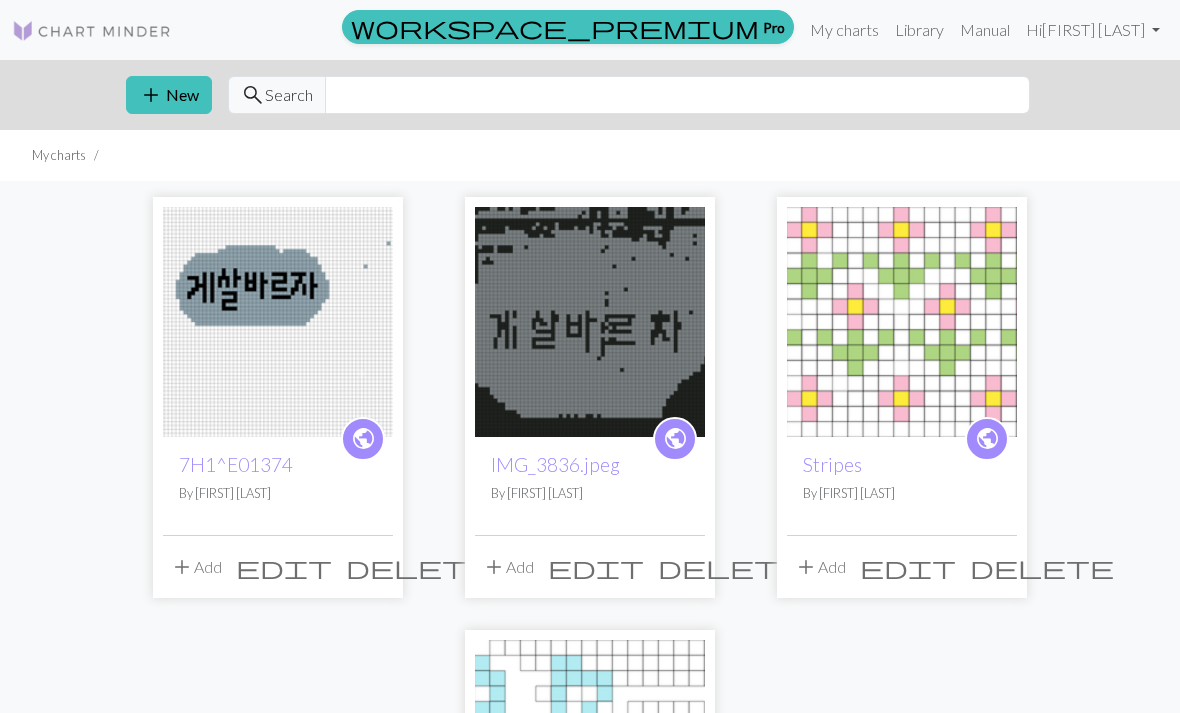 click on "add   New" at bounding box center (169, 95) 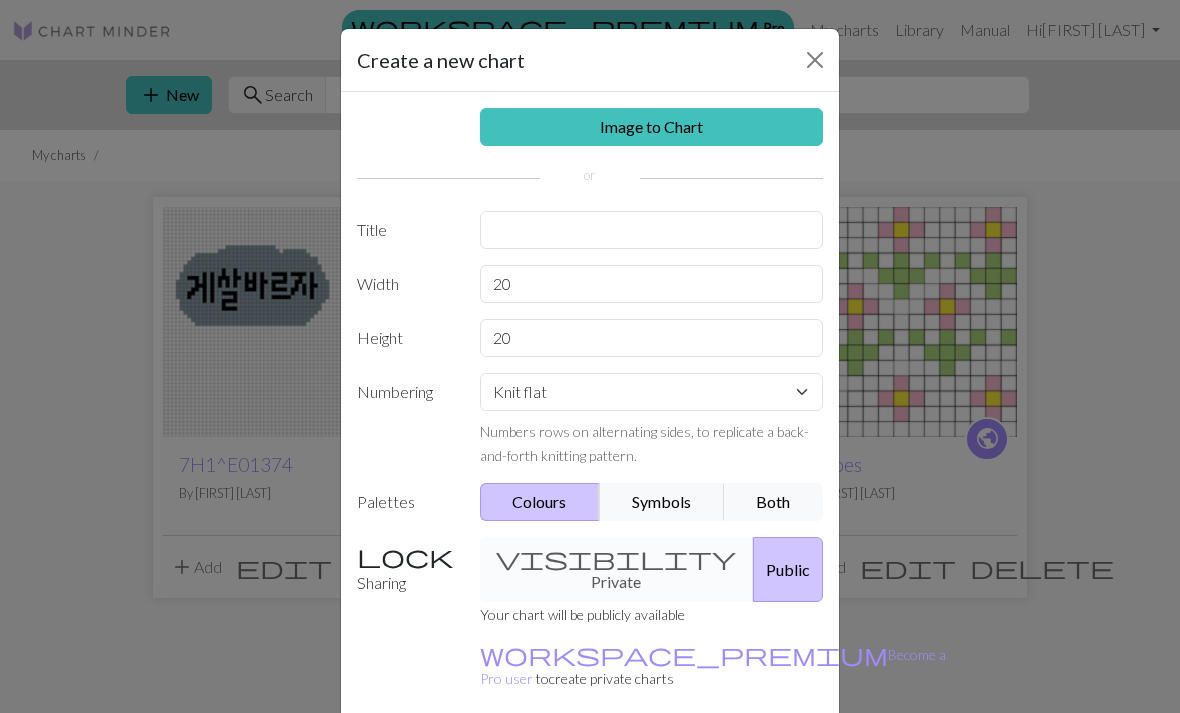 click on "Image to Chart" at bounding box center (652, 127) 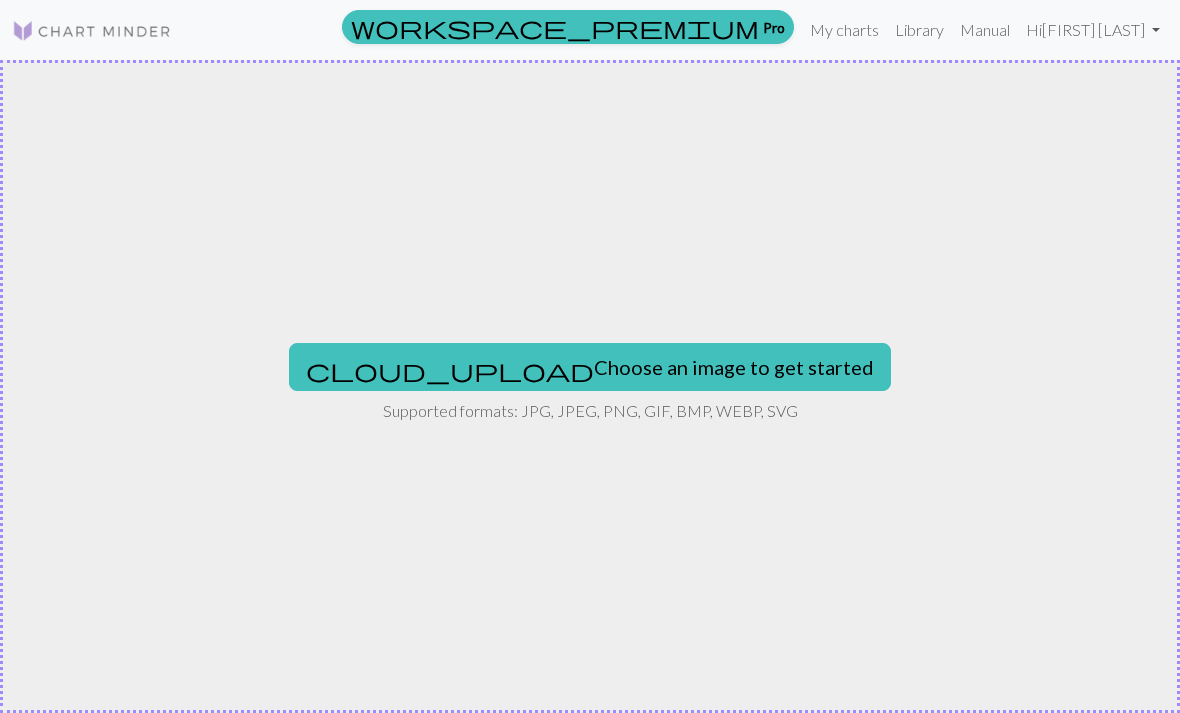 click on "cloud_upload  Choose an image to get started" at bounding box center (590, 367) 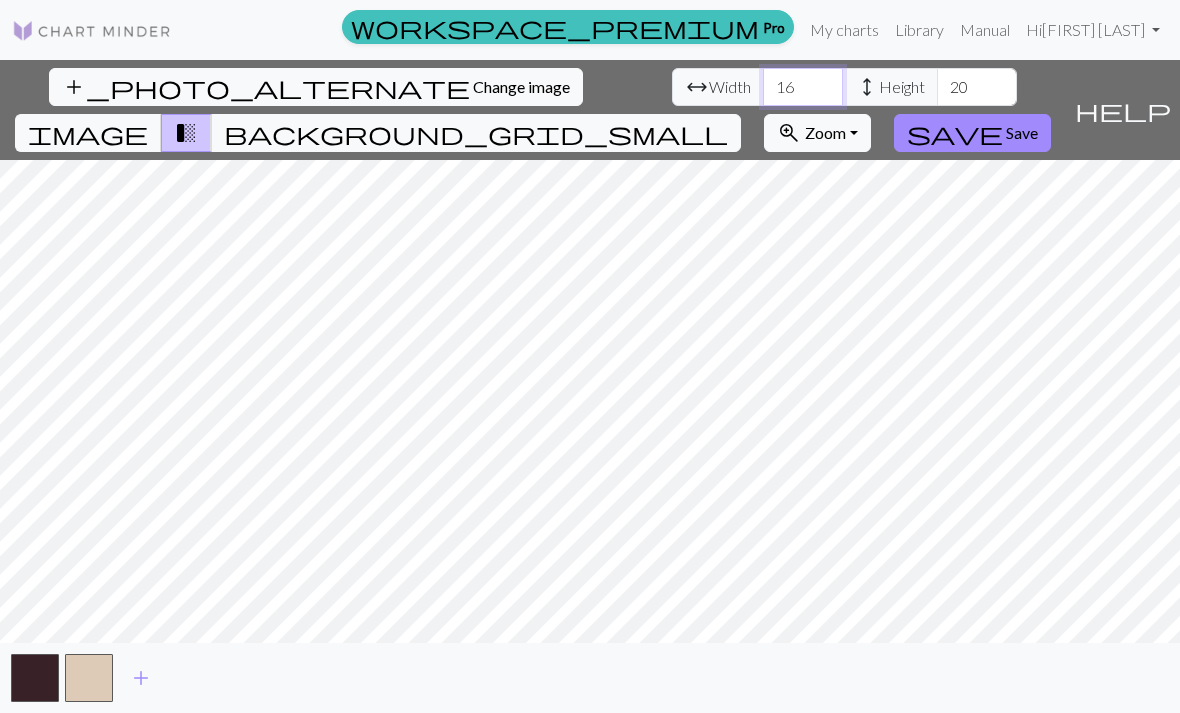click on "16" at bounding box center (803, 87) 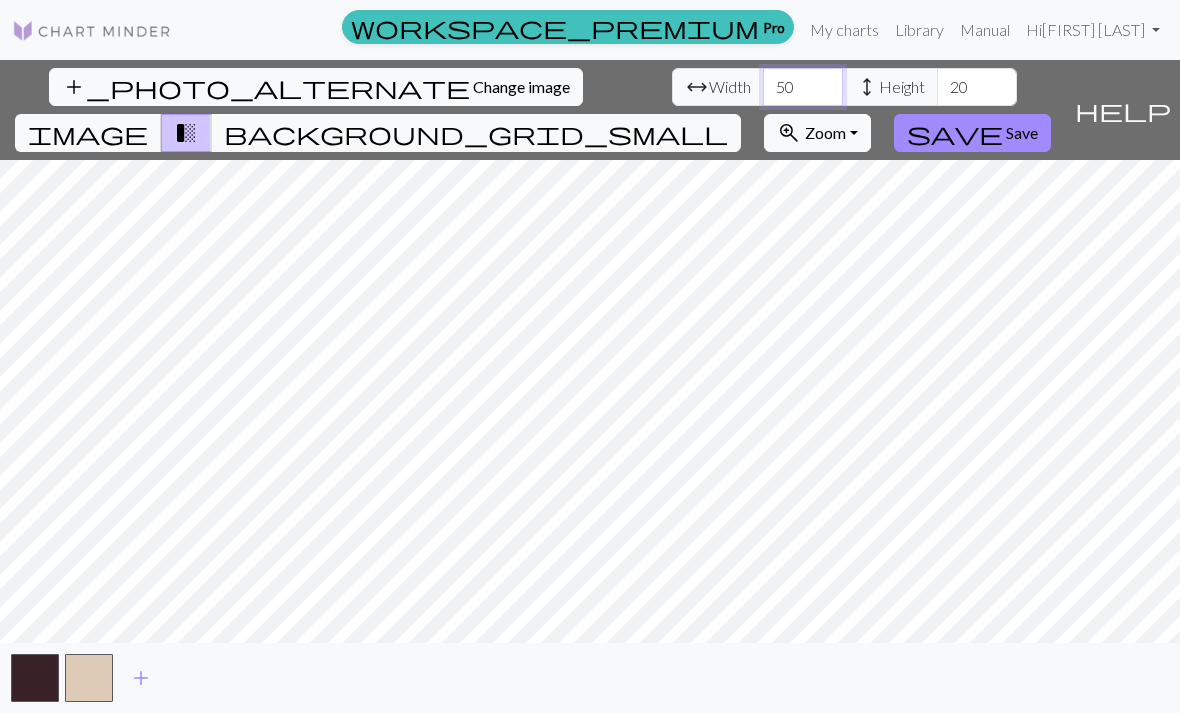 type on "50" 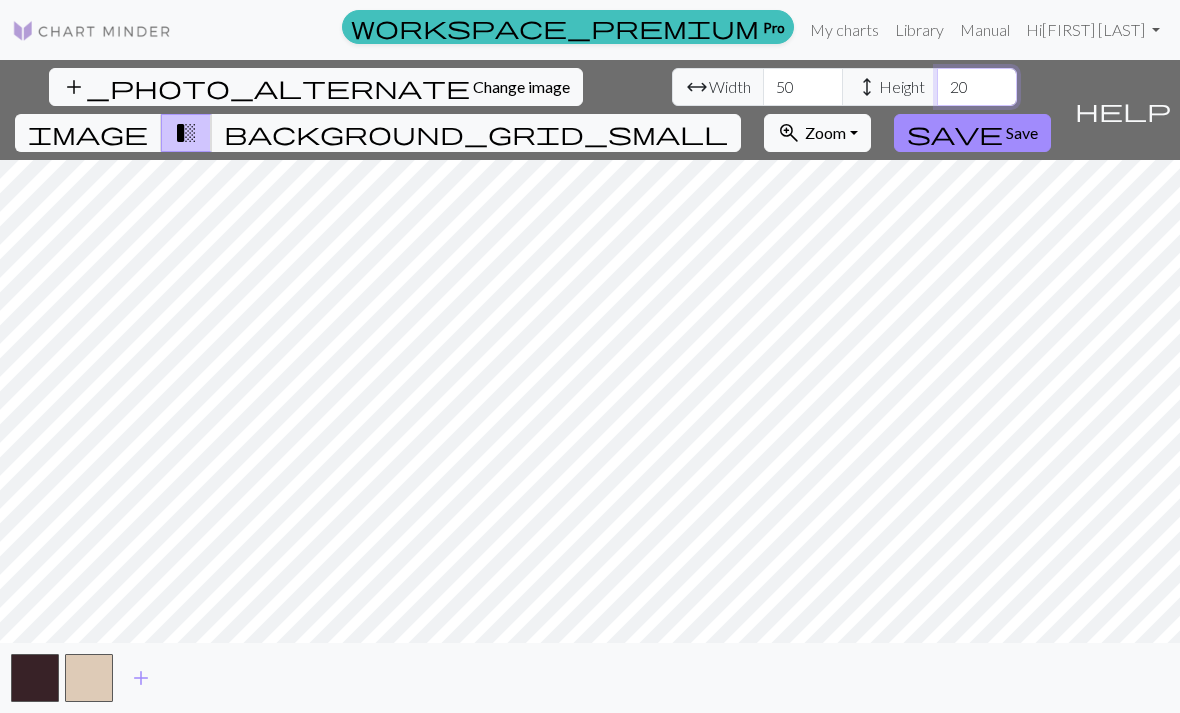 click on "20" at bounding box center [977, 87] 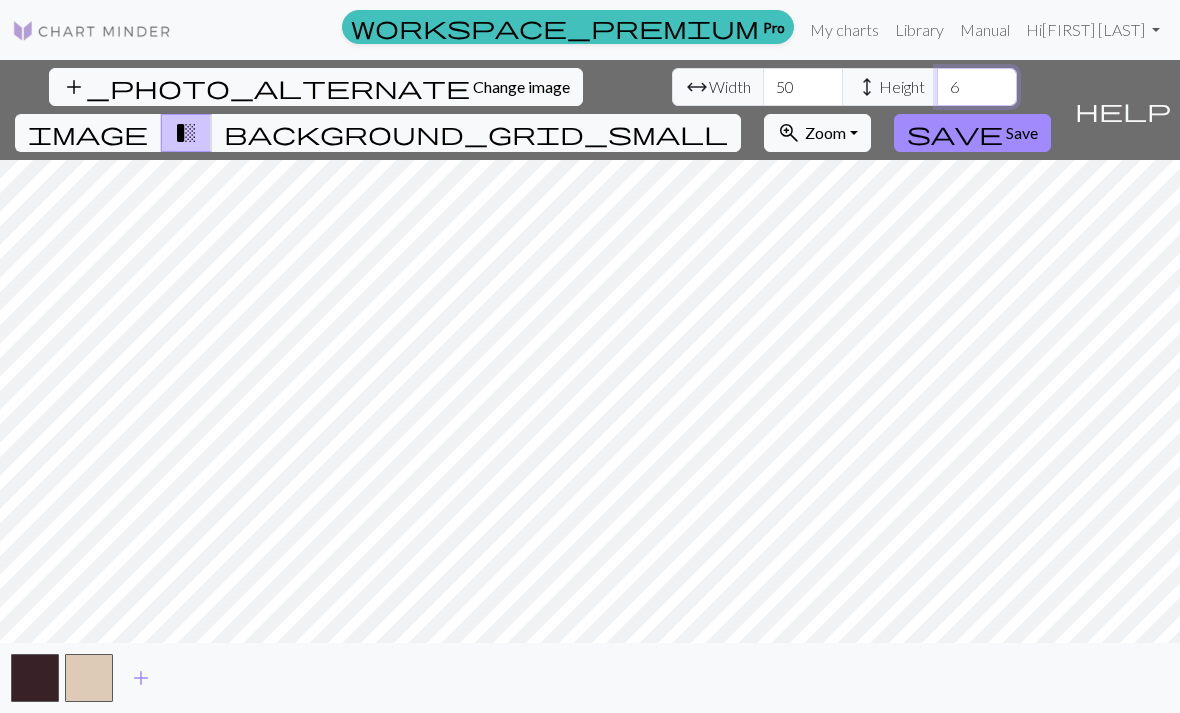 type on "60" 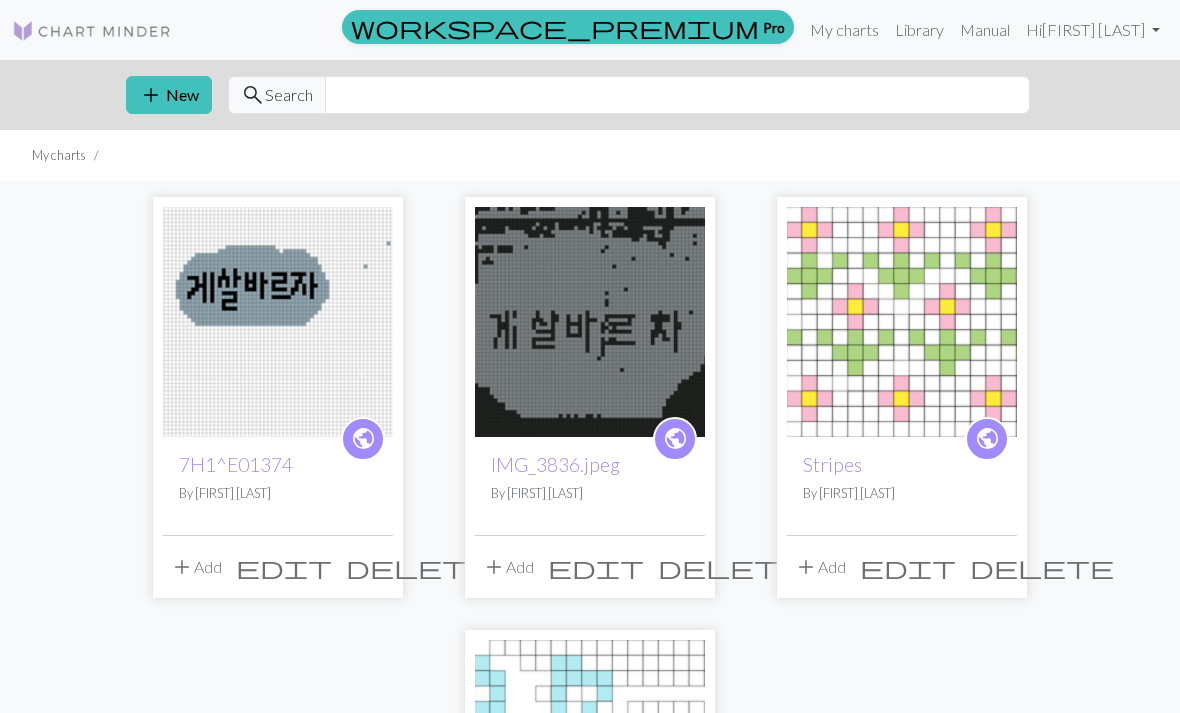 click on "add   New" at bounding box center (169, 95) 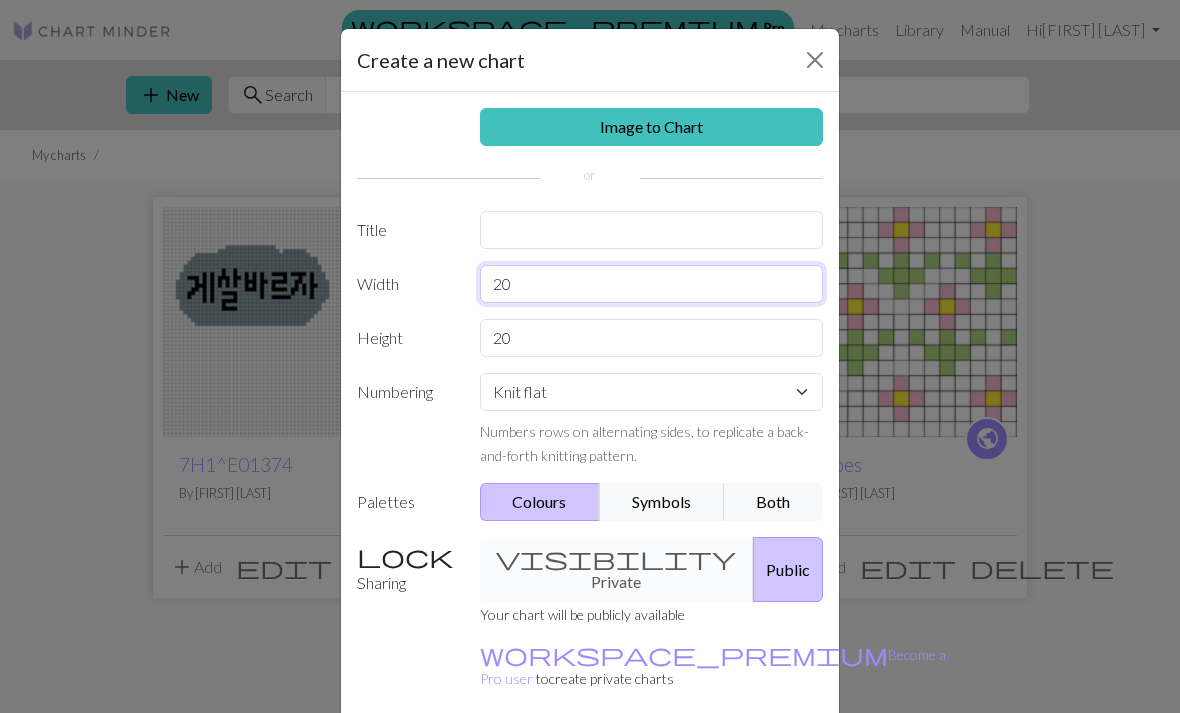 click on "20" at bounding box center [652, 284] 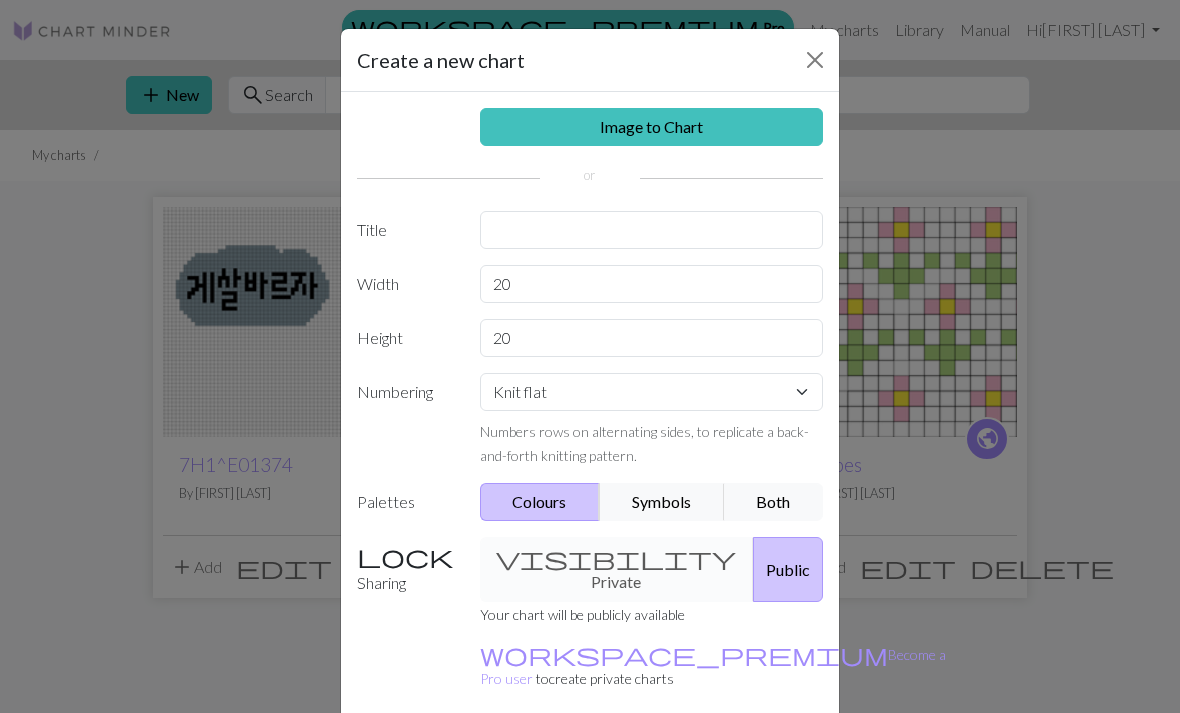 click on "Knit flat Knit in the round Lace knitting Cross stitch Numbers rows on alternating sides, to replicate a back-and-forth knitting pattern." at bounding box center [652, 420] 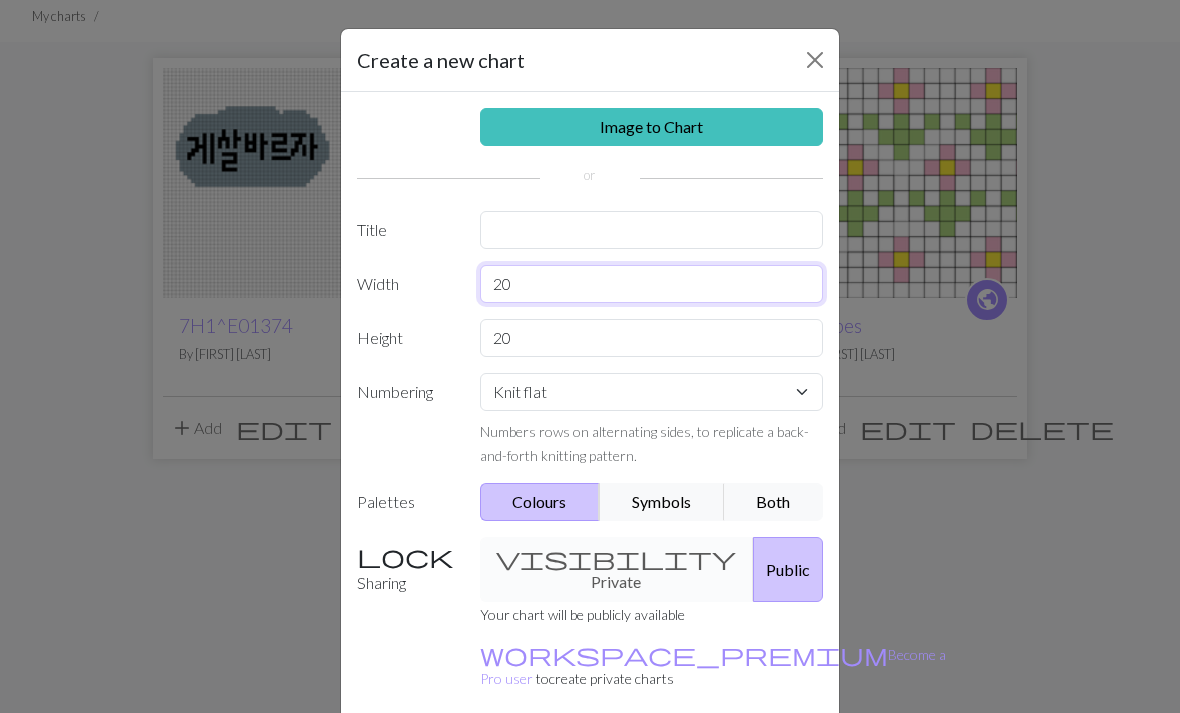 click on "20" at bounding box center (652, 284) 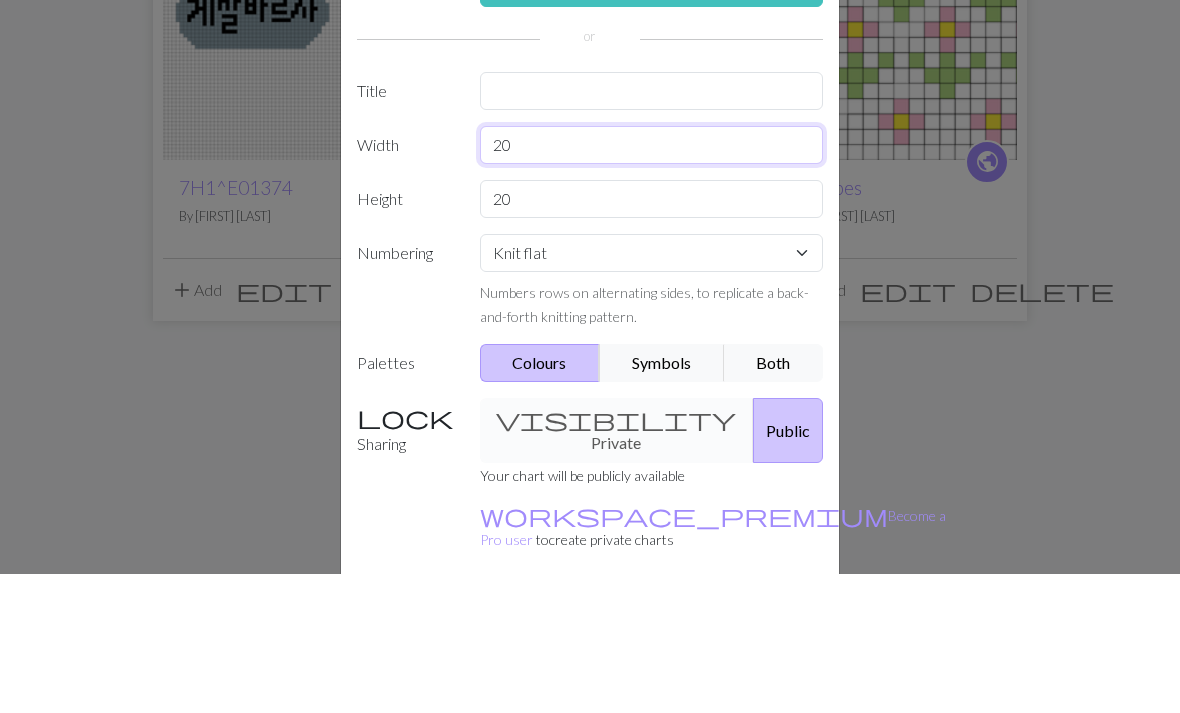 type on "2" 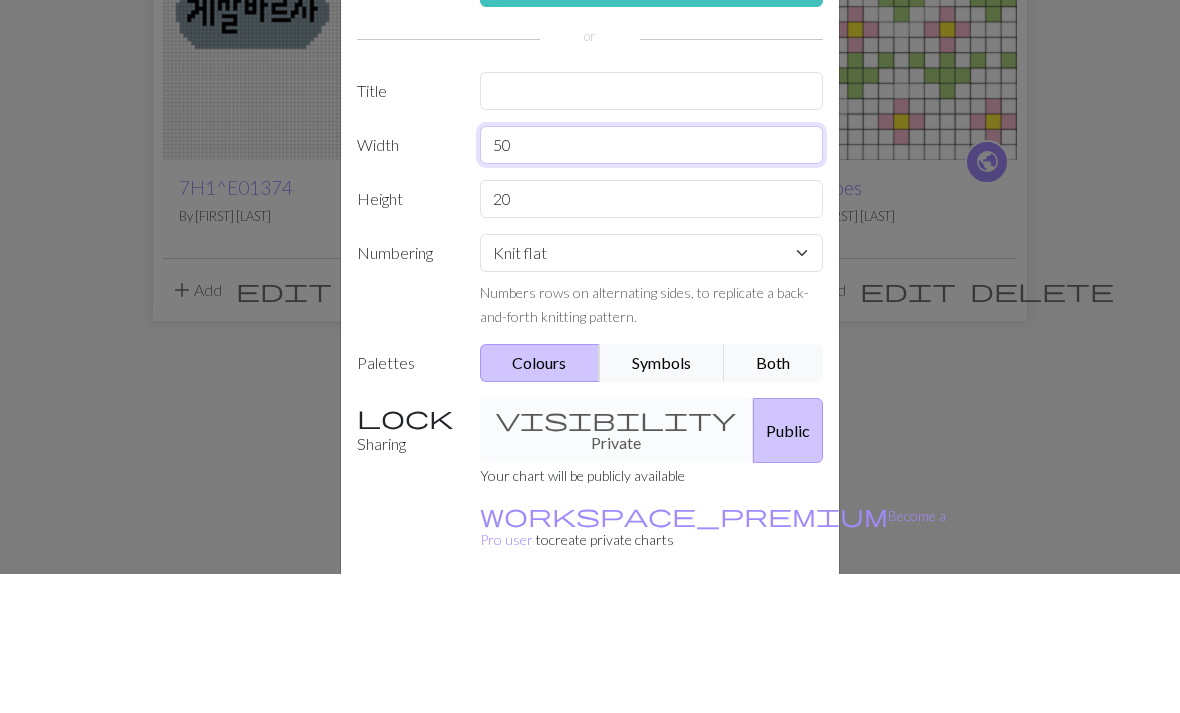 type on "50" 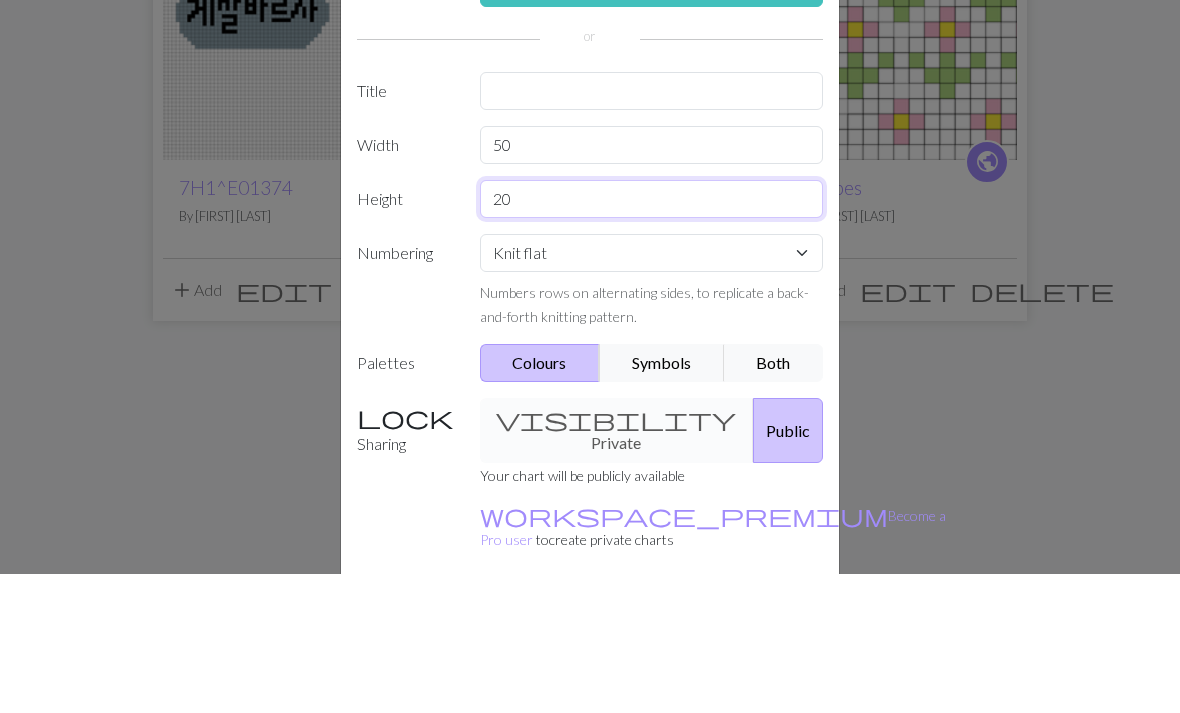 click on "20" at bounding box center (652, 338) 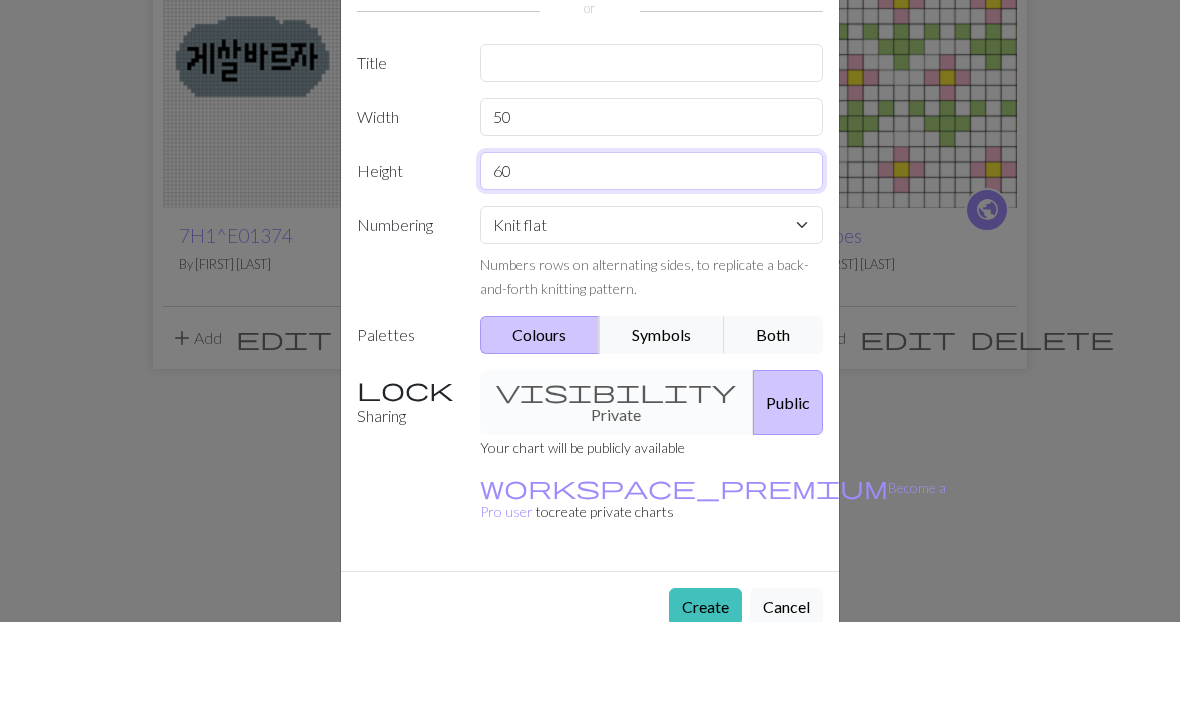 scroll, scrollTop: 76, scrollLeft: 0, axis: vertical 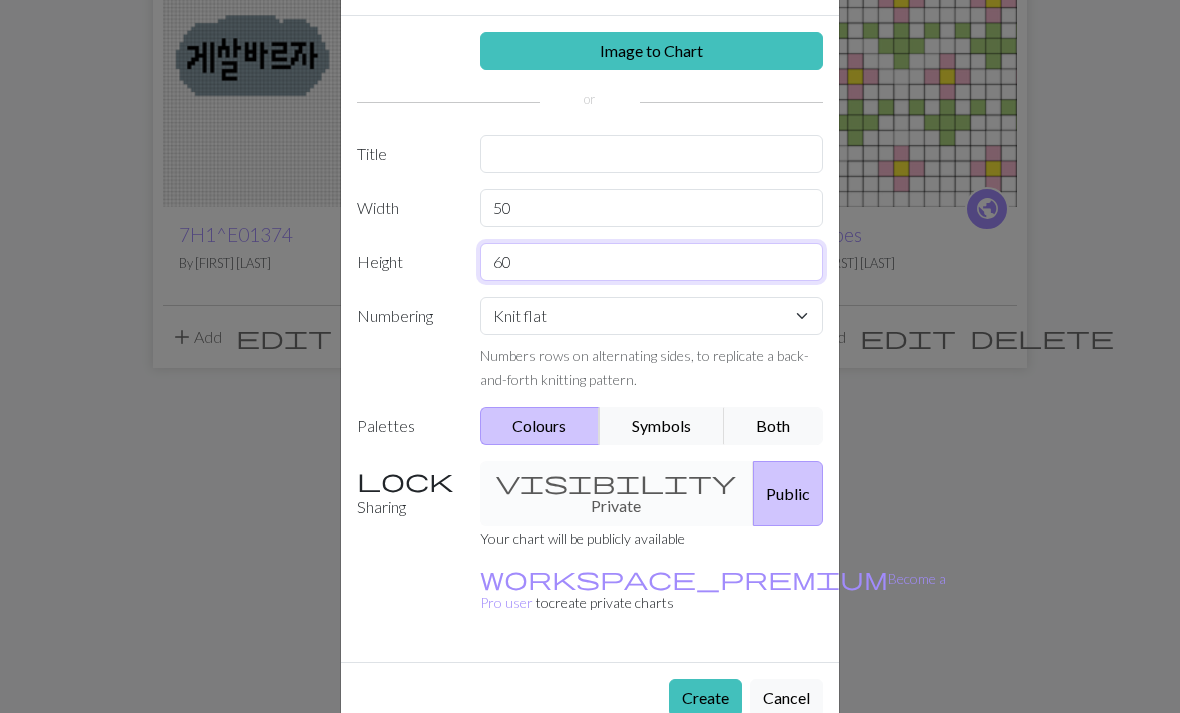 type on "60" 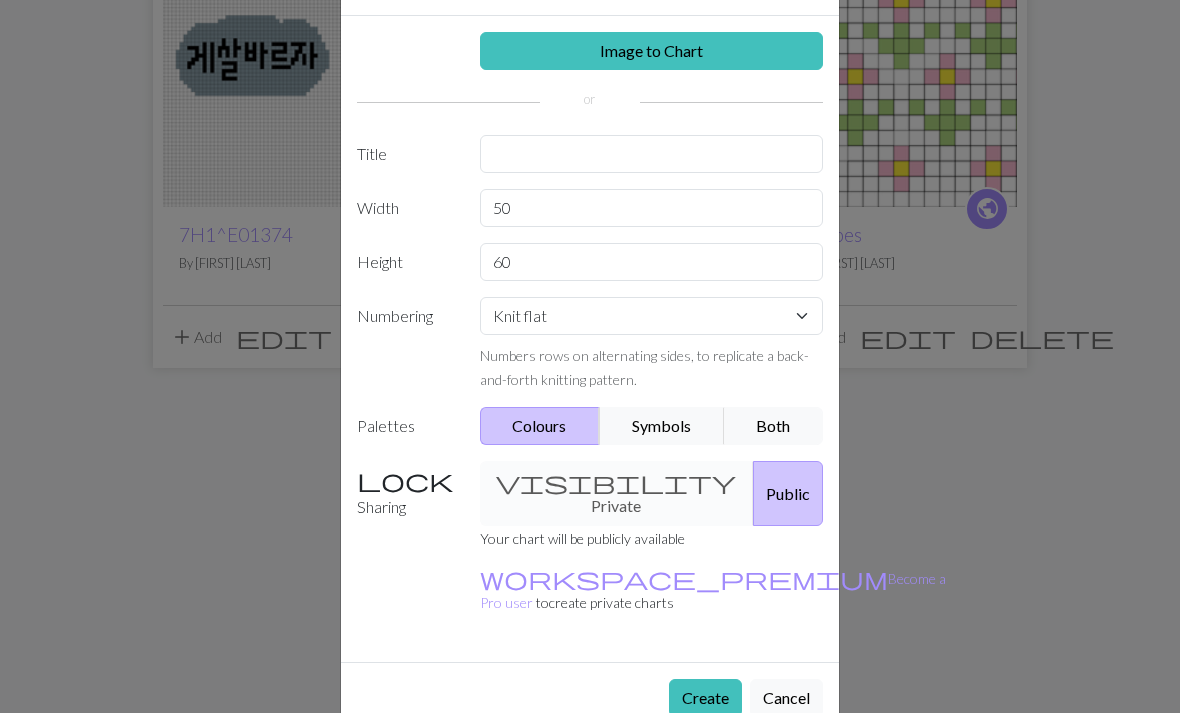 click on "Create" at bounding box center [705, 698] 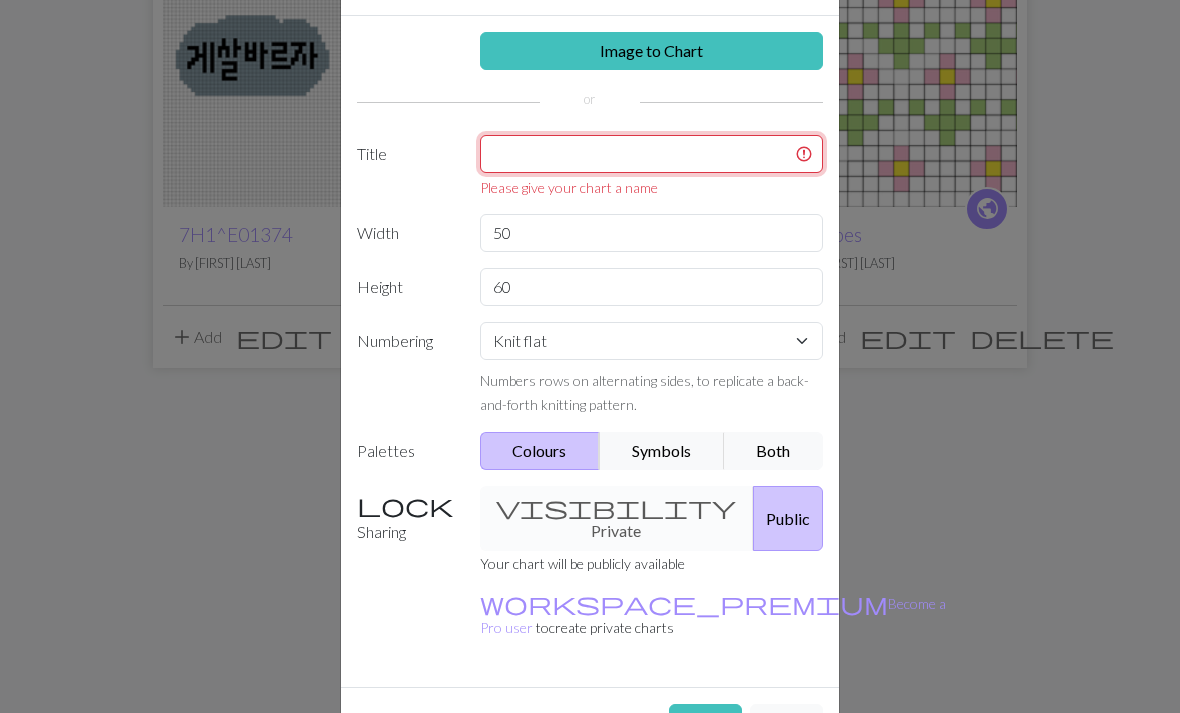 click at bounding box center (652, 154) 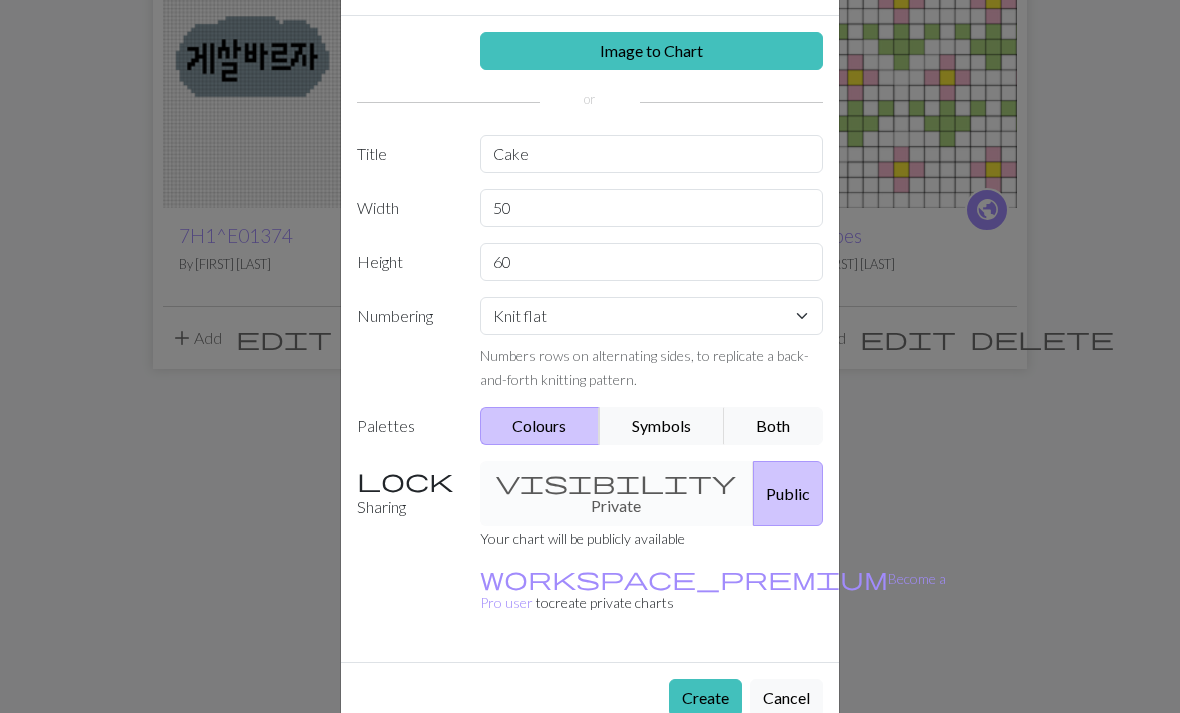 scroll, scrollTop: 230, scrollLeft: 0, axis: vertical 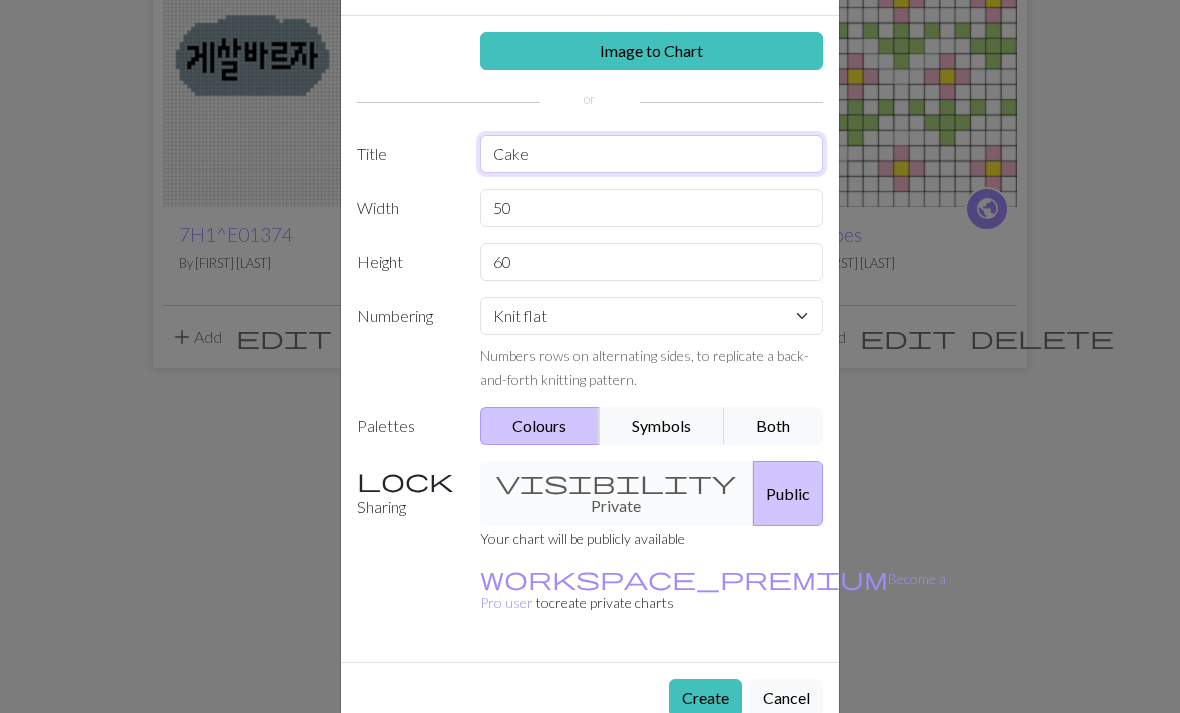 type on "Cake" 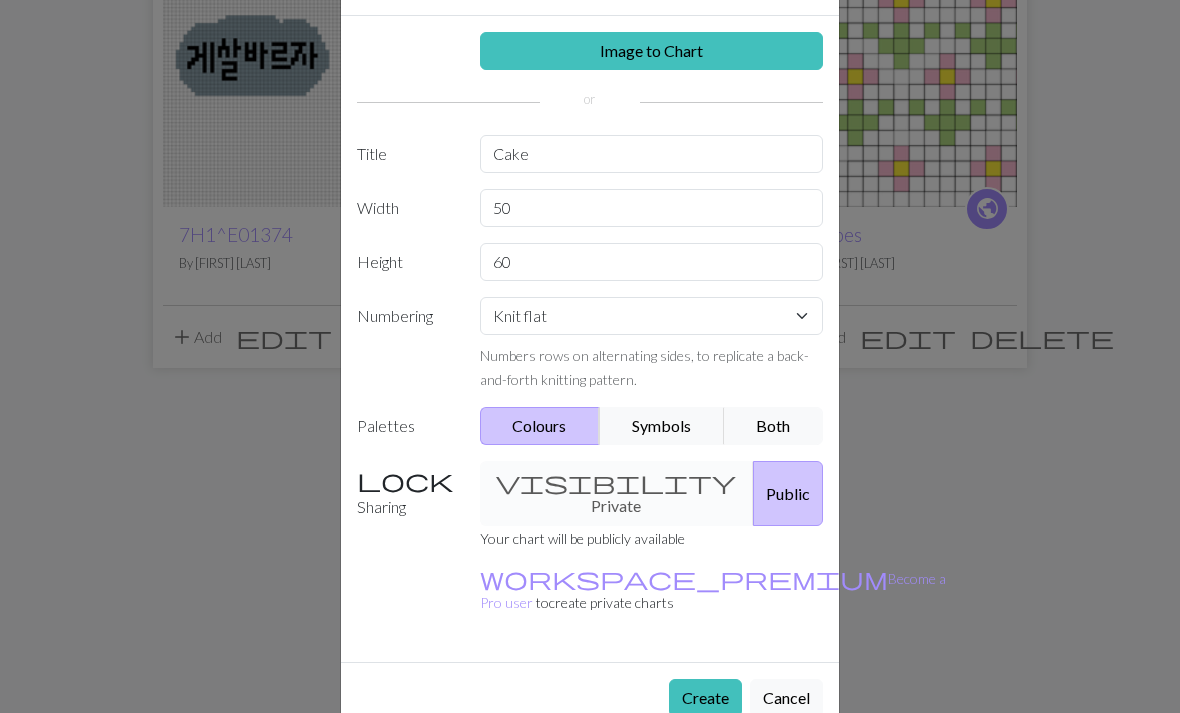 click on "Create" at bounding box center [705, 698] 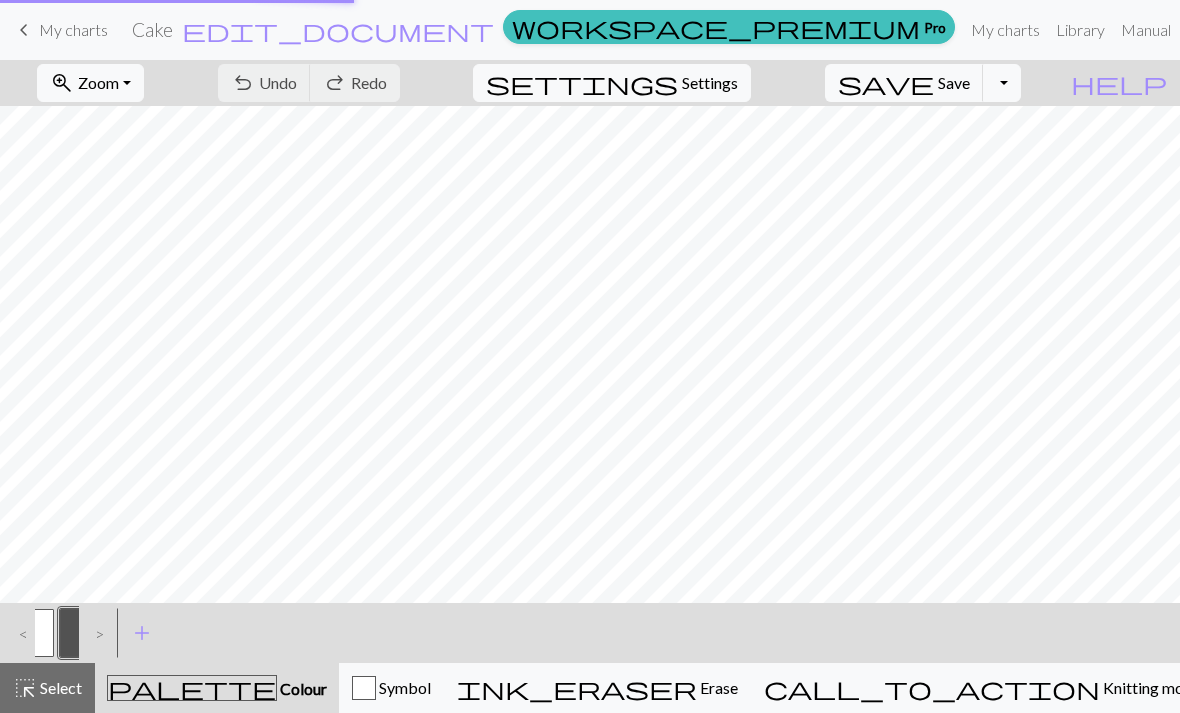 scroll, scrollTop: 0, scrollLeft: 0, axis: both 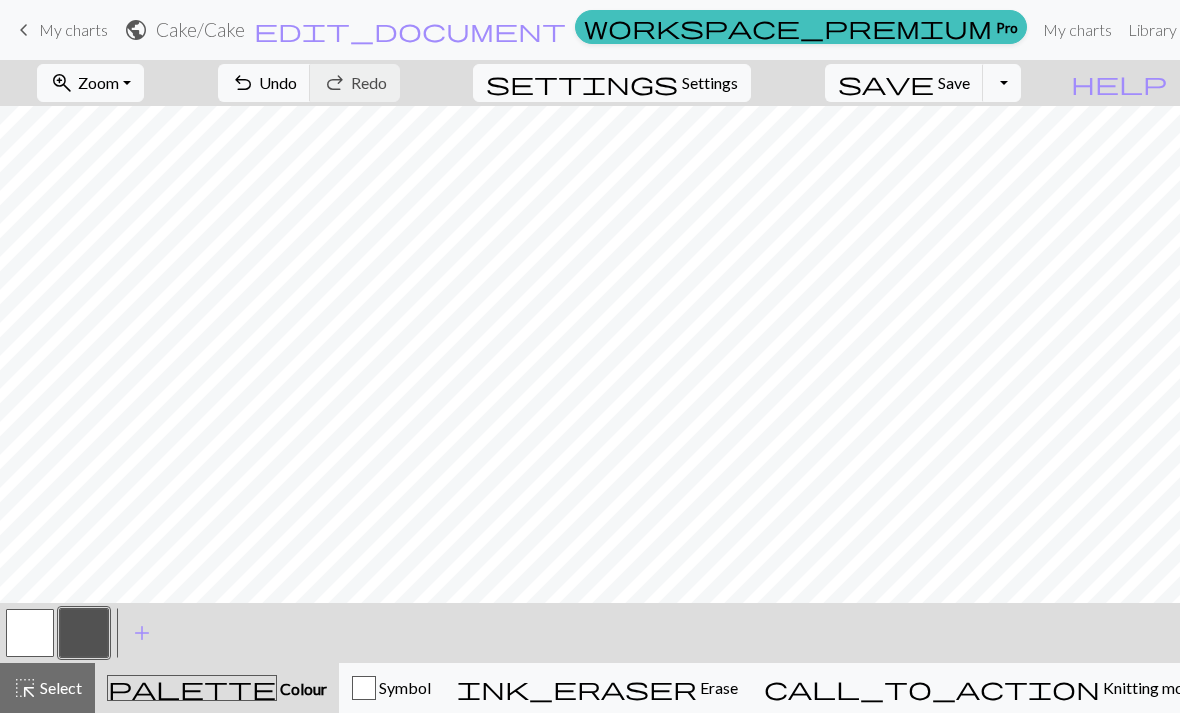 click on "zoom_in Zoom Zoom" at bounding box center (90, 83) 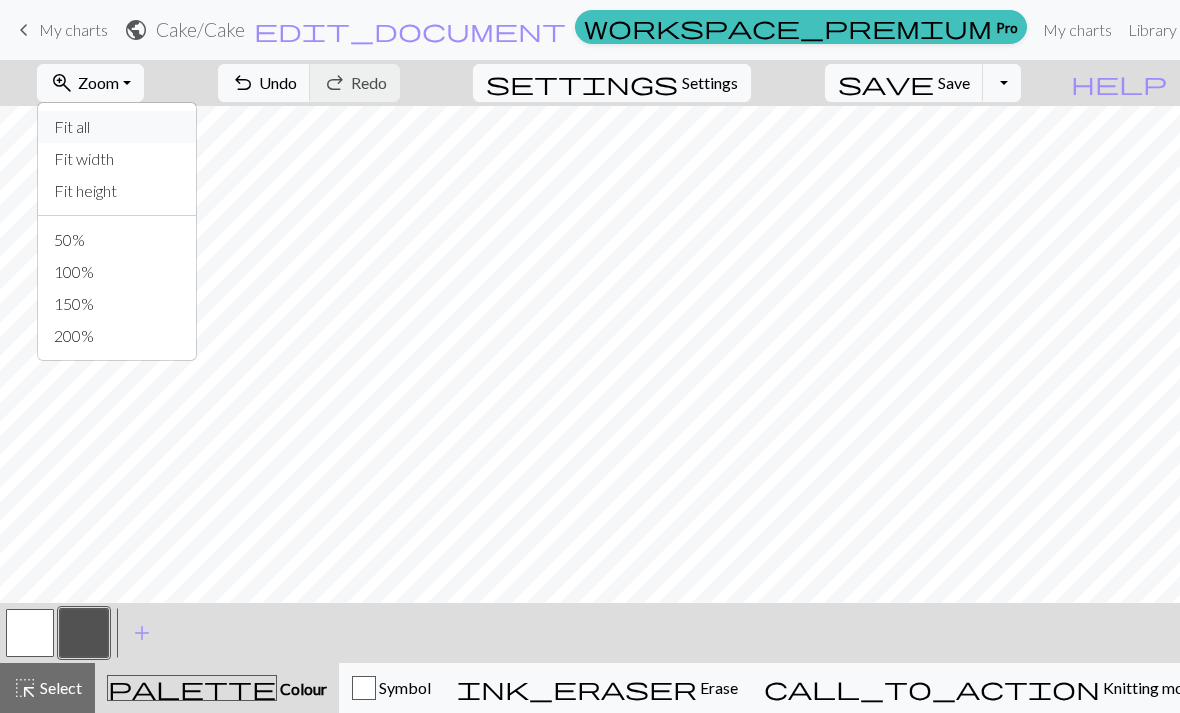 click on "Fit all" at bounding box center [117, 127] 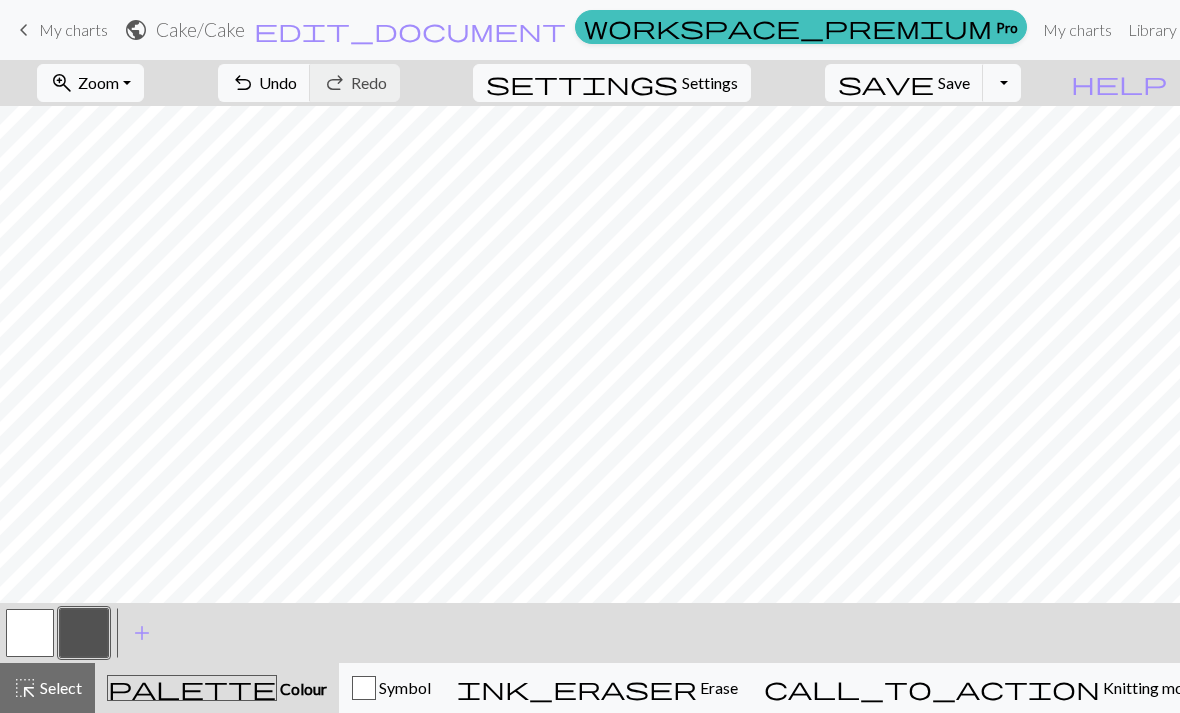 click at bounding box center [30, 633] 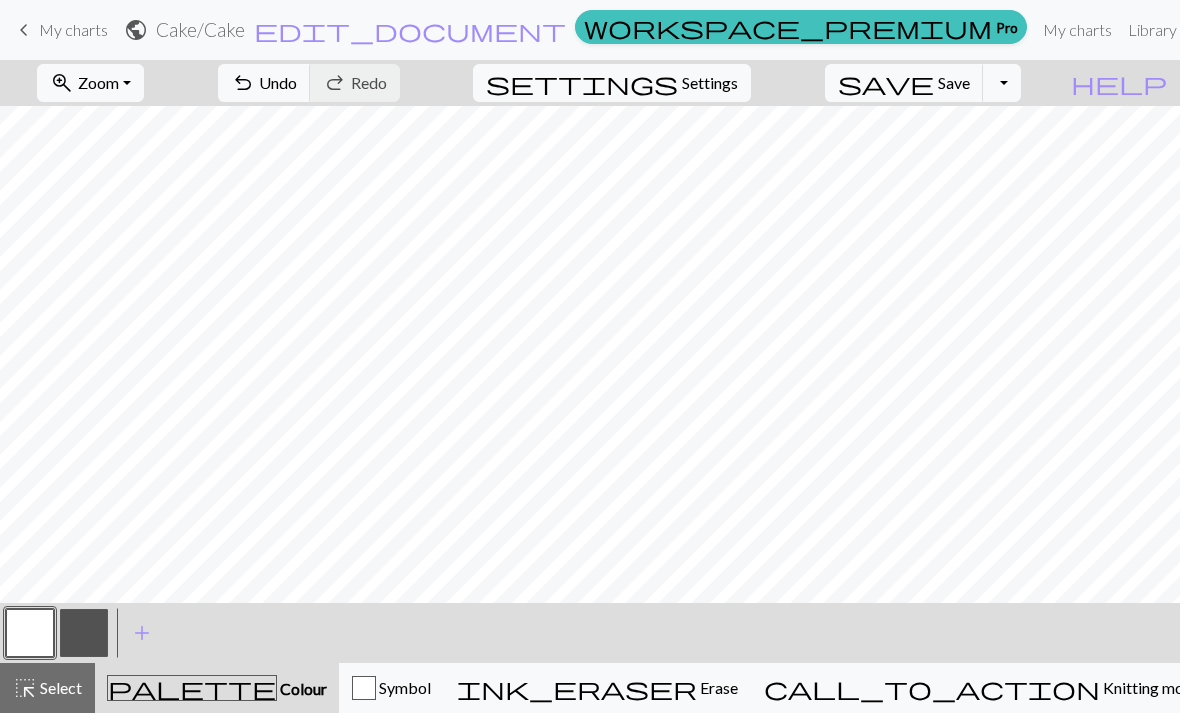 click at bounding box center [84, 633] 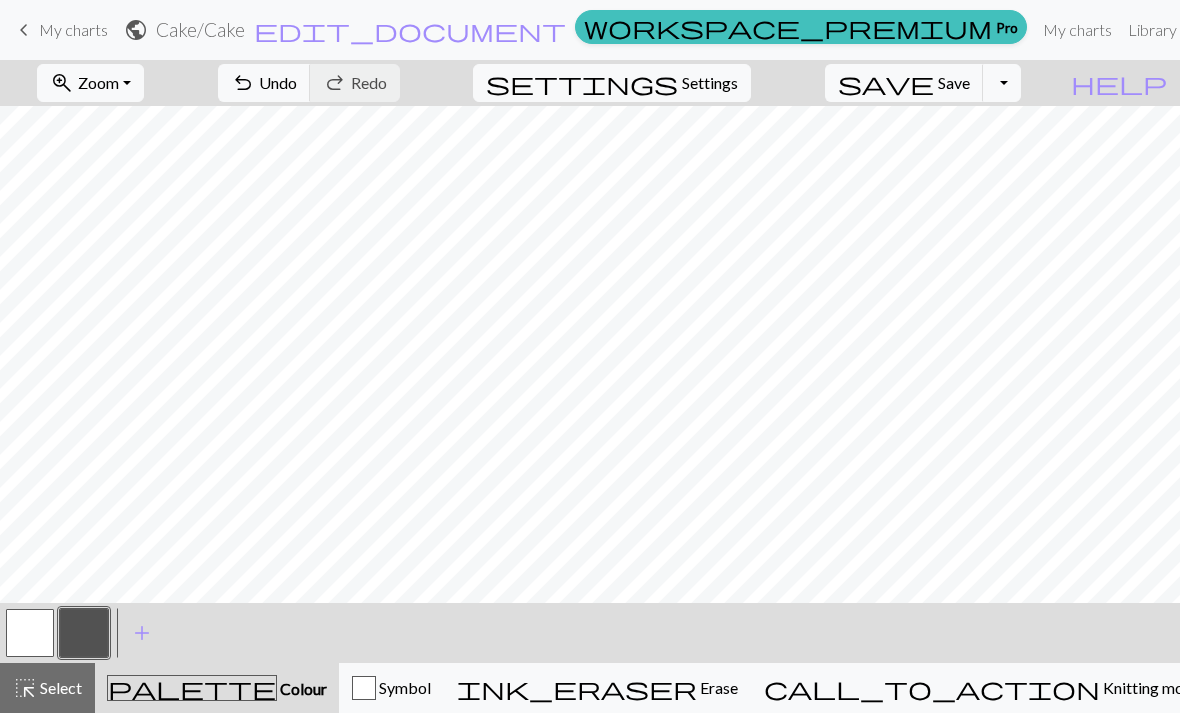 click at bounding box center (84, 633) 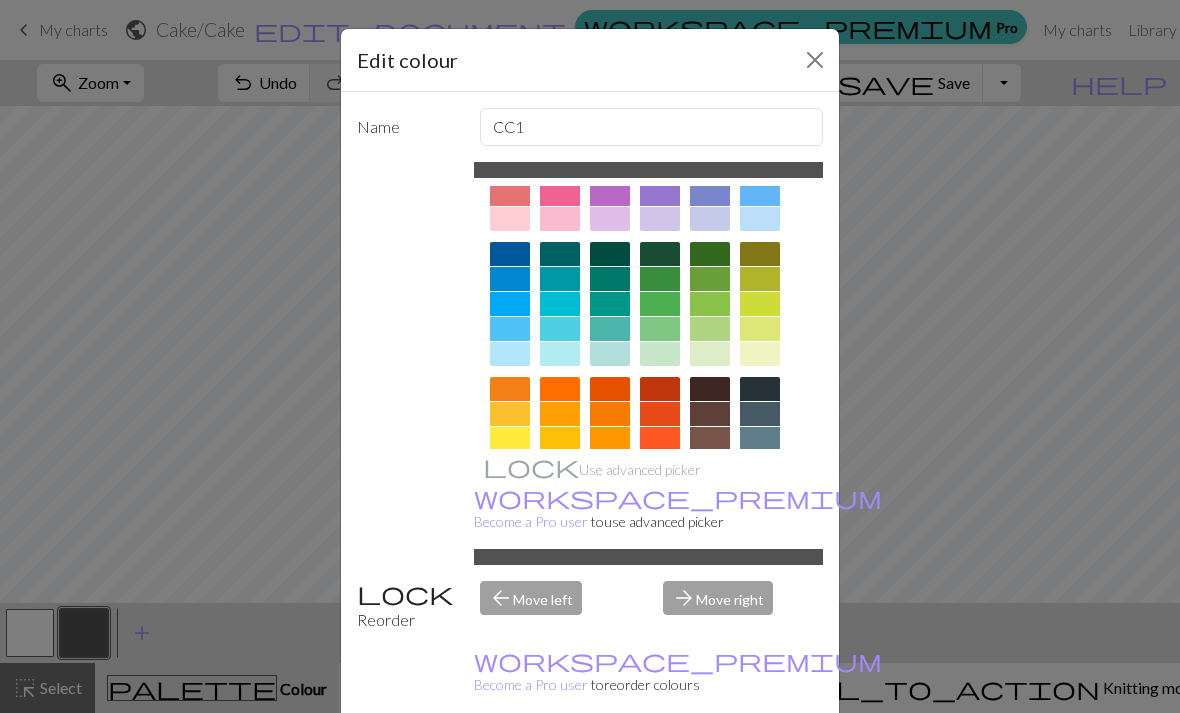 scroll, scrollTop: 88, scrollLeft: 0, axis: vertical 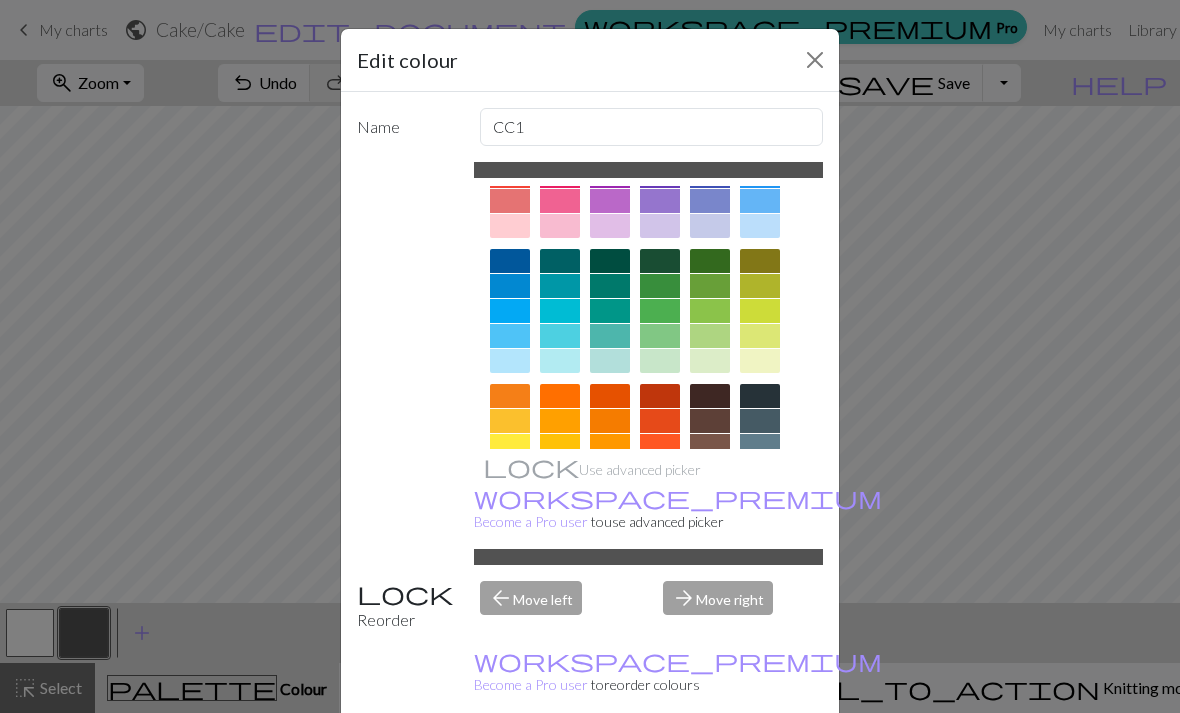 click at bounding box center (710, 421) 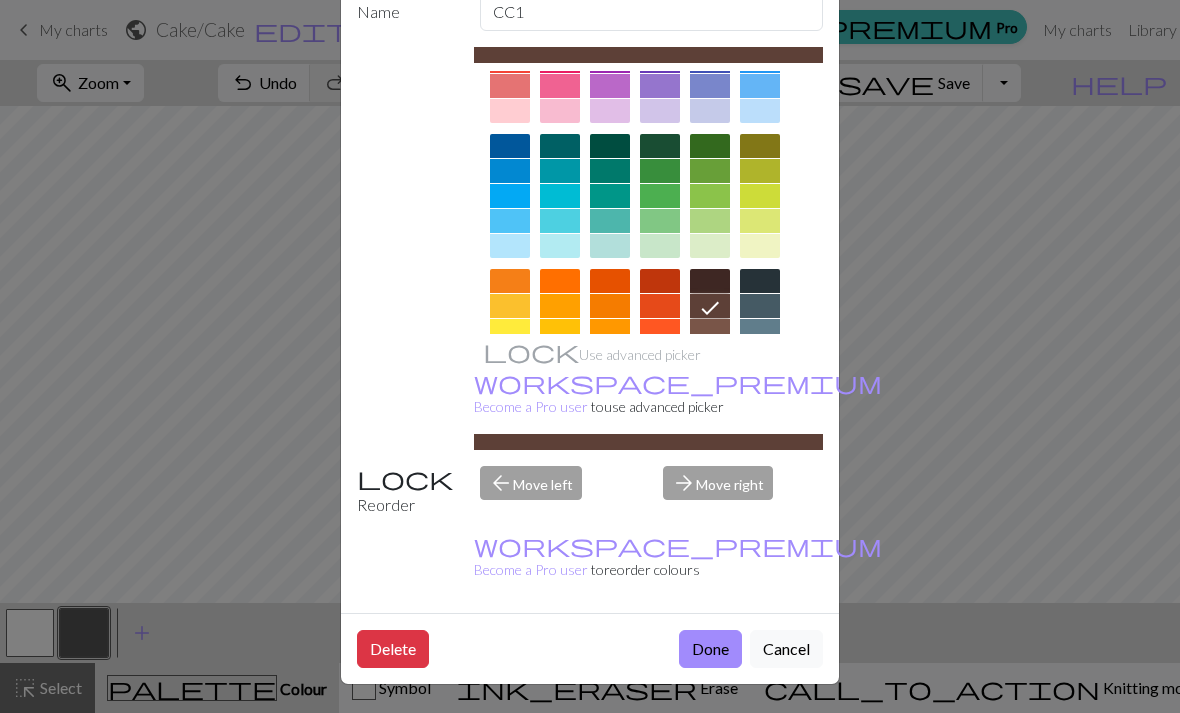 scroll, scrollTop: 114, scrollLeft: 0, axis: vertical 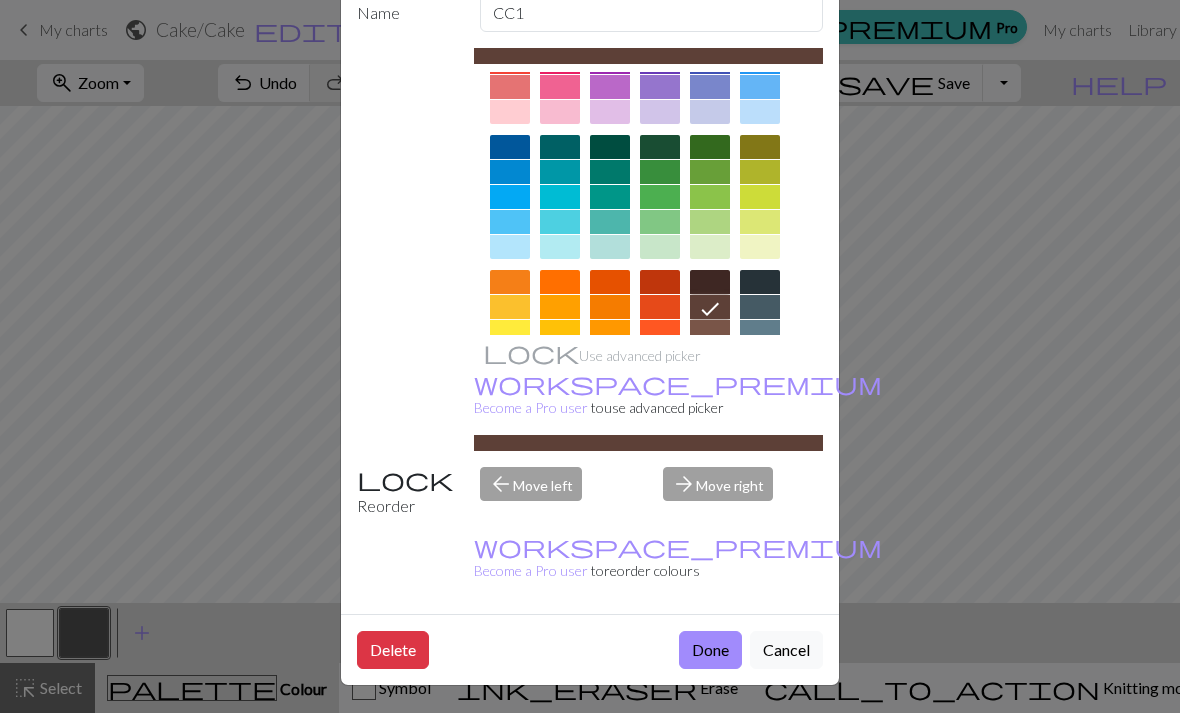 click on "Done" at bounding box center (710, 650) 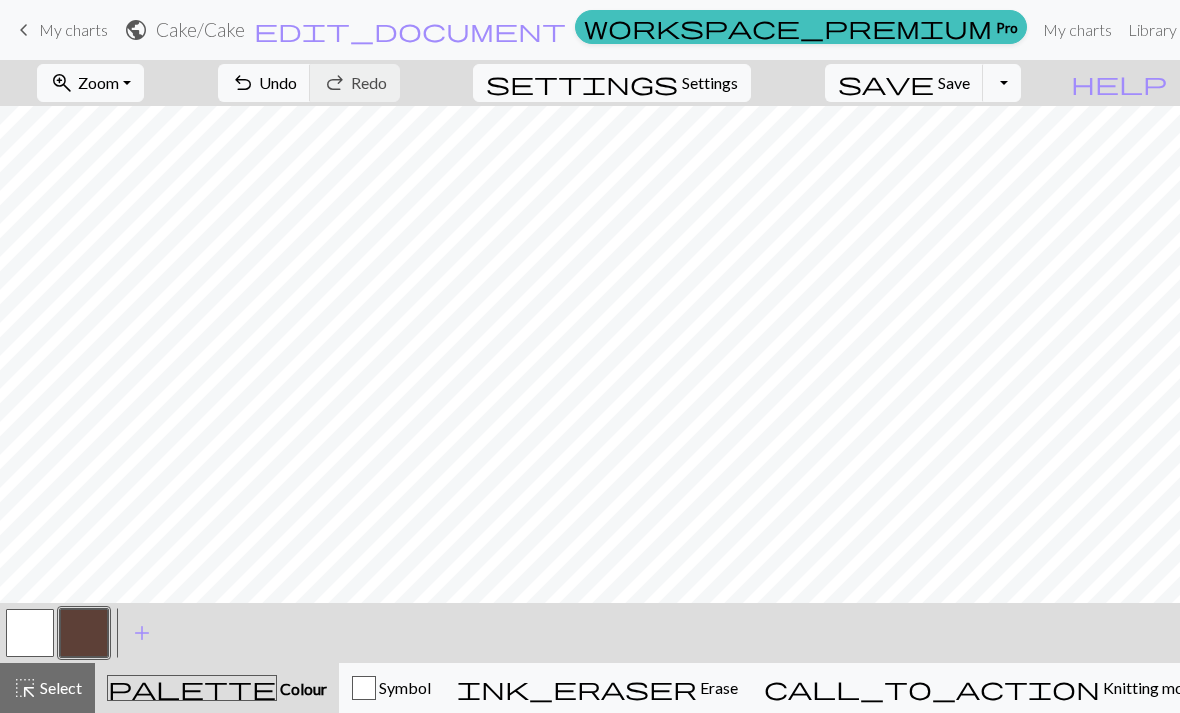click on "highlight_alt   Select   Select" at bounding box center (47, 688) 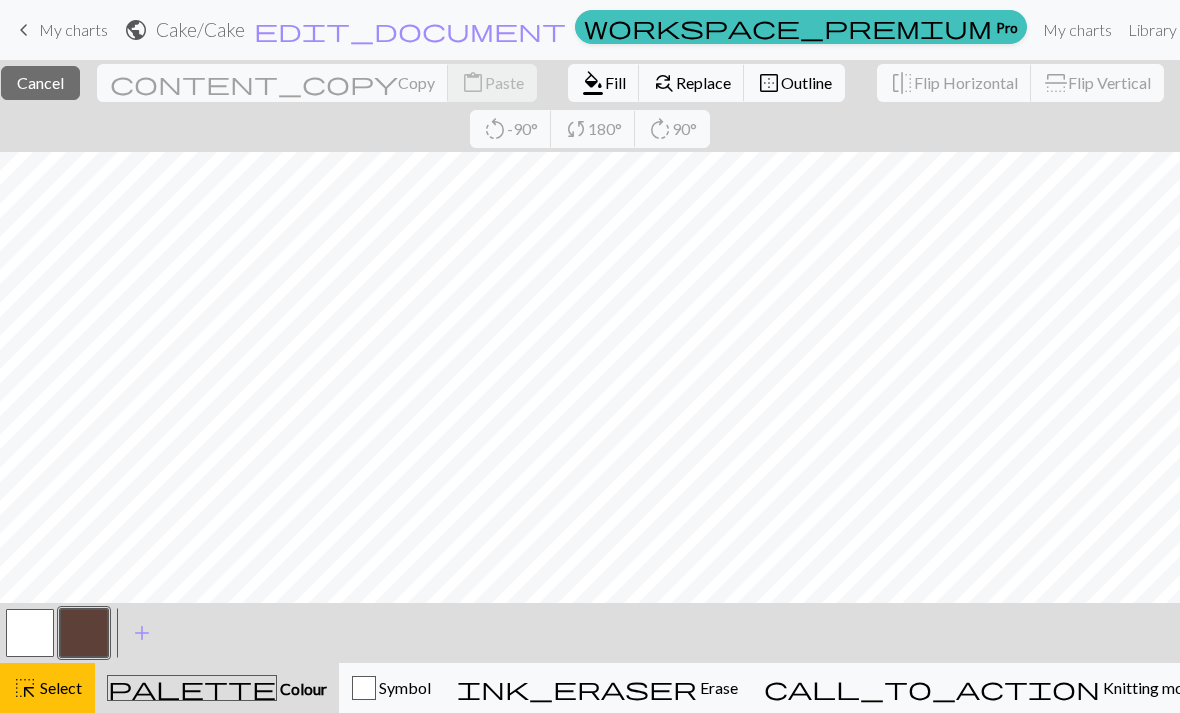 click at bounding box center (84, 633) 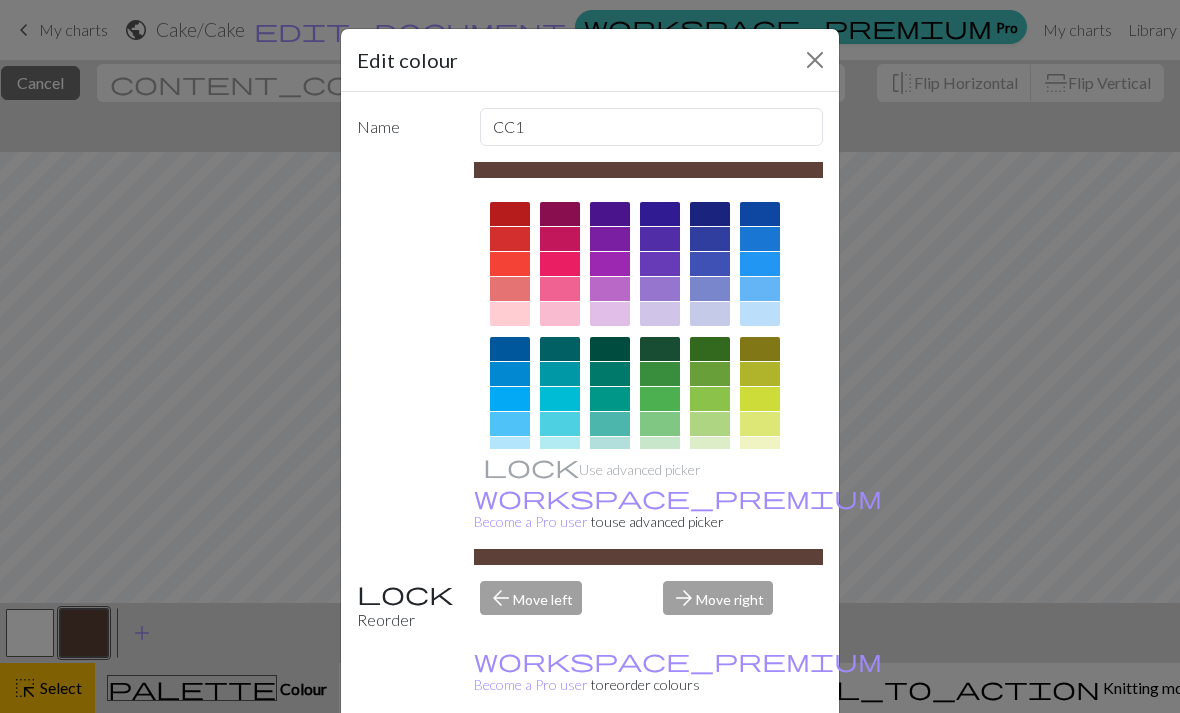 click 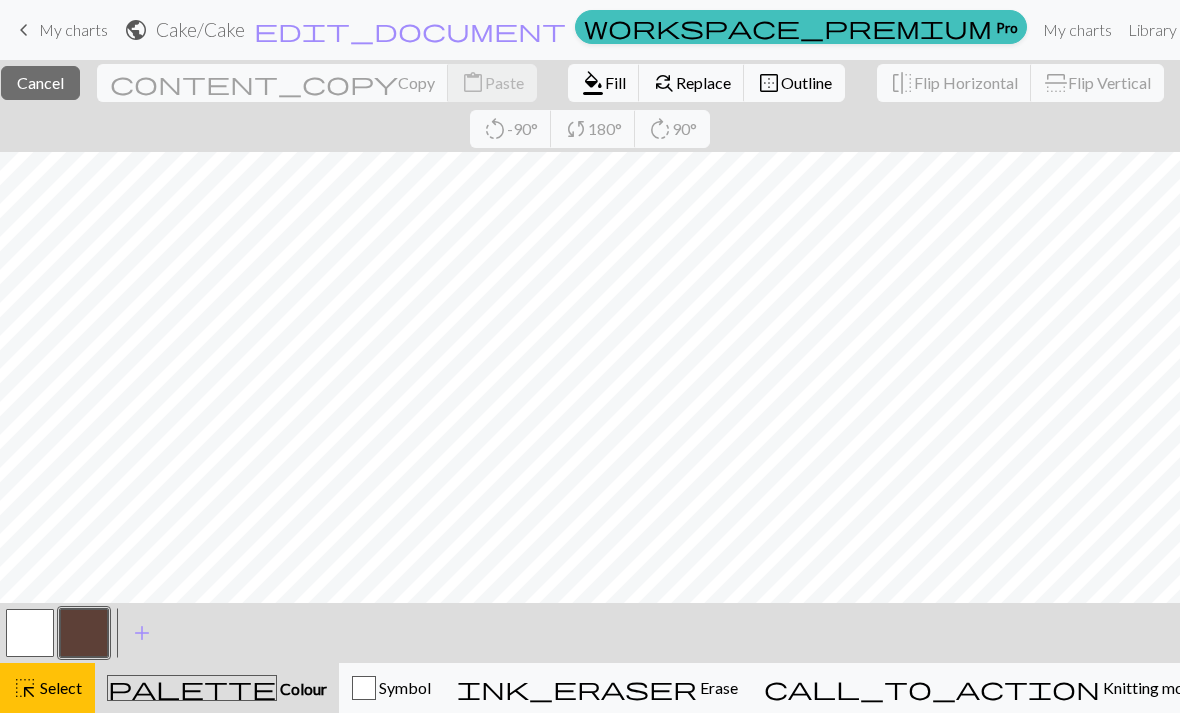 click on "format_color_fill  Fill" at bounding box center [604, 83] 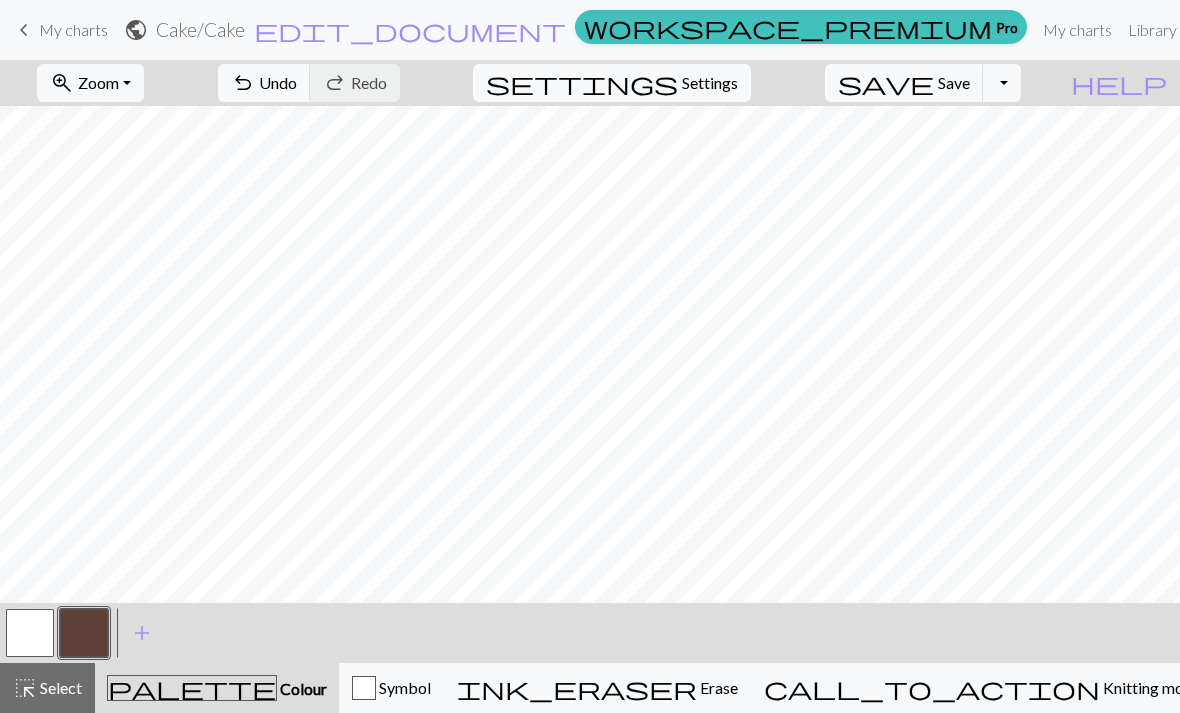 click on "Select" at bounding box center [59, 687] 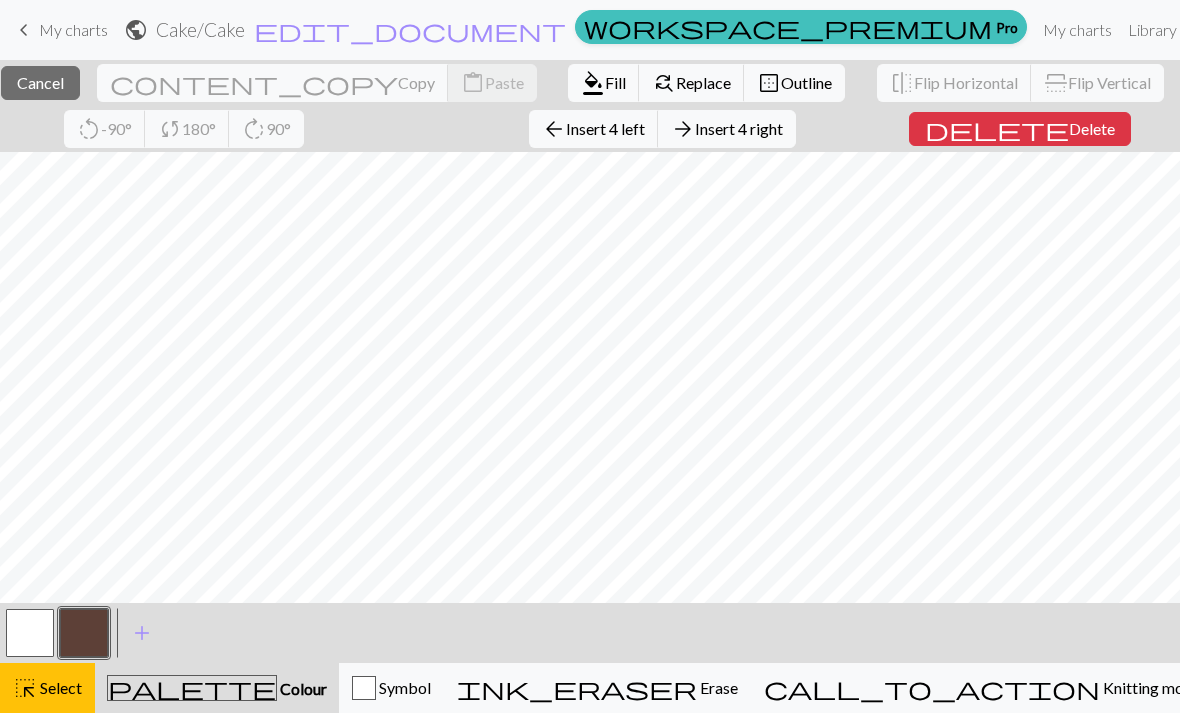 click on "format_color_fill" at bounding box center (593, 83) 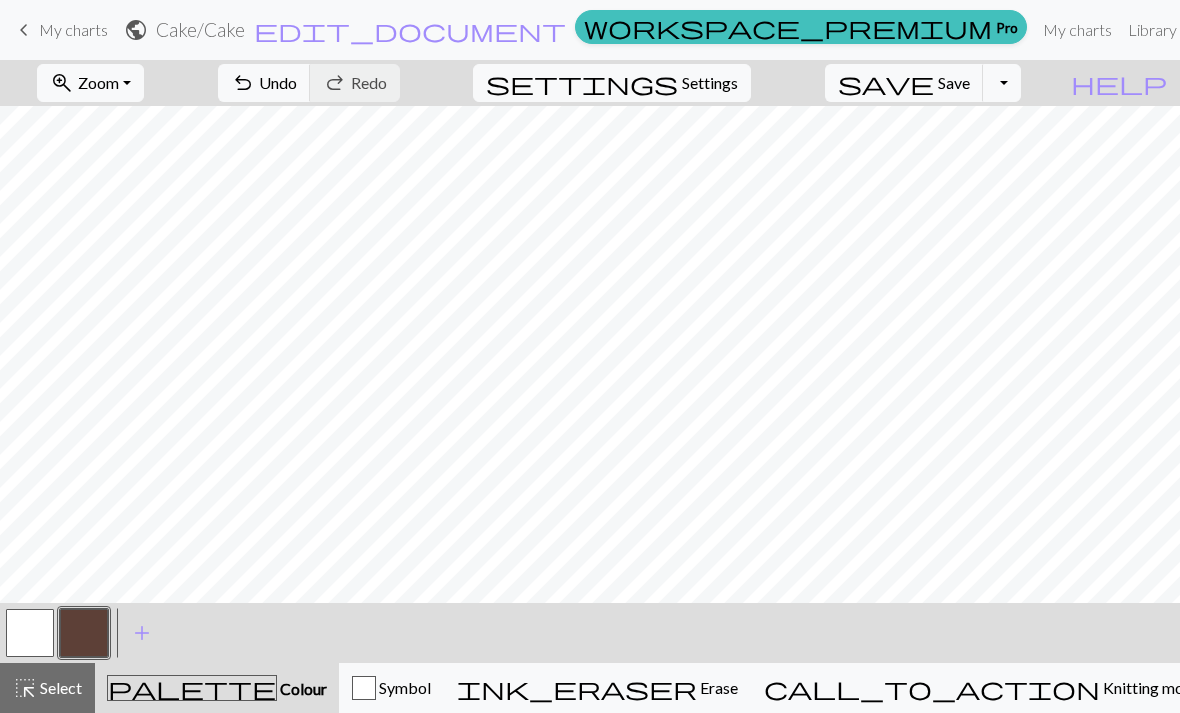 click on "Select" at bounding box center (59, 687) 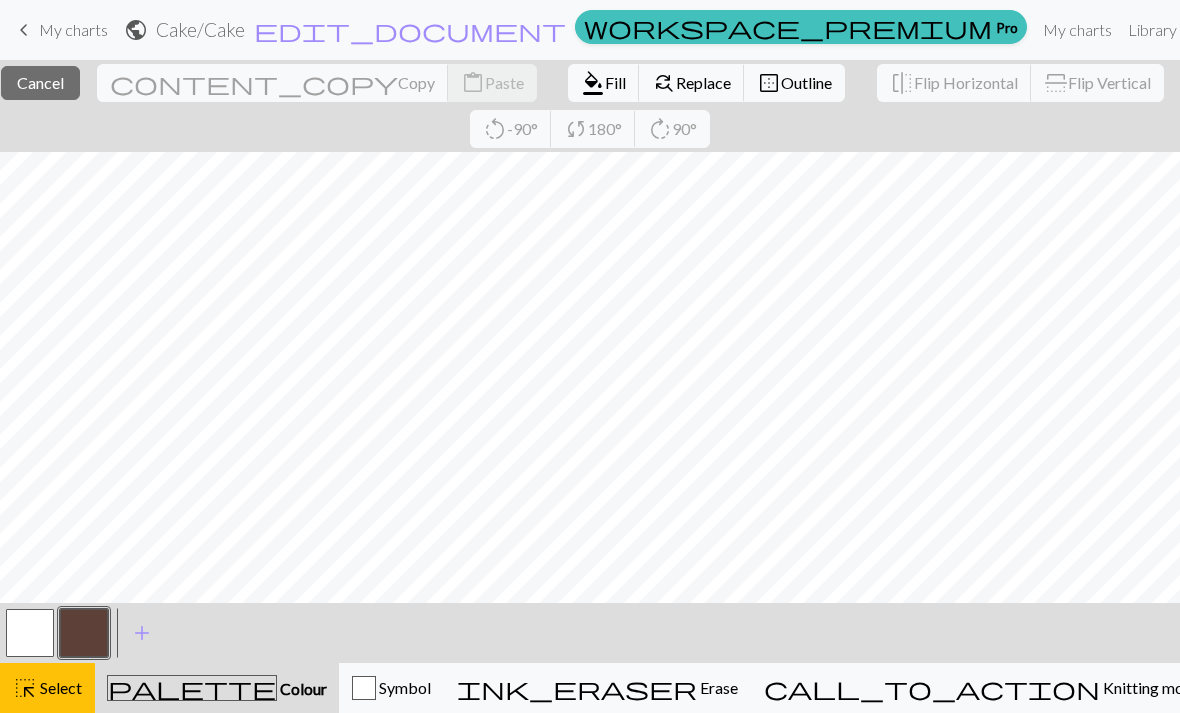 click on "highlight_alt   Select   Select" at bounding box center (47, 688) 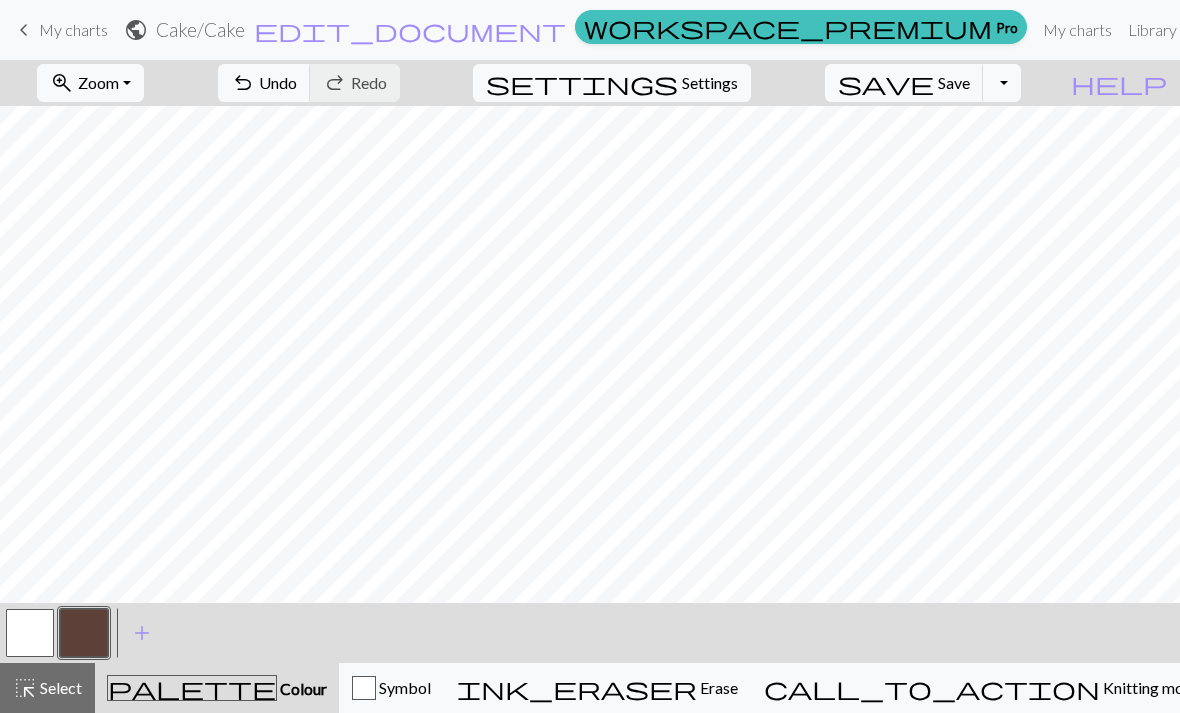 scroll, scrollTop: 433, scrollLeft: 0, axis: vertical 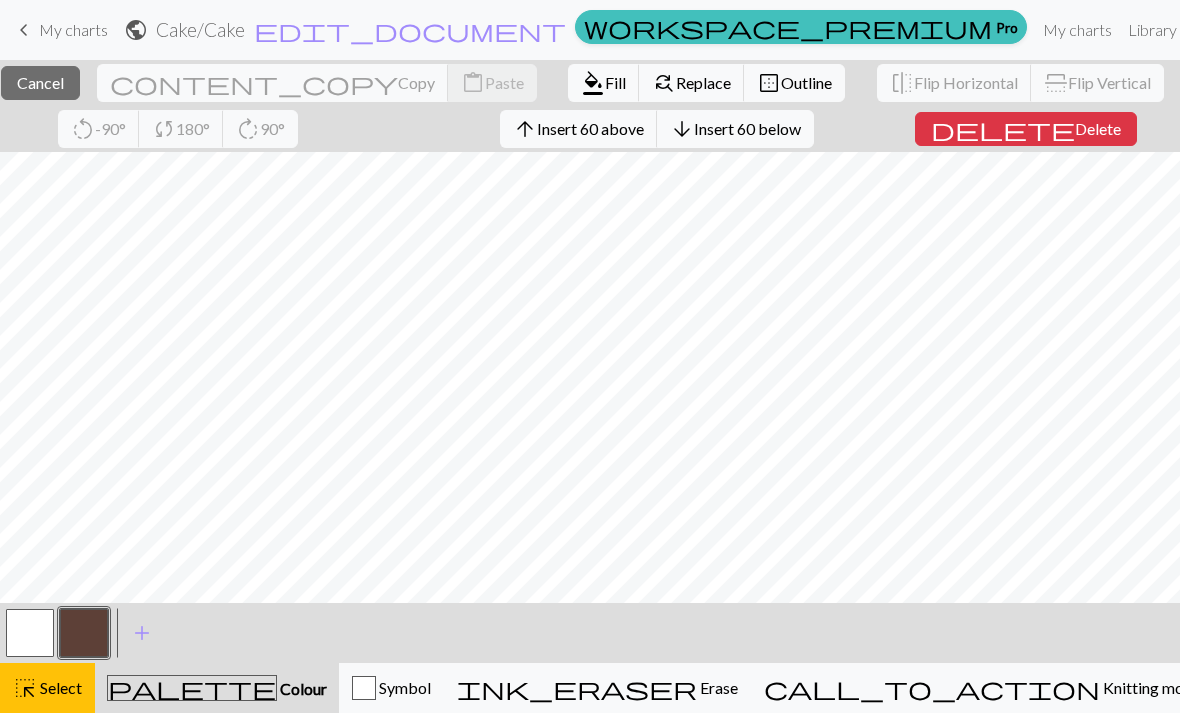 click on "Fill" at bounding box center (615, 82) 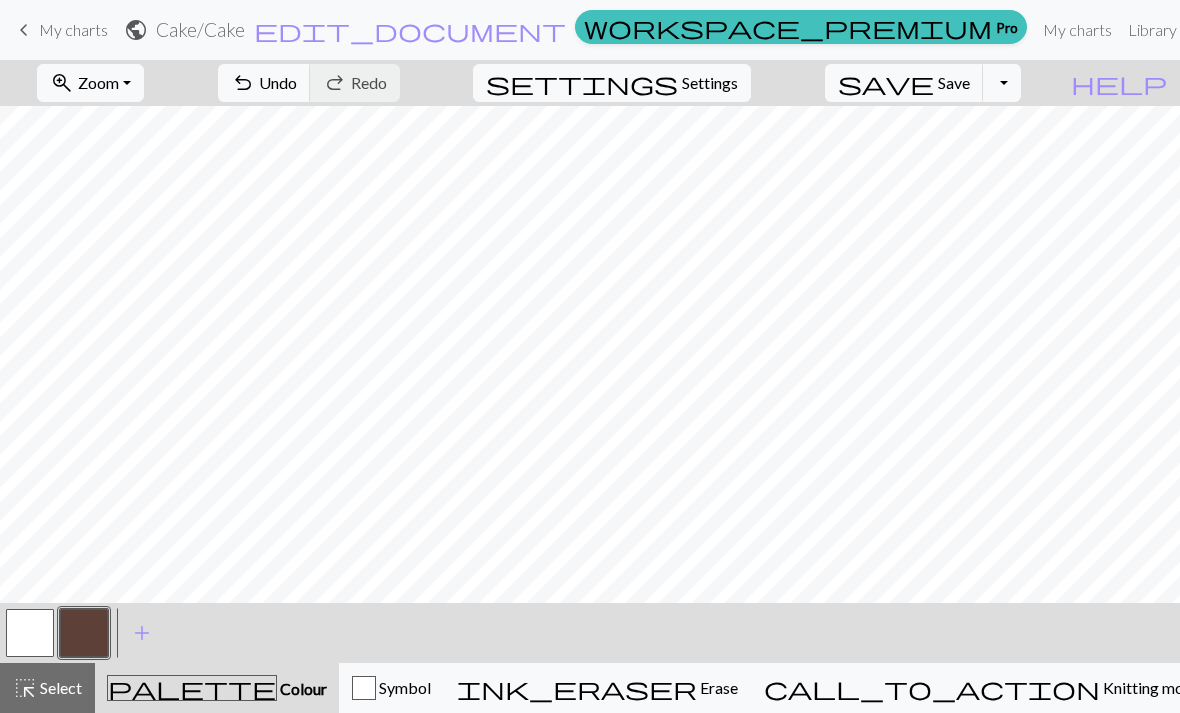 scroll, scrollTop: 173, scrollLeft: 0, axis: vertical 